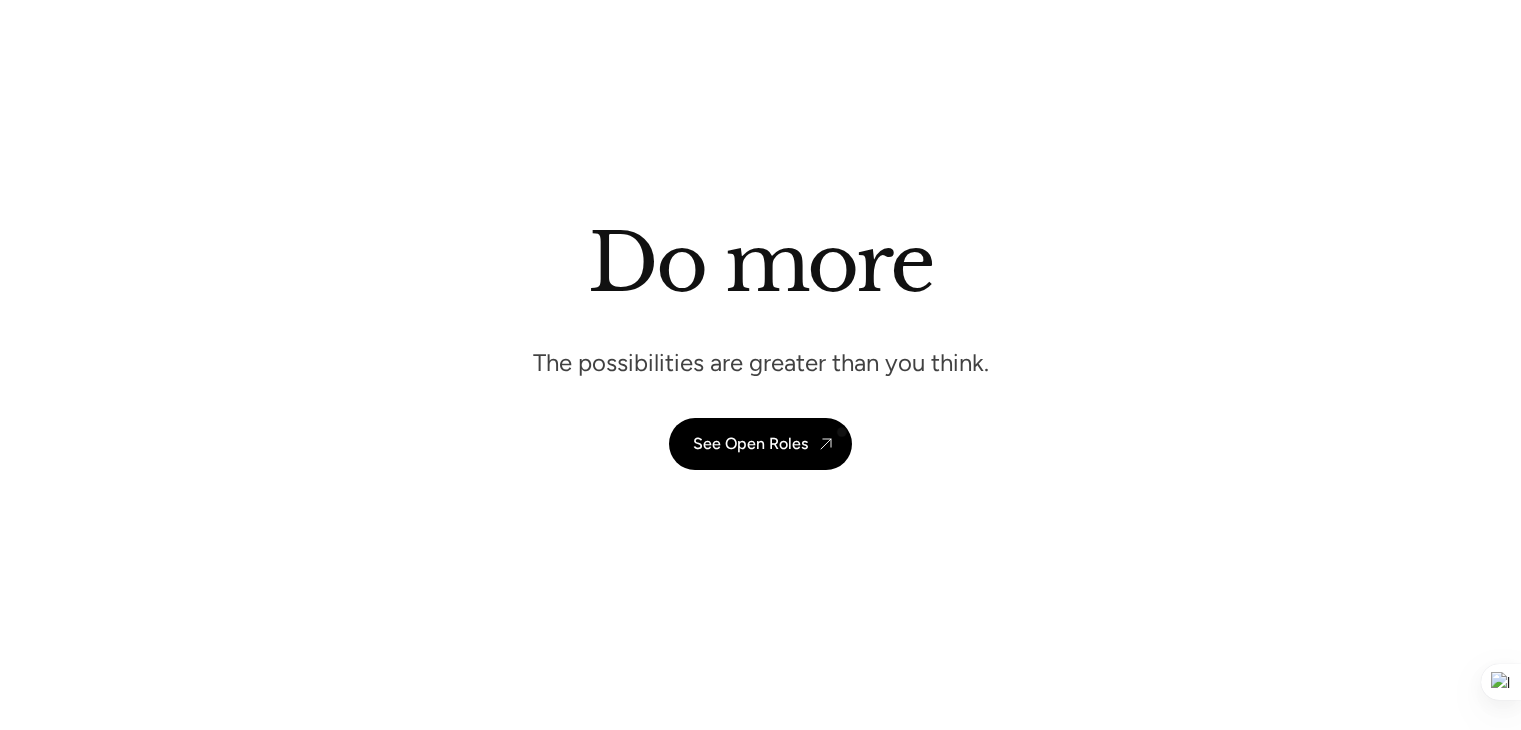 scroll, scrollTop: 5361, scrollLeft: 0, axis: vertical 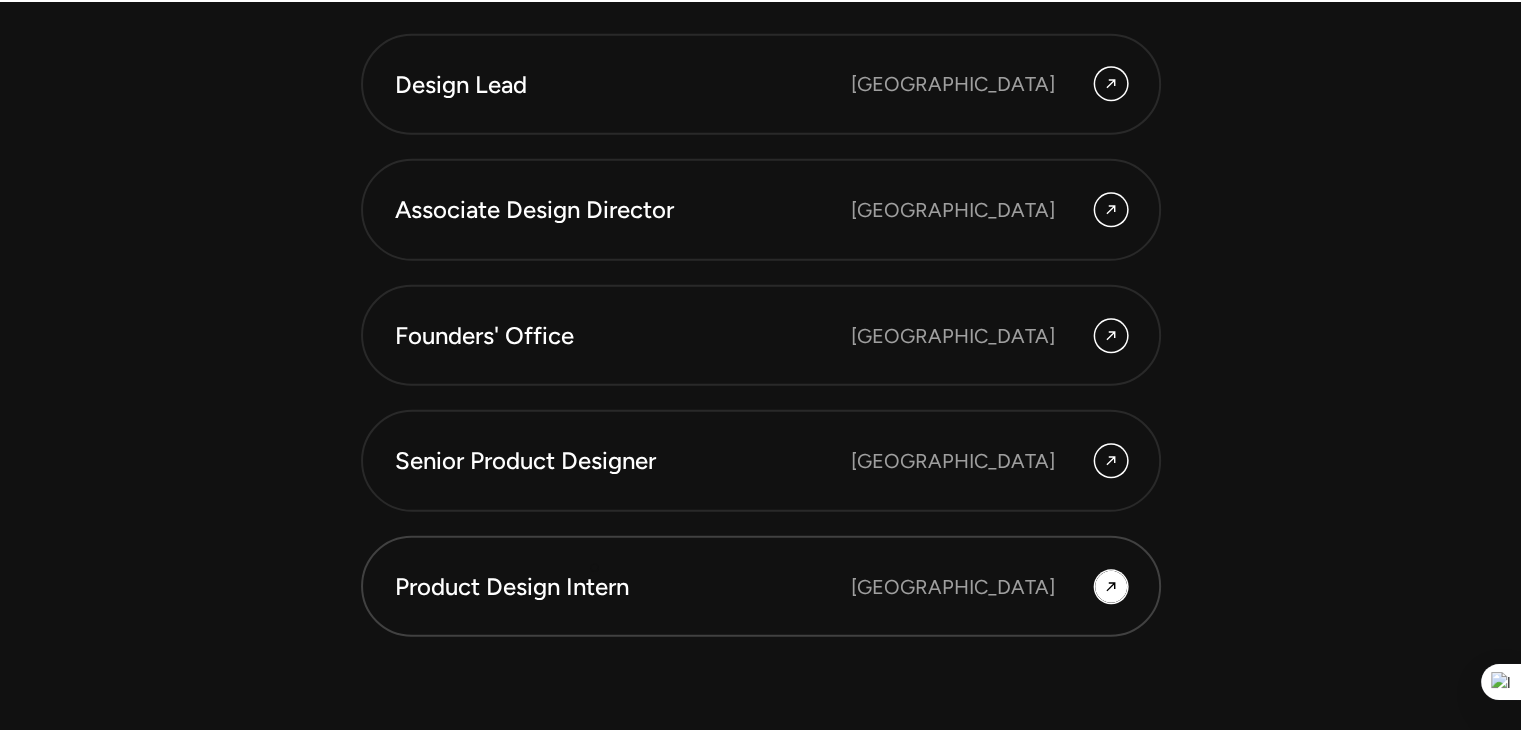 click on "Product Design Intern" at bounding box center (623, 587) 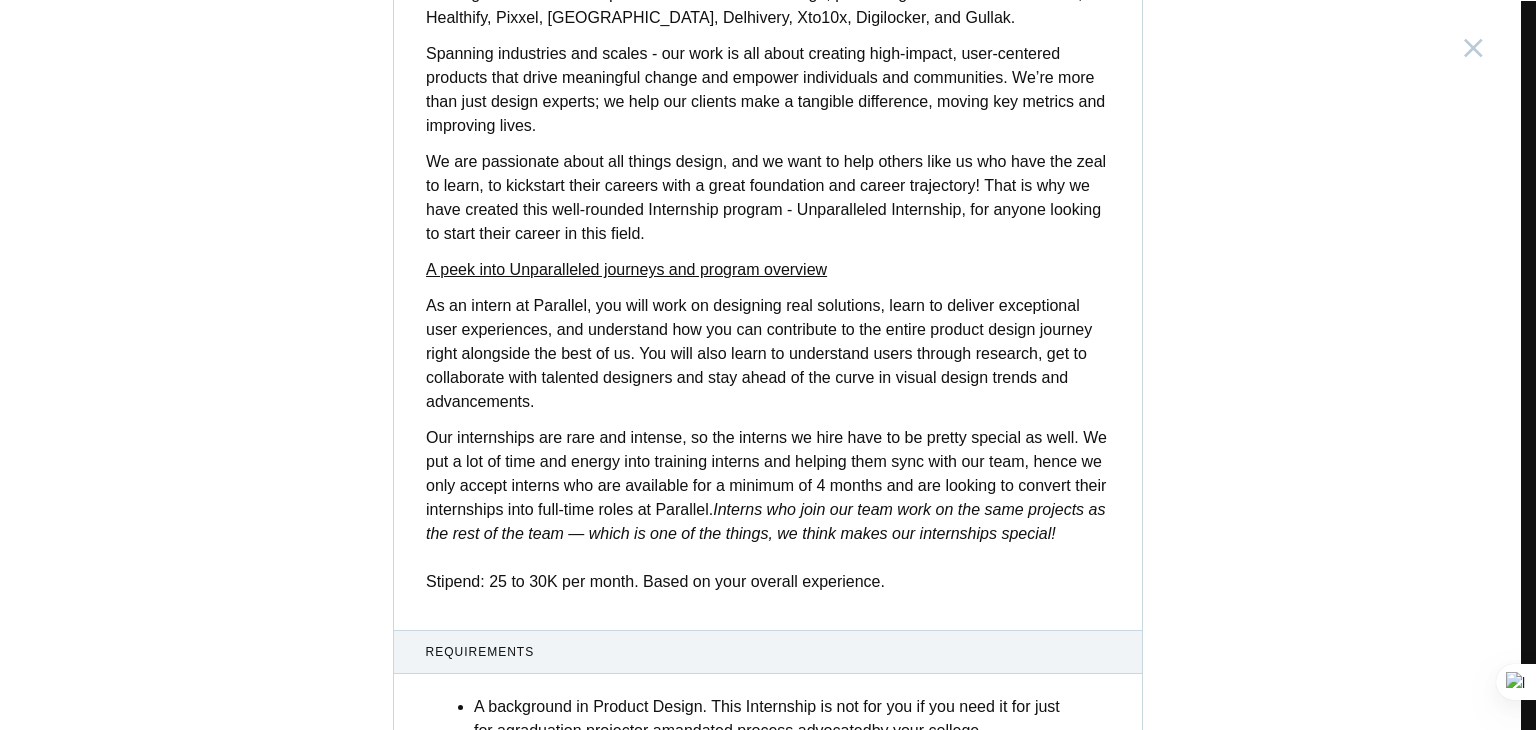 scroll, scrollTop: 784, scrollLeft: 0, axis: vertical 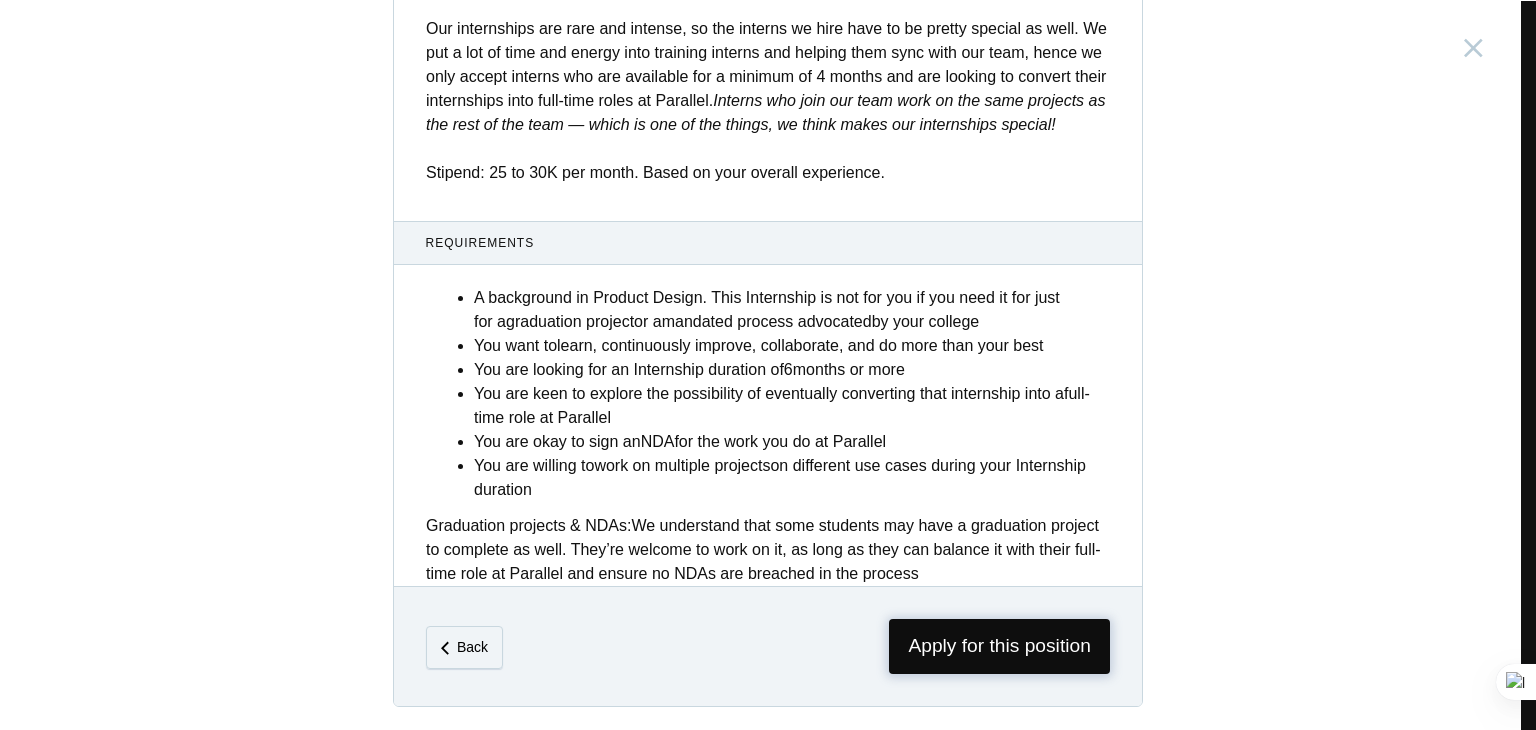 click on "Apply for this position" at bounding box center (999, 646) 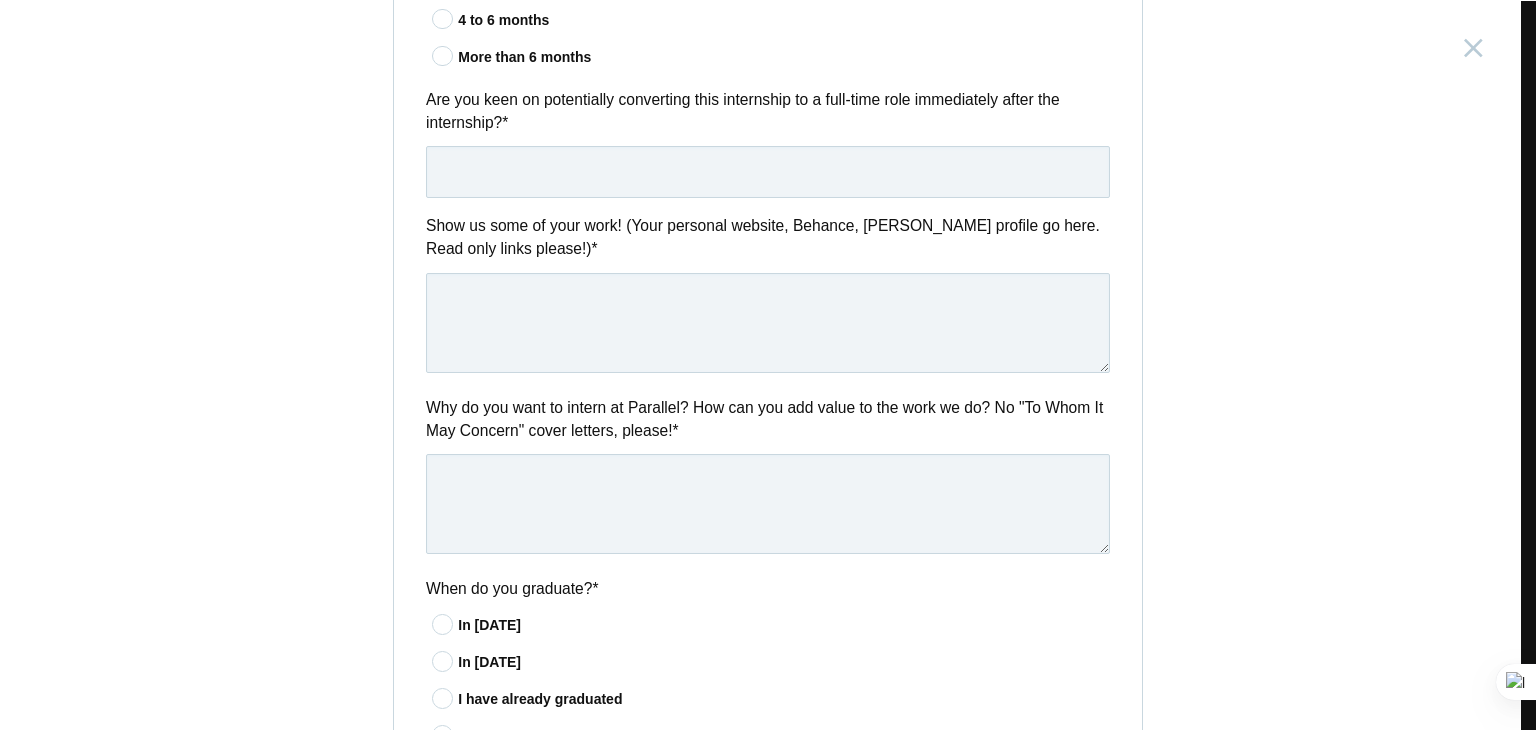 scroll, scrollTop: 0, scrollLeft: 0, axis: both 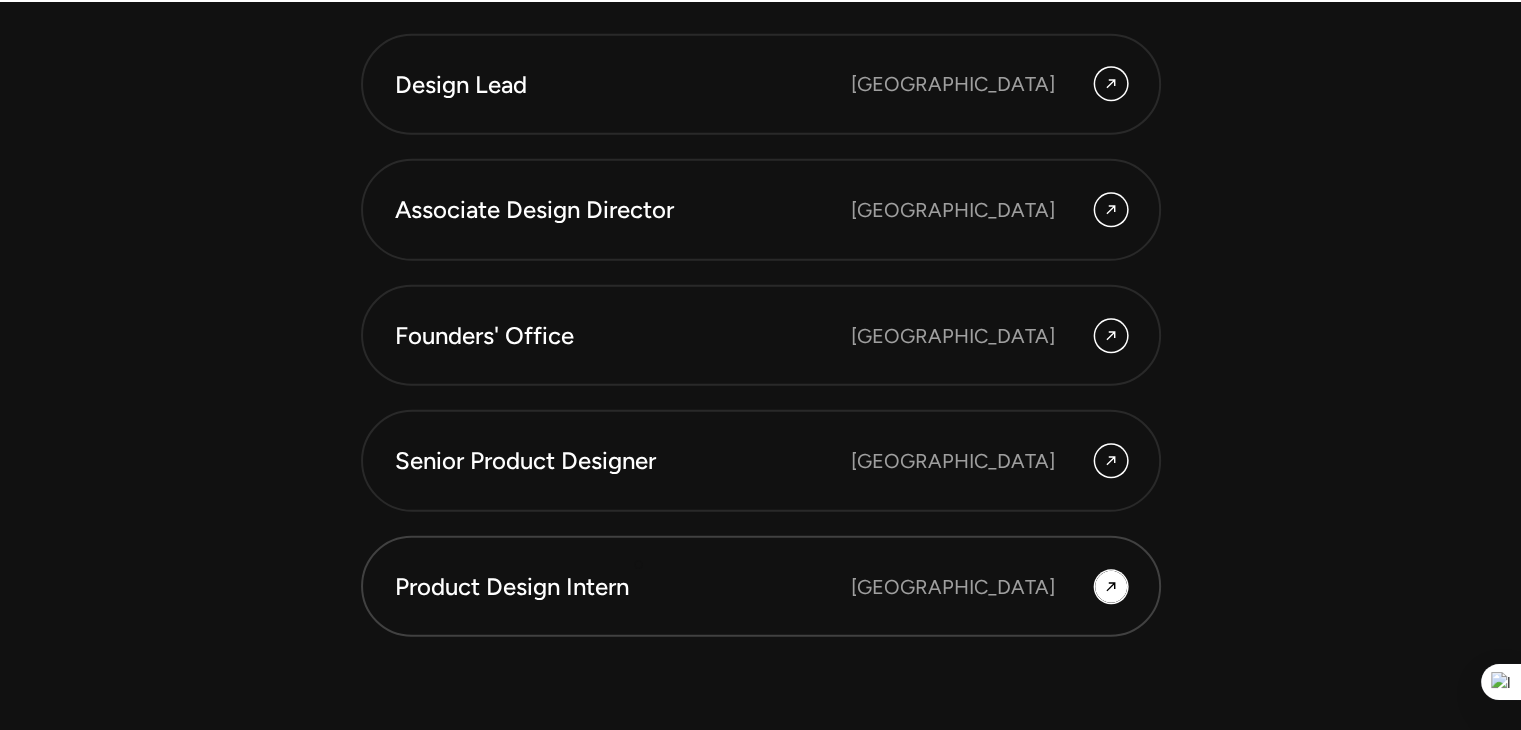 drag, startPoint x: 630, startPoint y: 569, endPoint x: 633, endPoint y: 558, distance: 11.401754 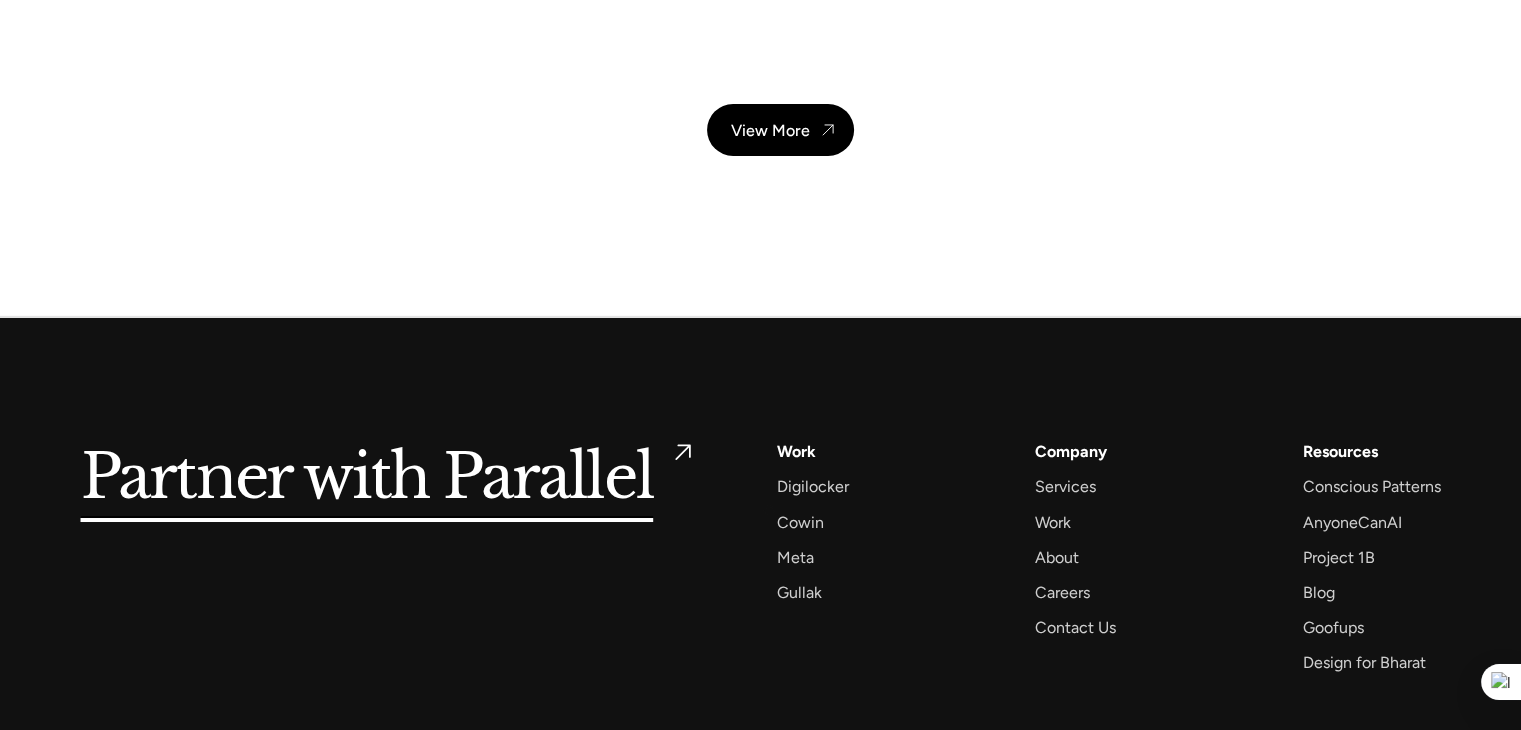 scroll, scrollTop: 7310, scrollLeft: 0, axis: vertical 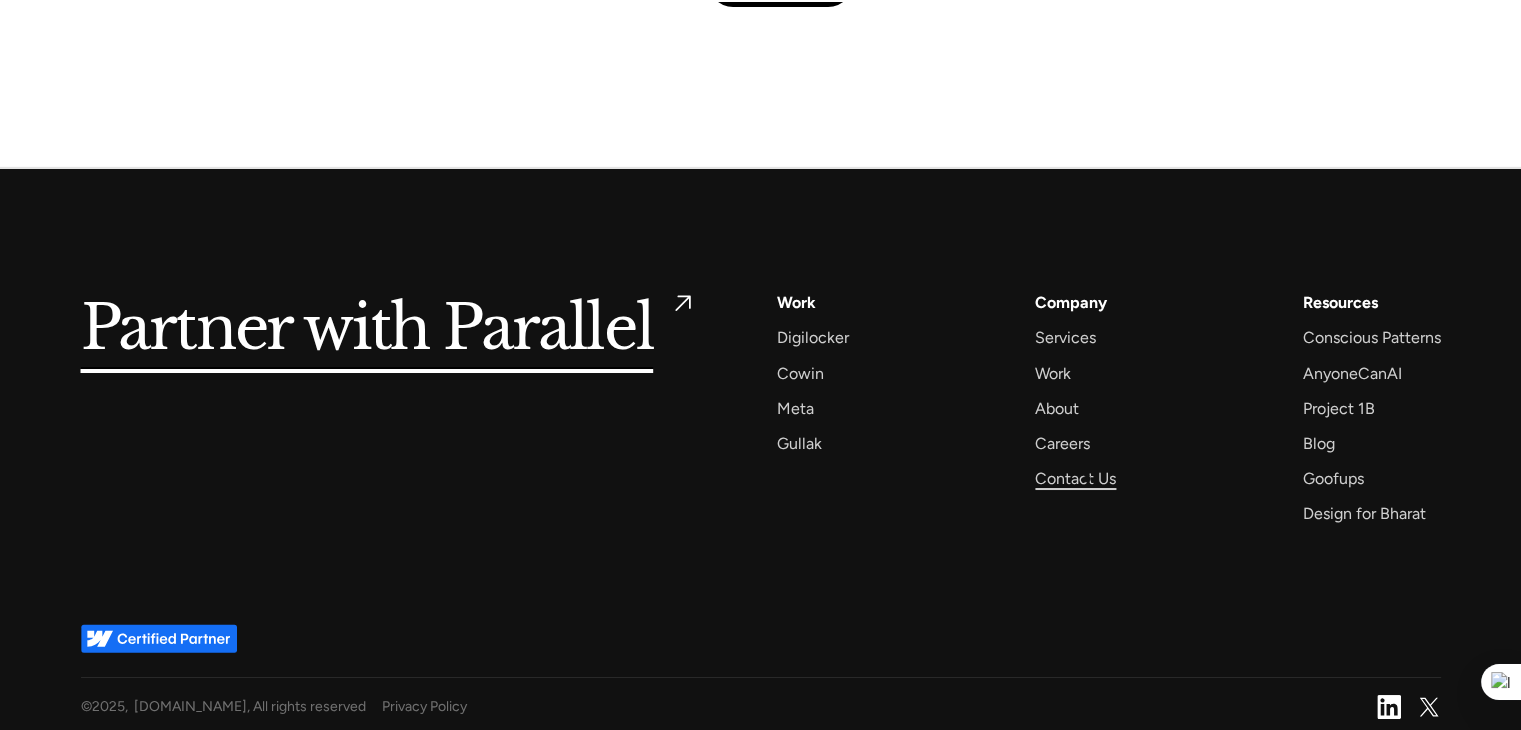 click on "Contact Us" at bounding box center (1075, 478) 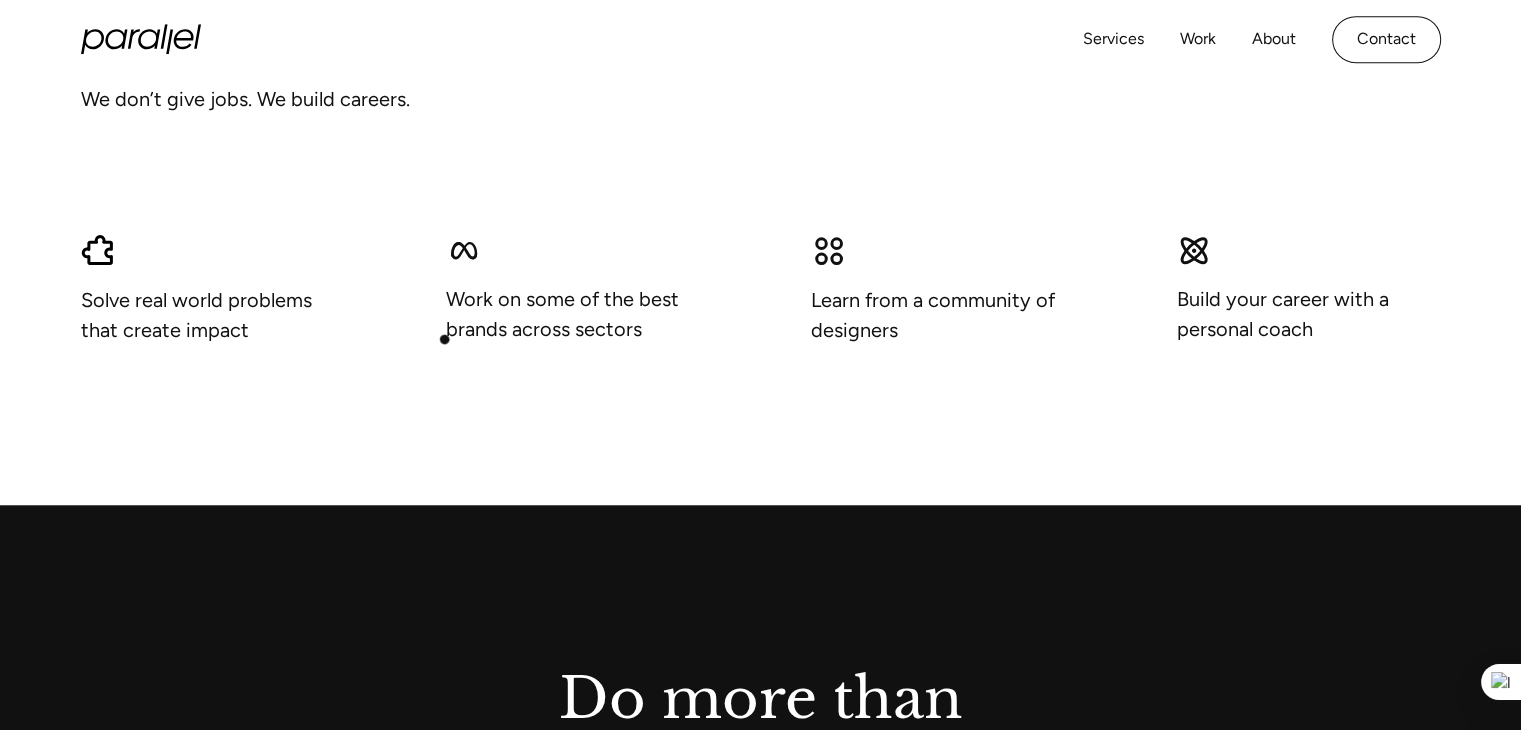 scroll, scrollTop: 910, scrollLeft: 0, axis: vertical 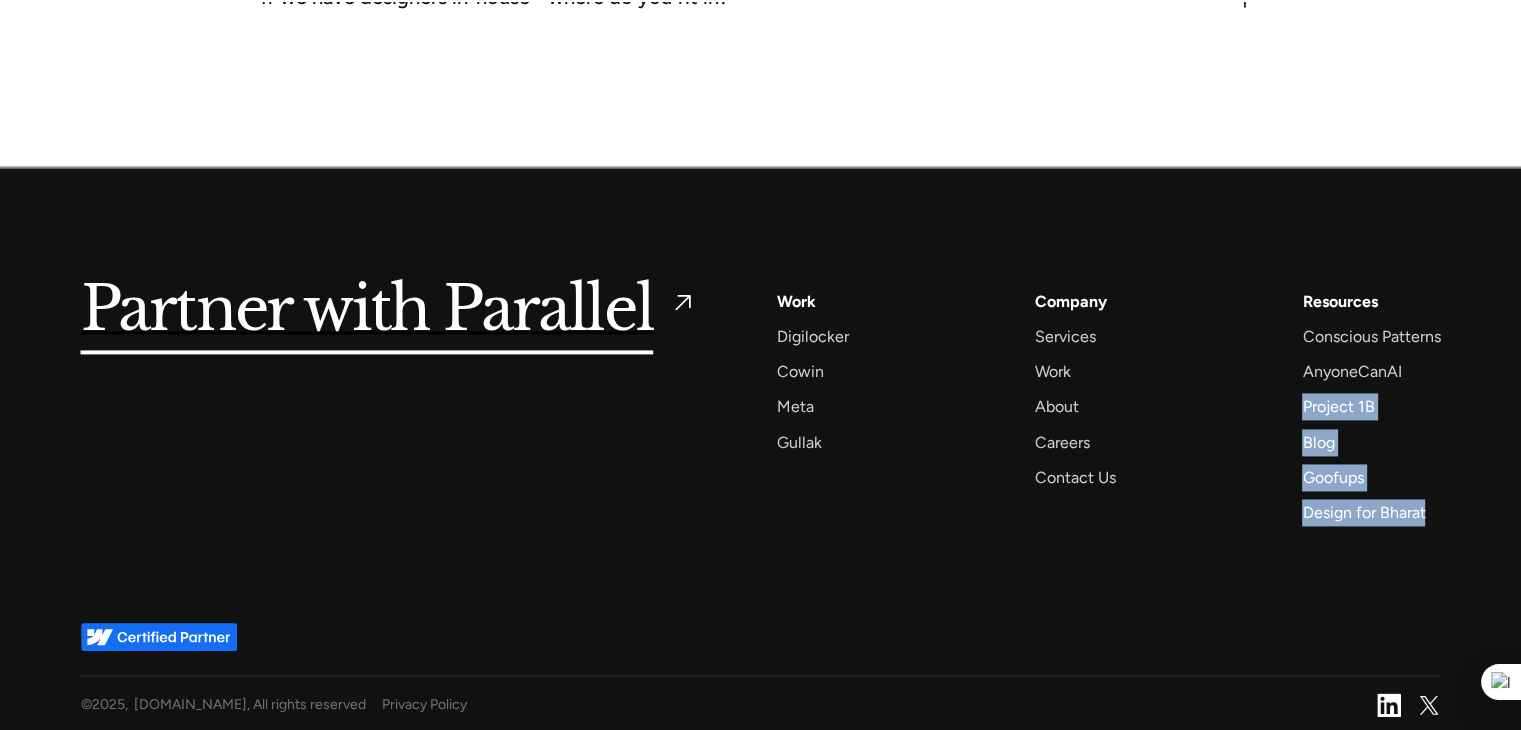 drag, startPoint x: 1433, startPoint y: 549, endPoint x: 1228, endPoint y: 414, distance: 245.45876 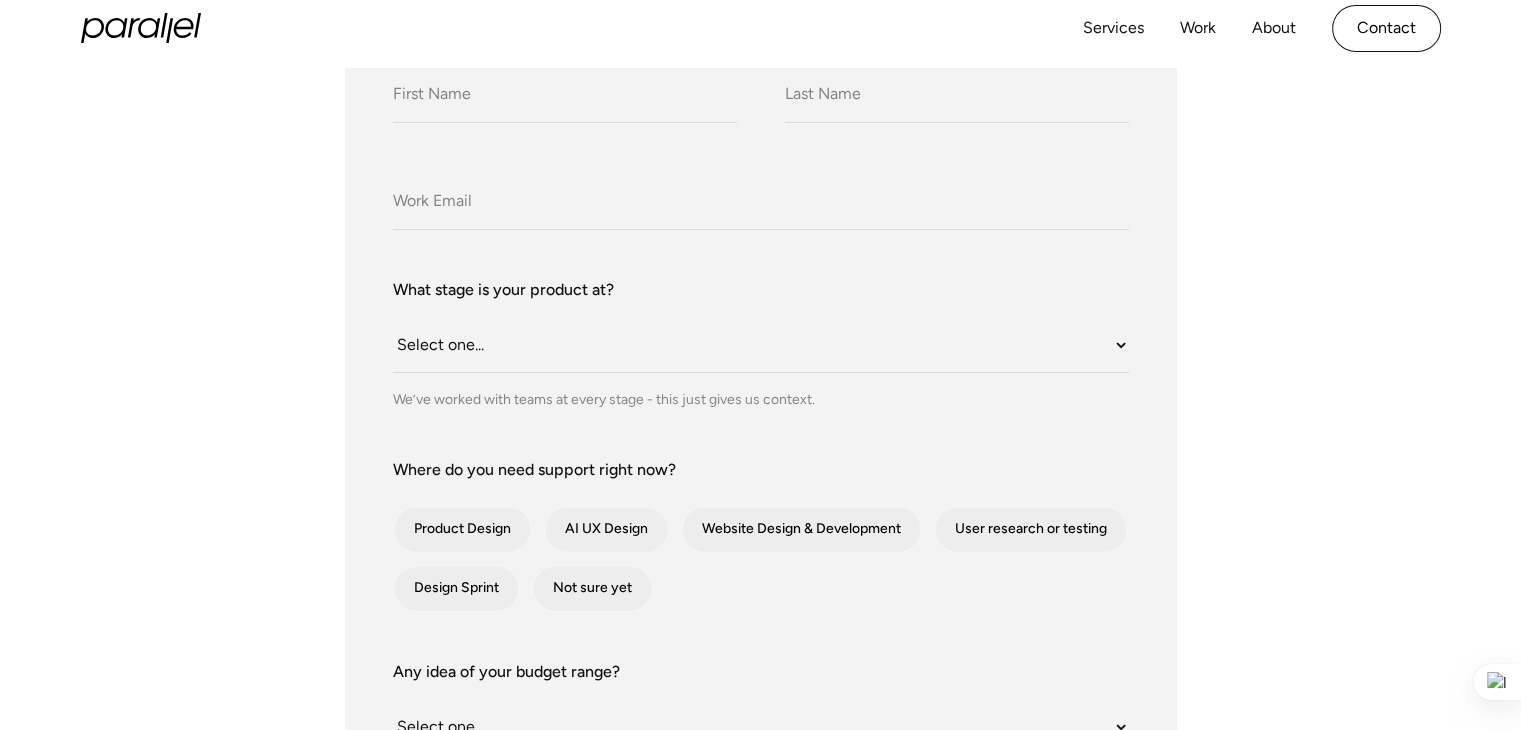 scroll, scrollTop: 0, scrollLeft: 0, axis: both 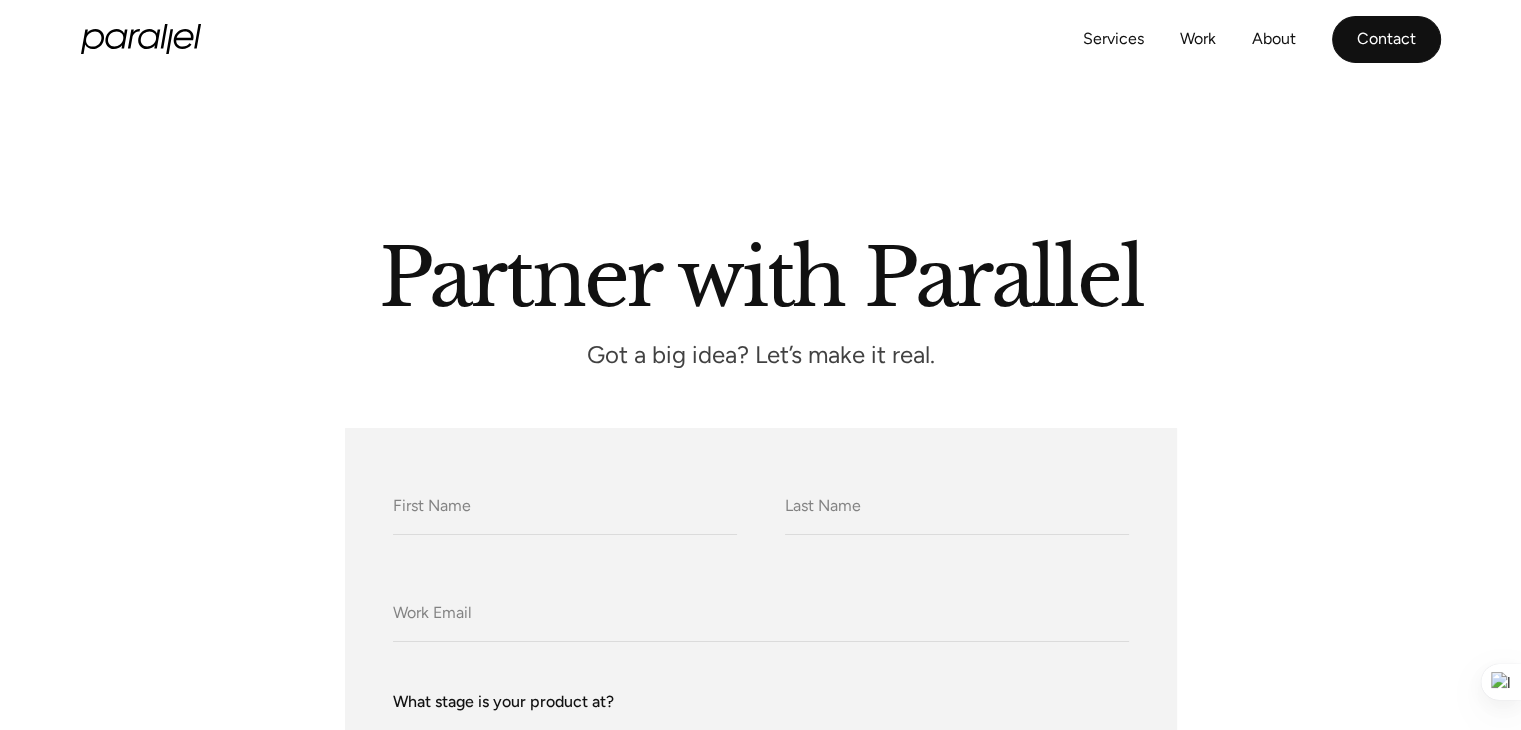 click on "Contact" at bounding box center [1386, 39] 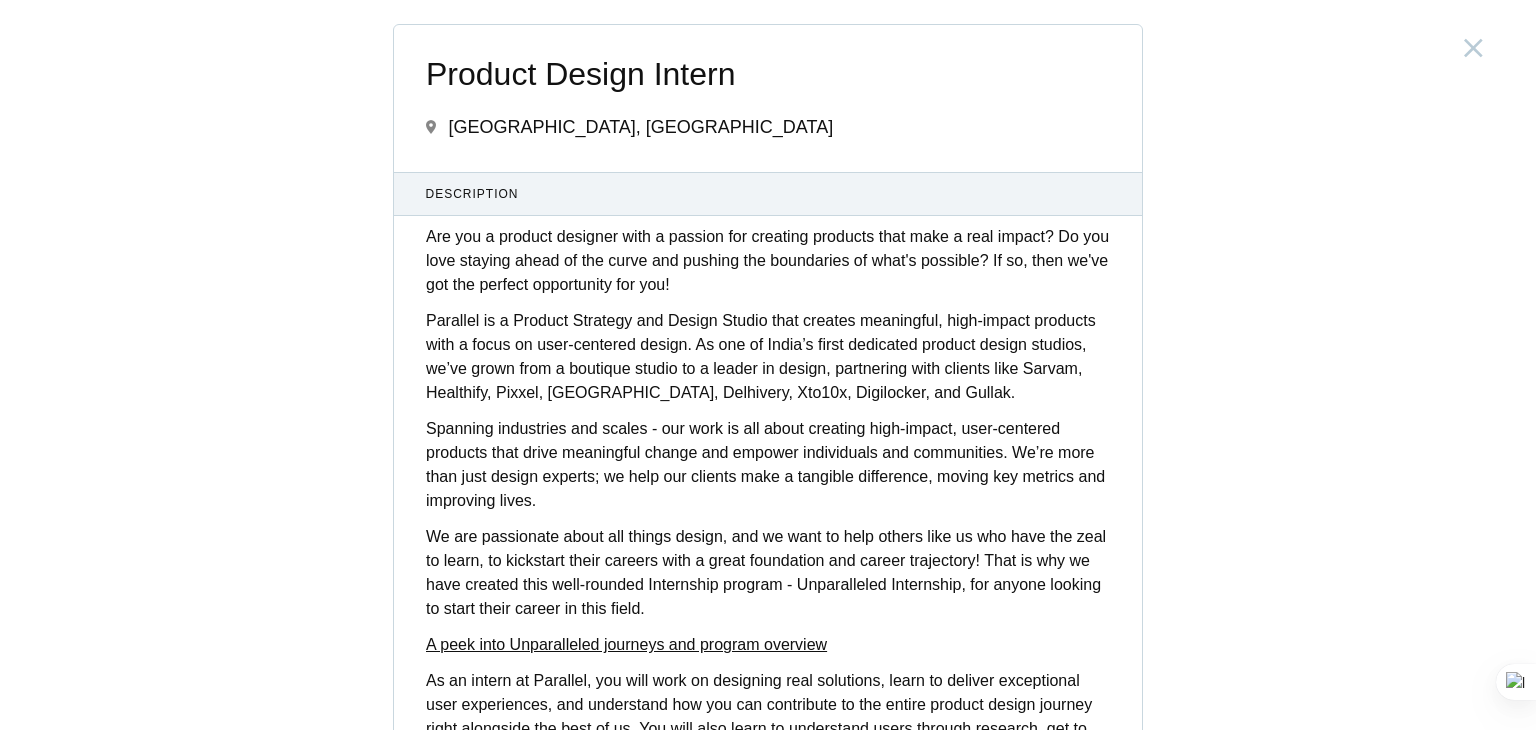 scroll, scrollTop: 0, scrollLeft: 0, axis: both 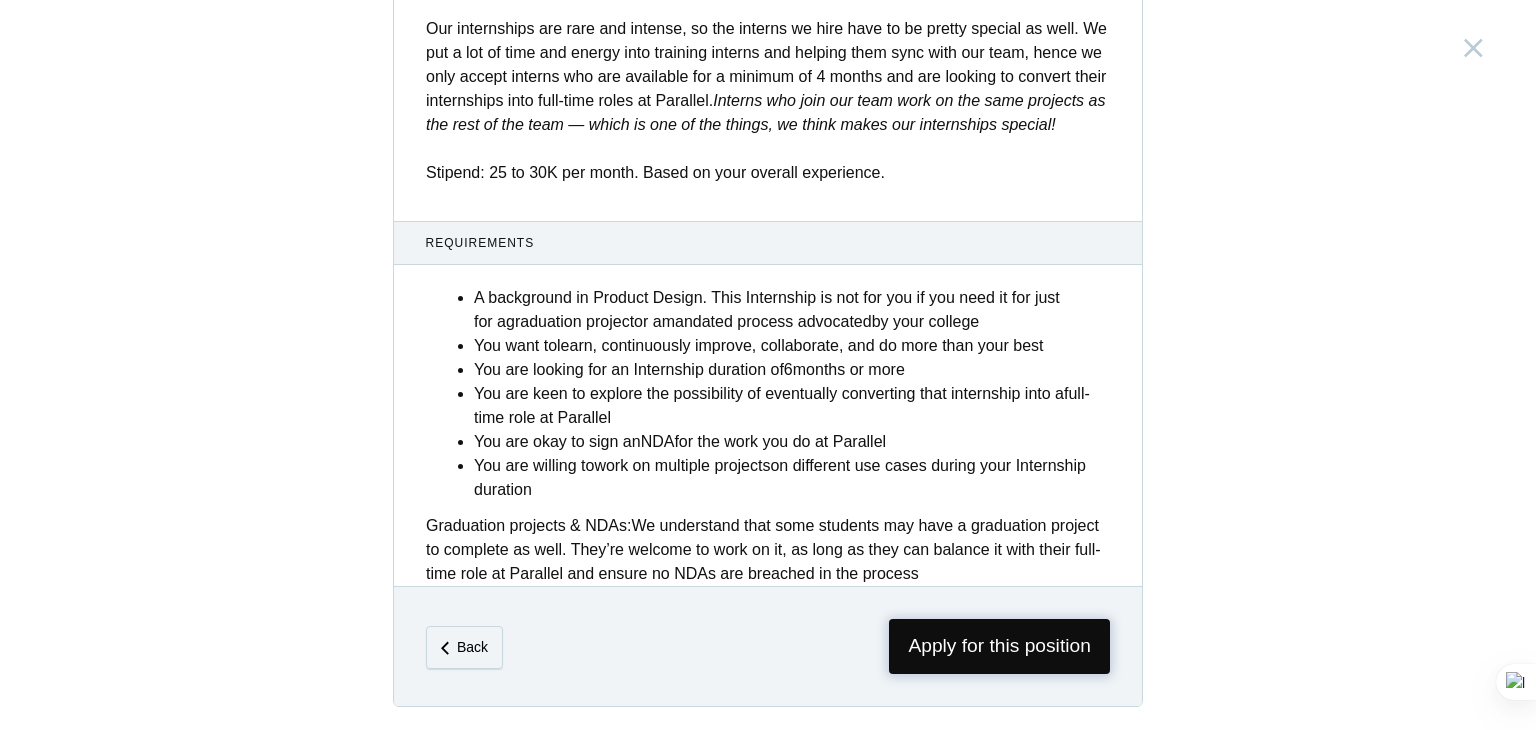 click on "Apply for this position" at bounding box center (999, 646) 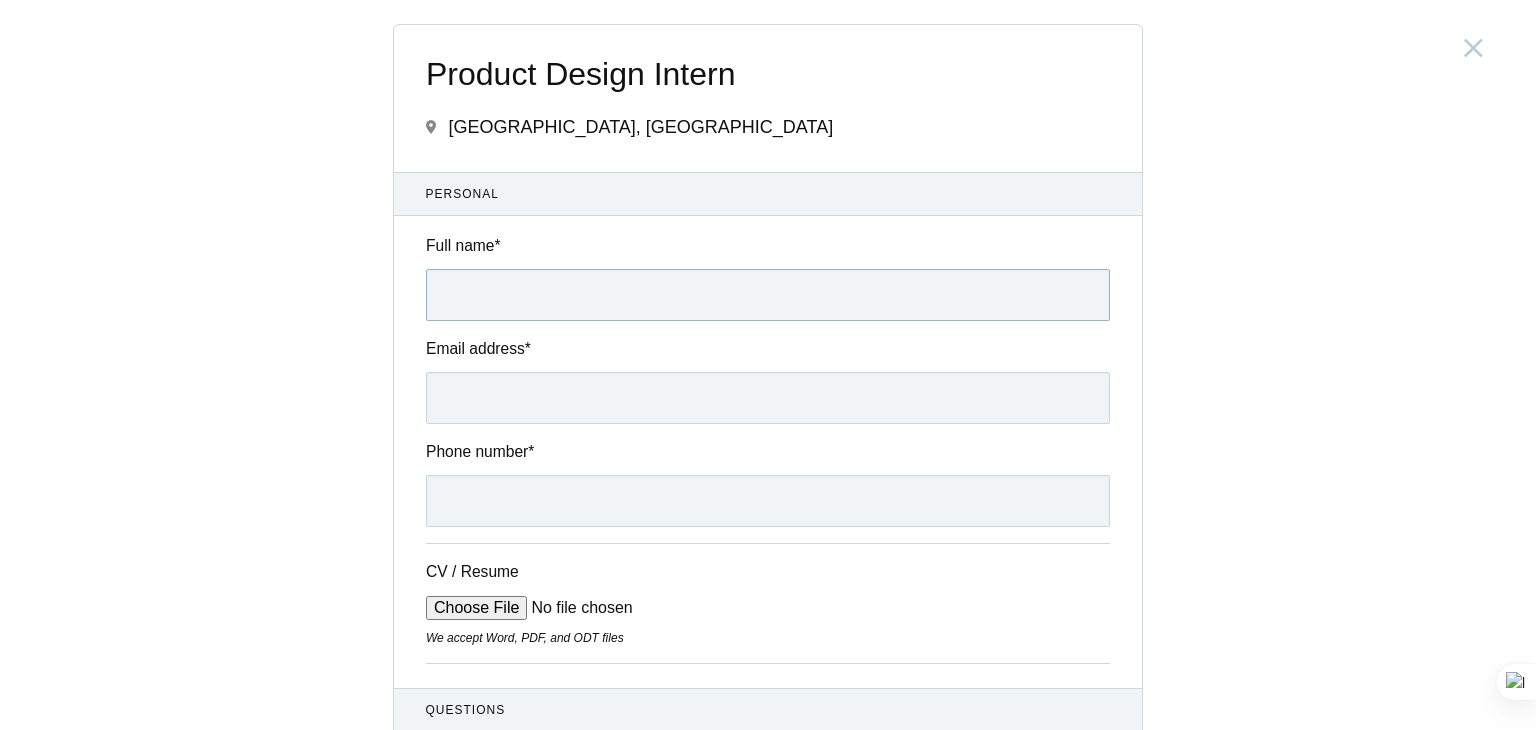 click on "Full name  *" at bounding box center (768, 295) 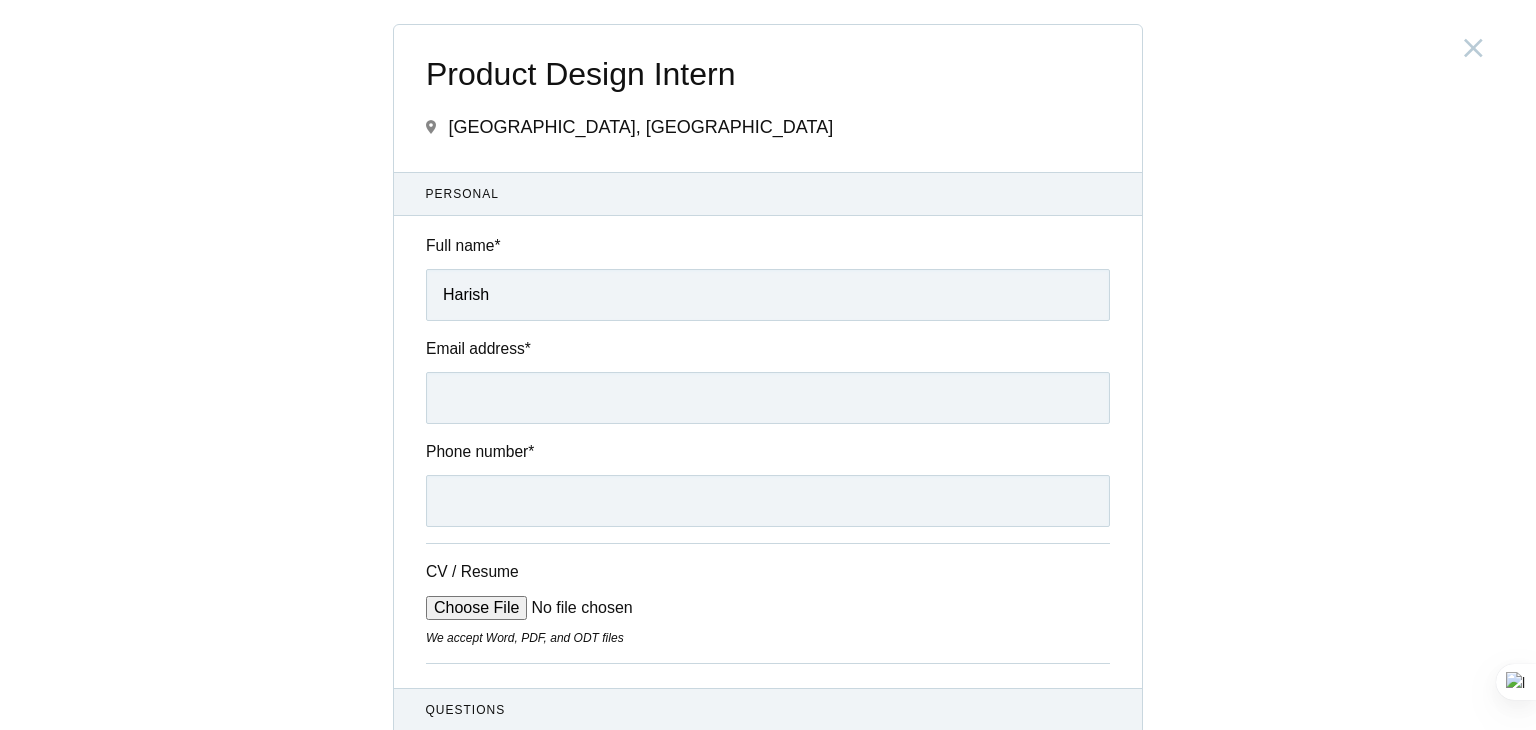 type on "harish87542@gmail.com" 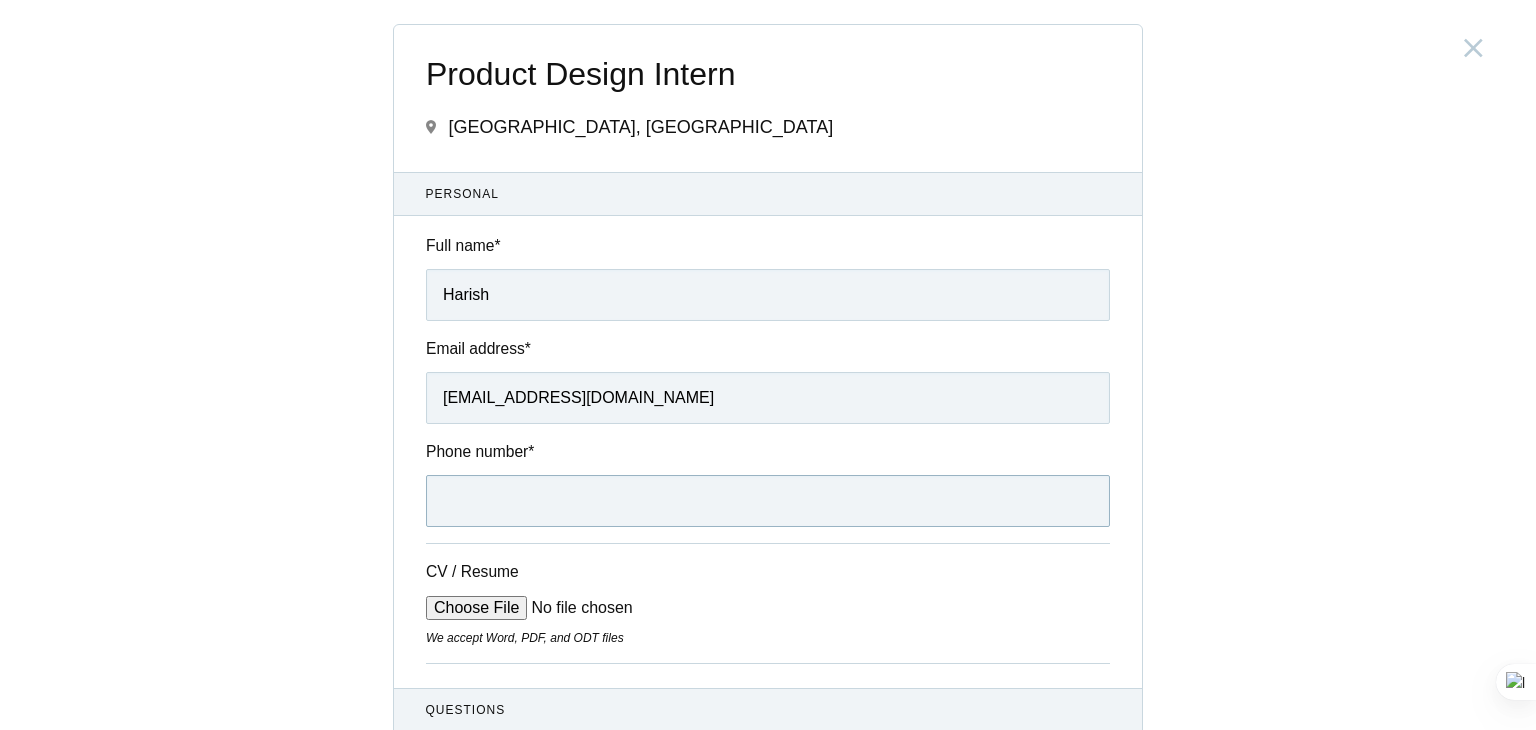 type on "+919791769755" 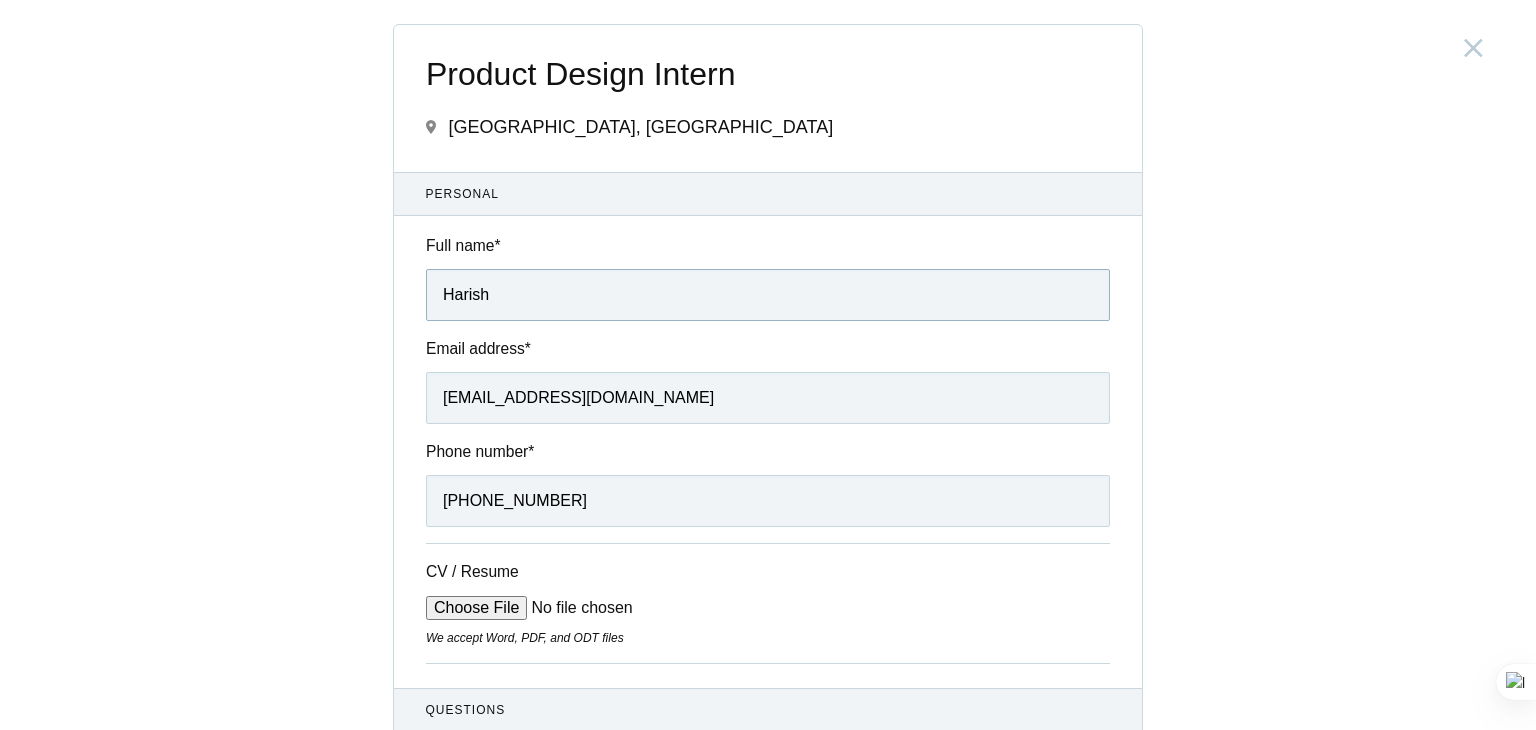 scroll, scrollTop: 200, scrollLeft: 0, axis: vertical 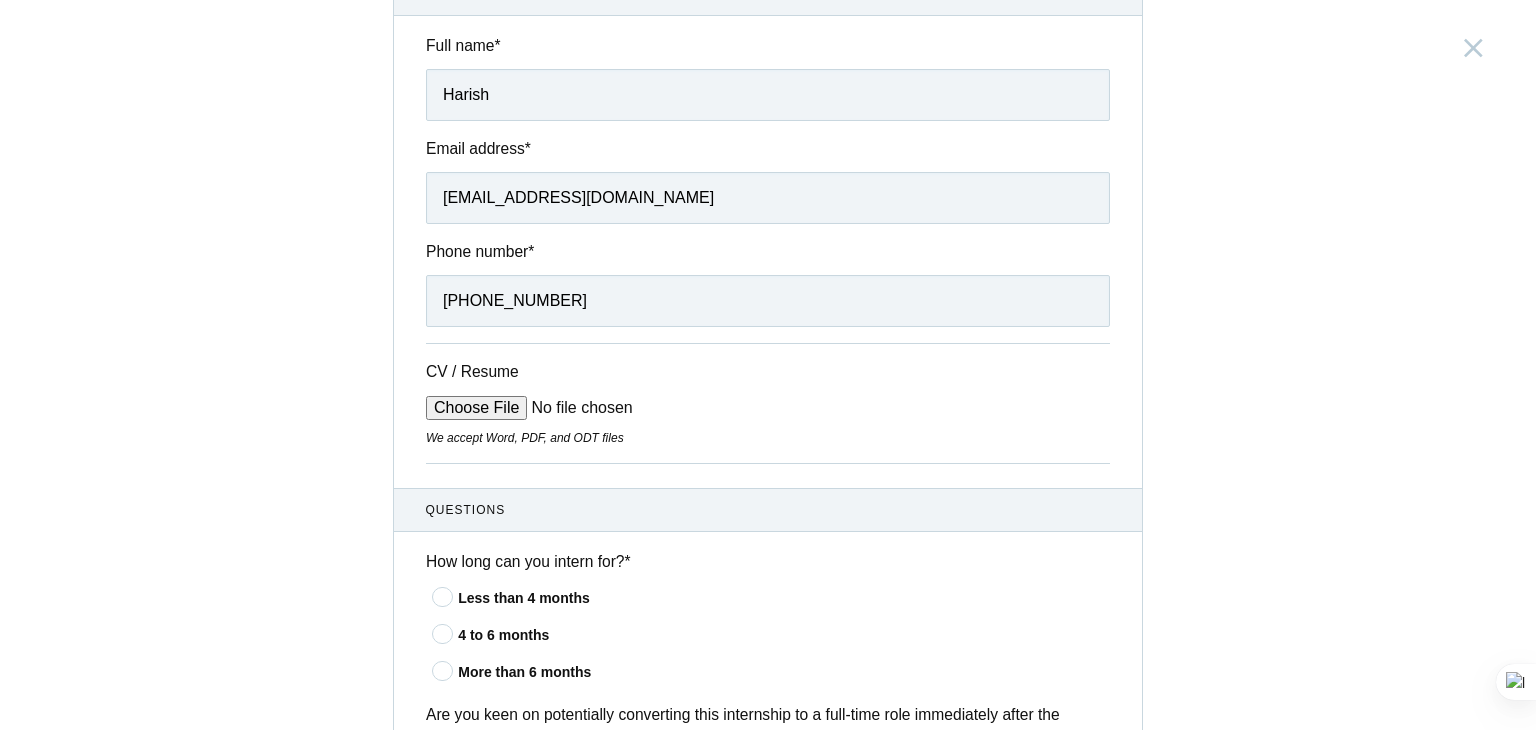 click on "CV / Resume" at bounding box center (577, 408) 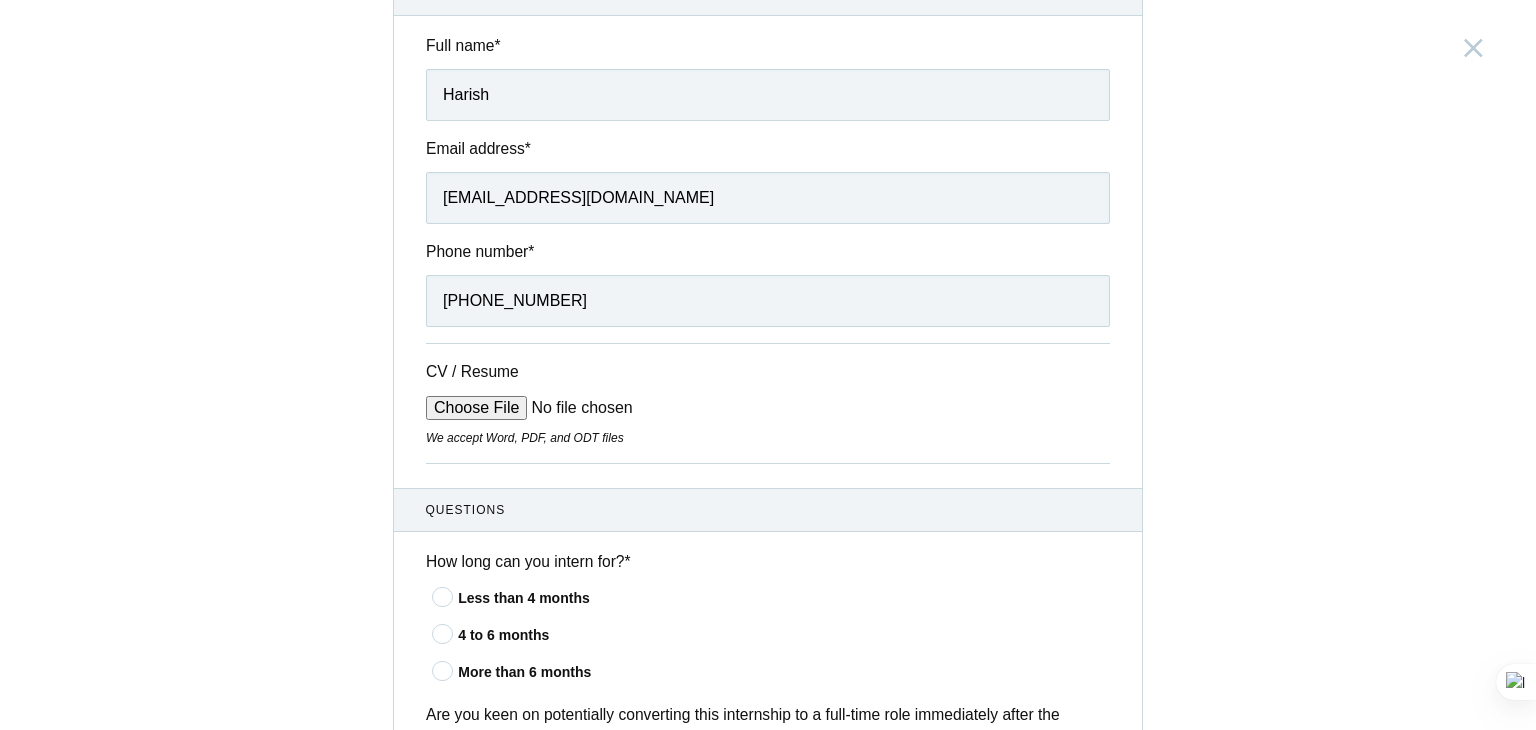 type on "C:\fakepath\Harish_R_UiUx.pdf" 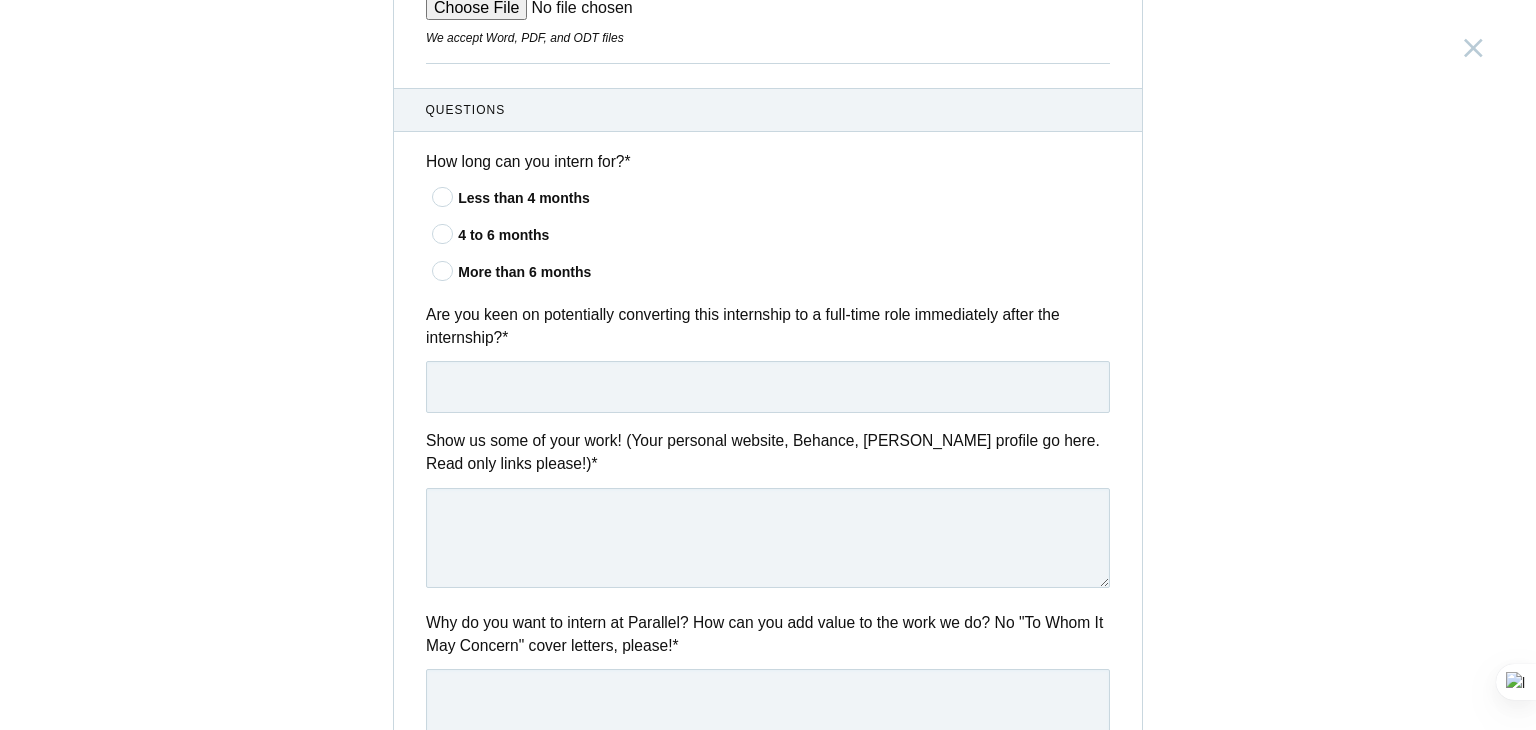 scroll, scrollTop: 400, scrollLeft: 0, axis: vertical 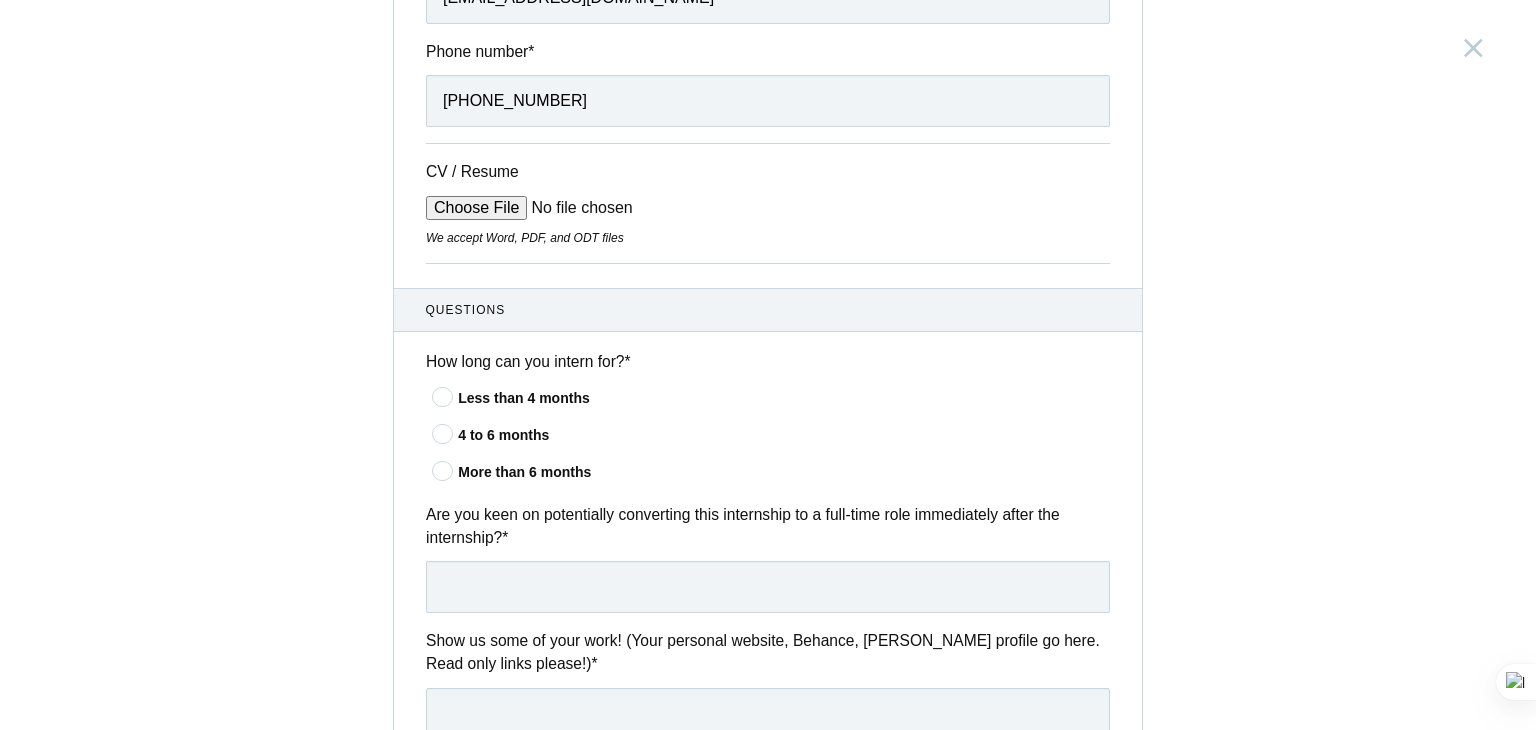 click at bounding box center [443, 470] 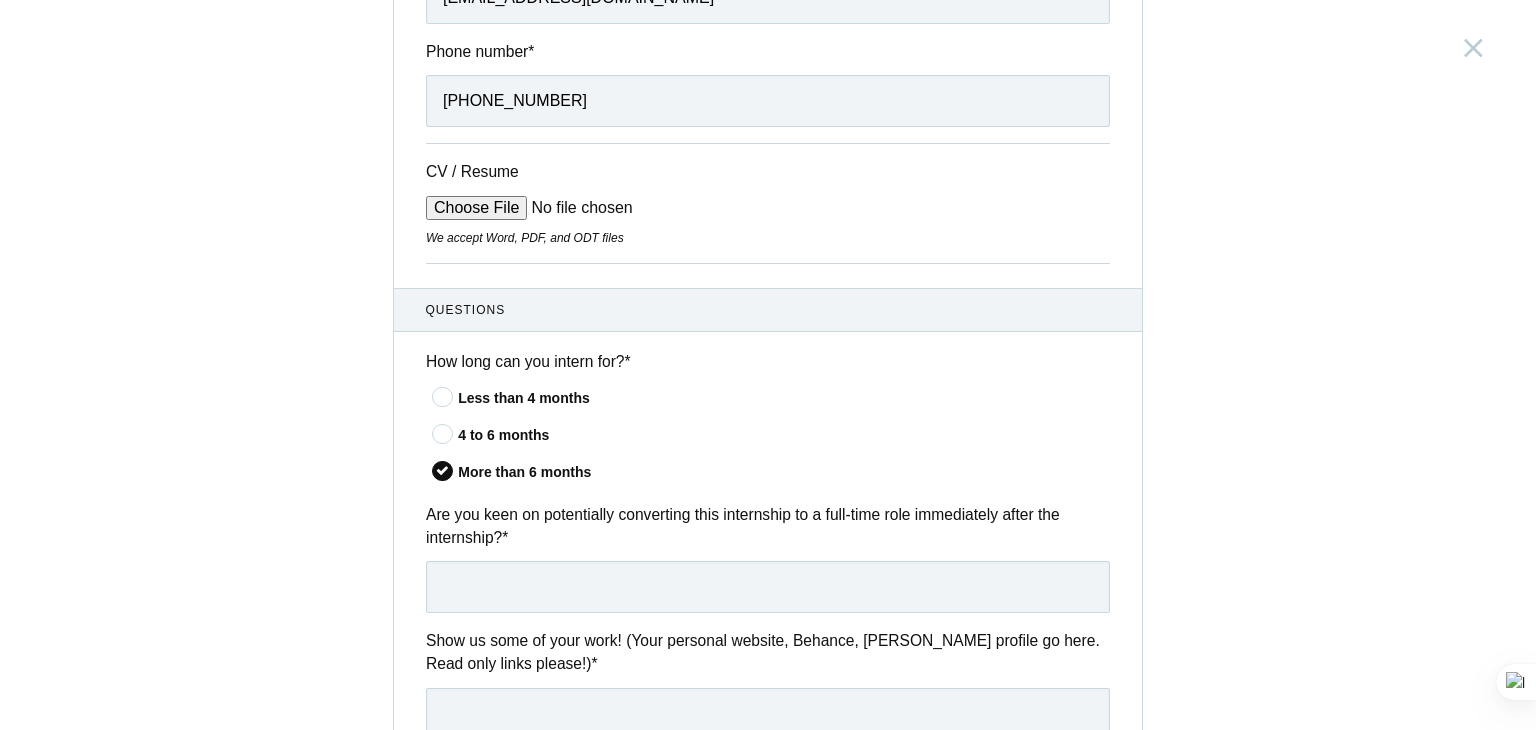 scroll, scrollTop: 600, scrollLeft: 0, axis: vertical 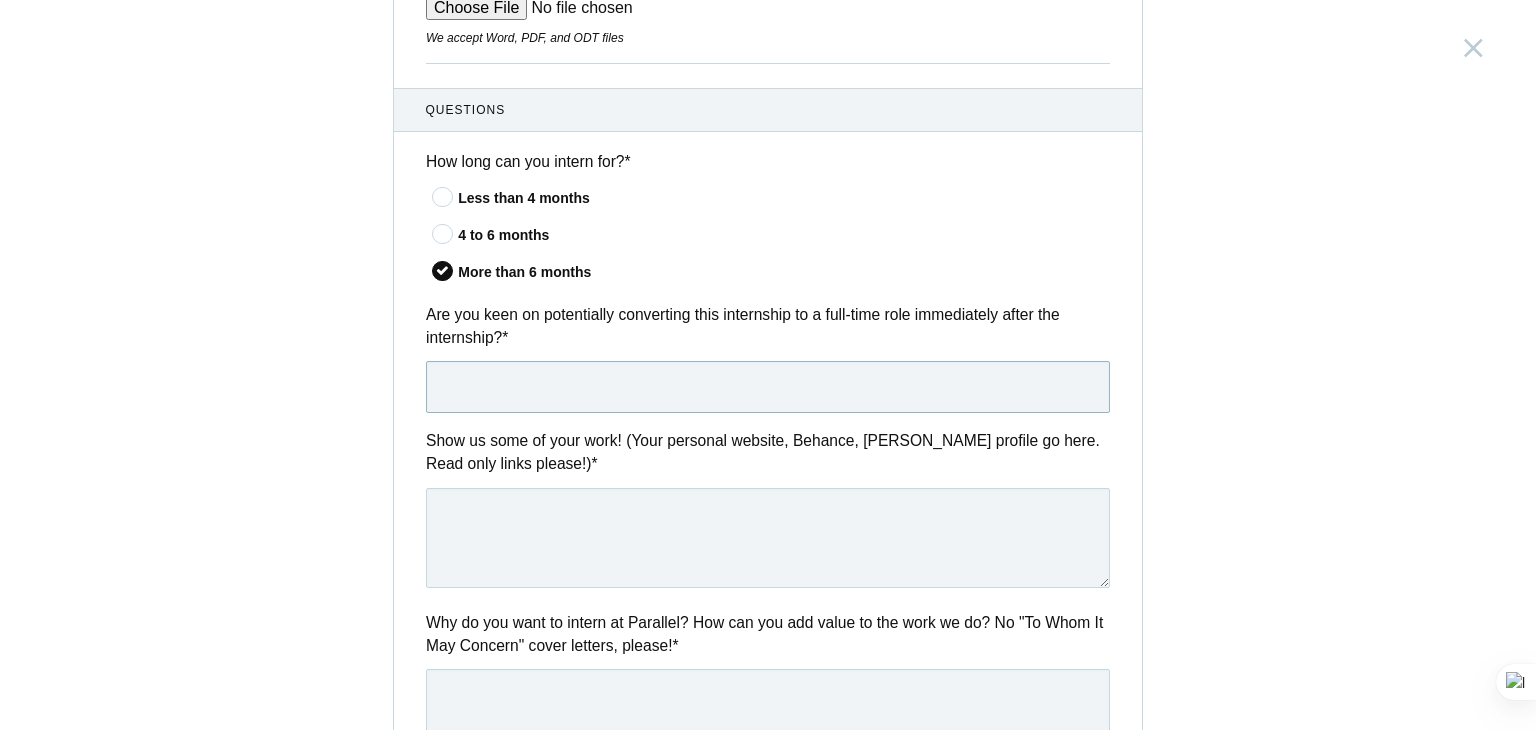 click at bounding box center (768, 387) 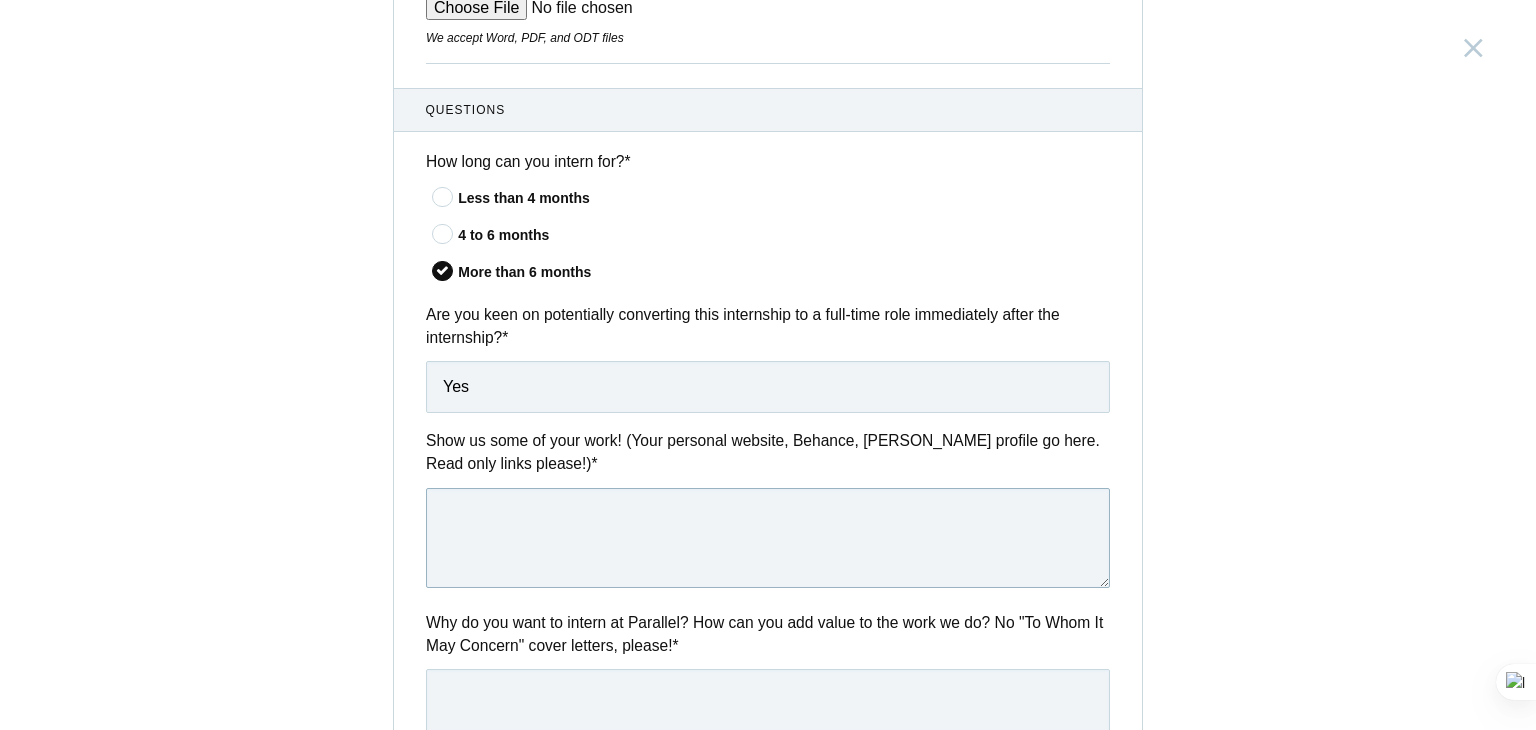 click at bounding box center [768, 538] 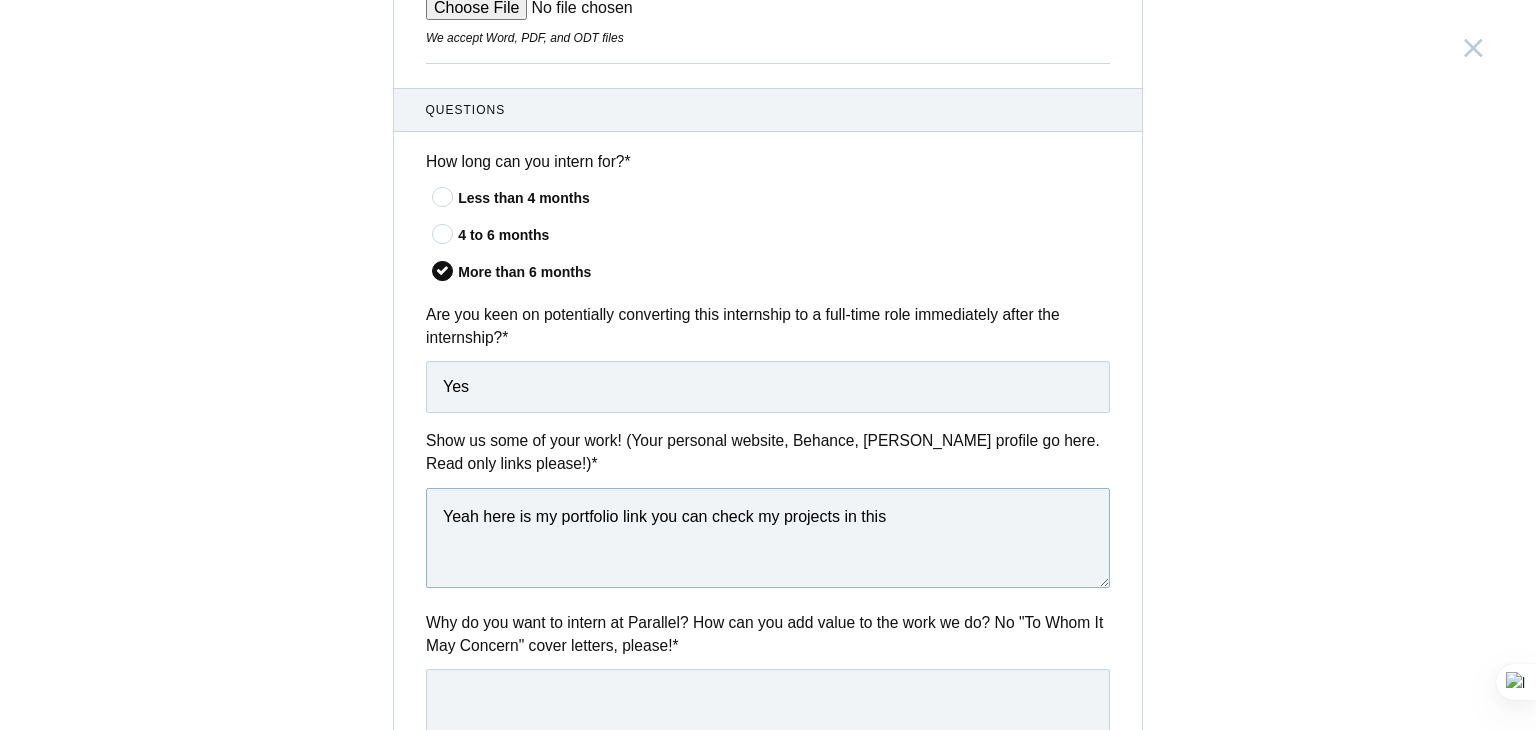 drag, startPoint x: 779, startPoint y: 517, endPoint x: 876, endPoint y: 521, distance: 97.082436 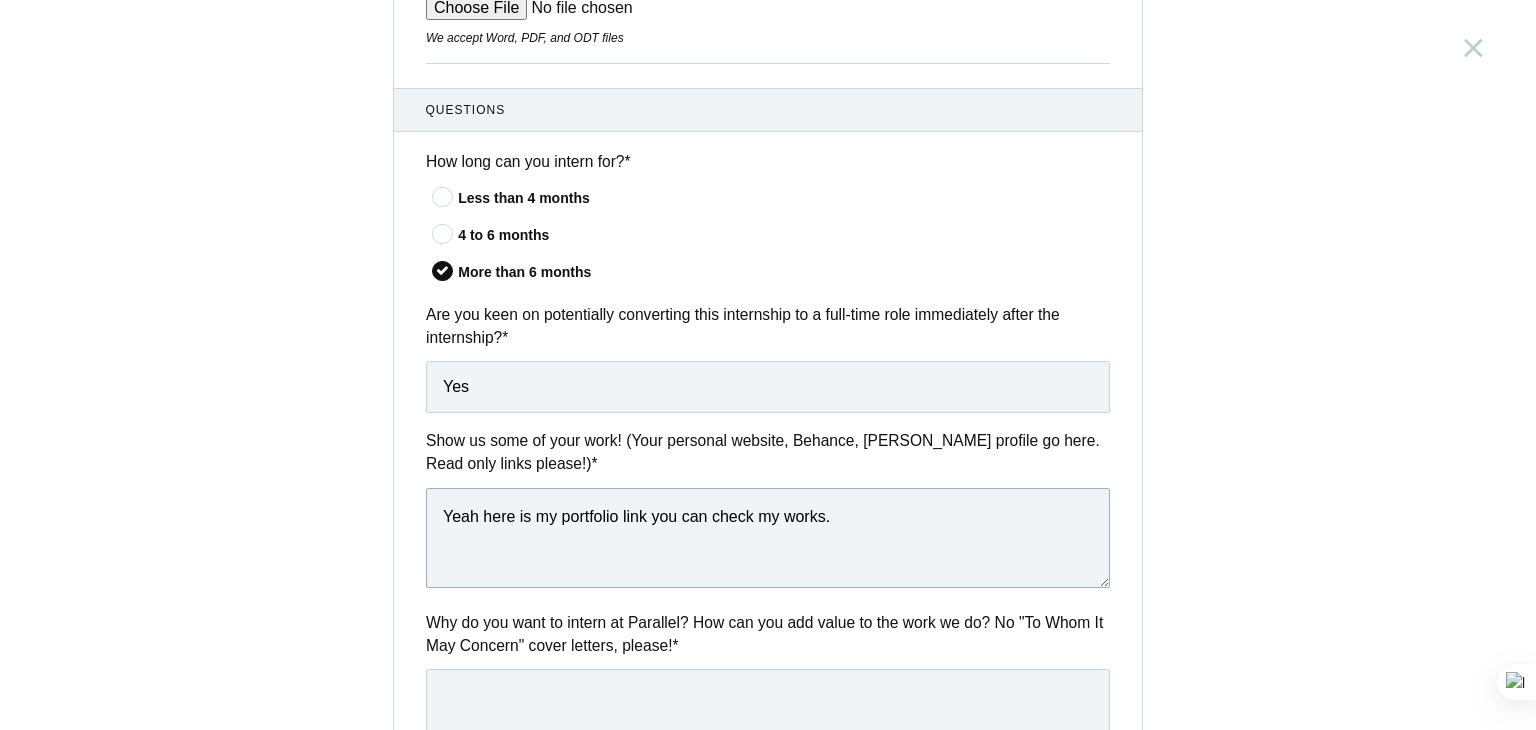 paste on "https://animaxmultimedia.com/students/harish/" 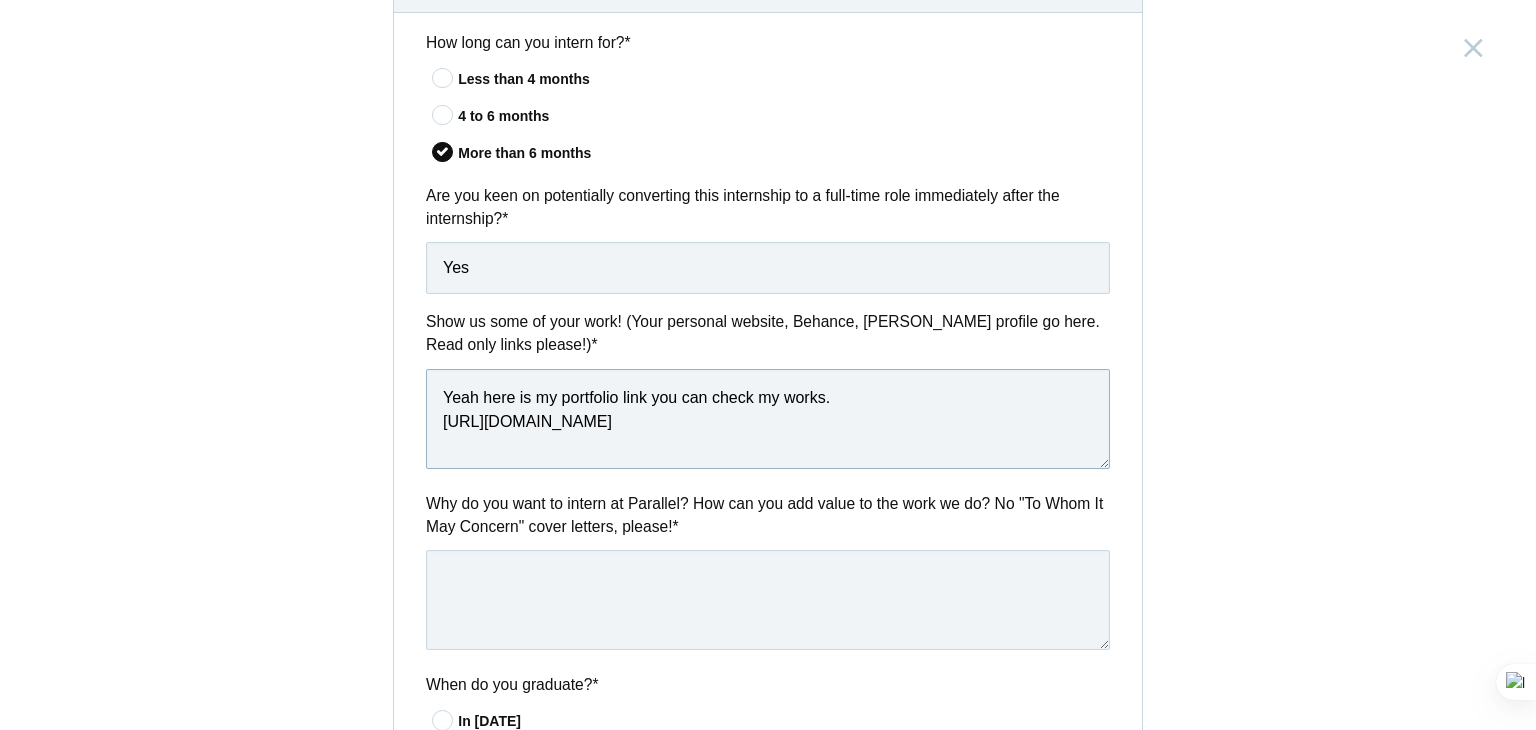 scroll, scrollTop: 800, scrollLeft: 0, axis: vertical 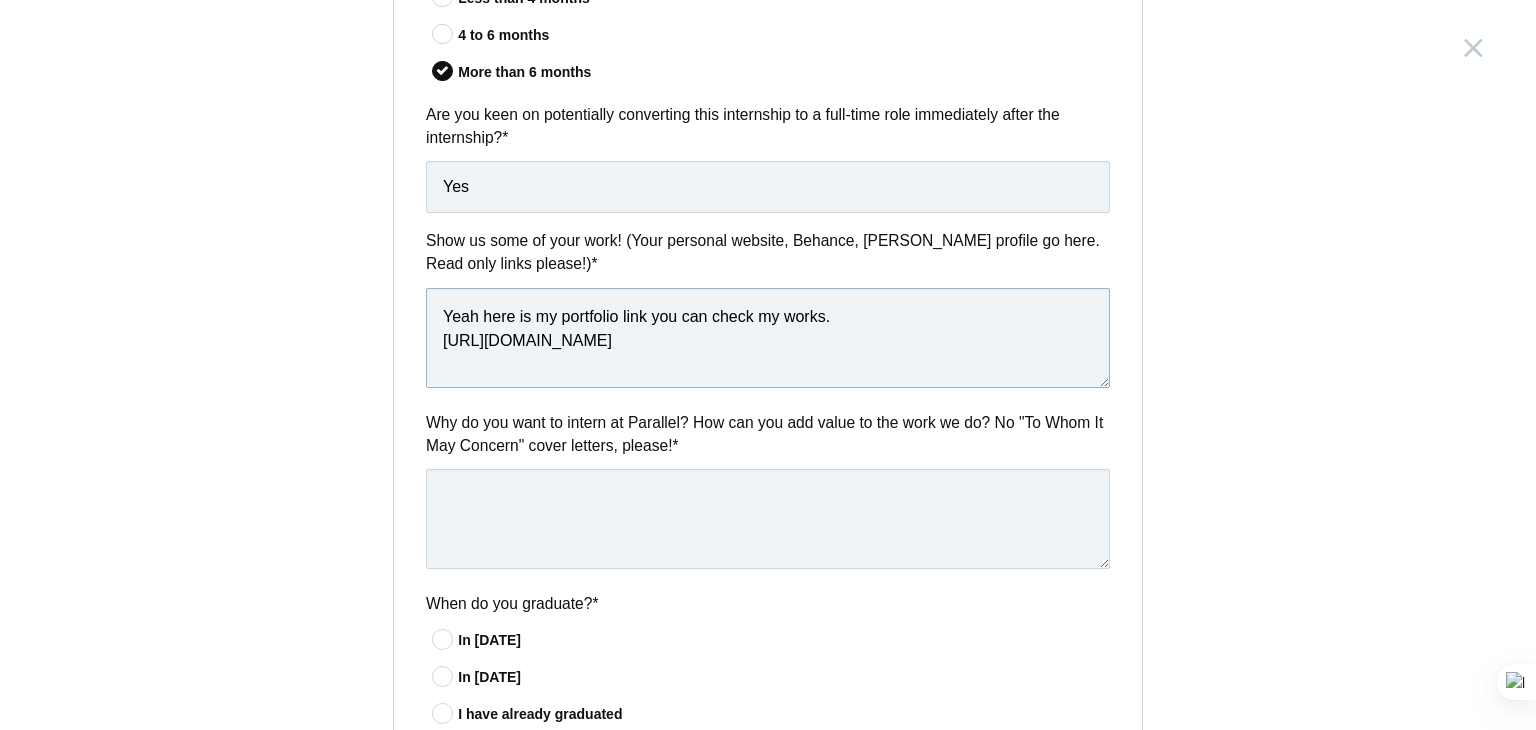 type on "Yeah here is my portfolio link you can check my works.
https://animaxmultimedia.com/students/harish/" 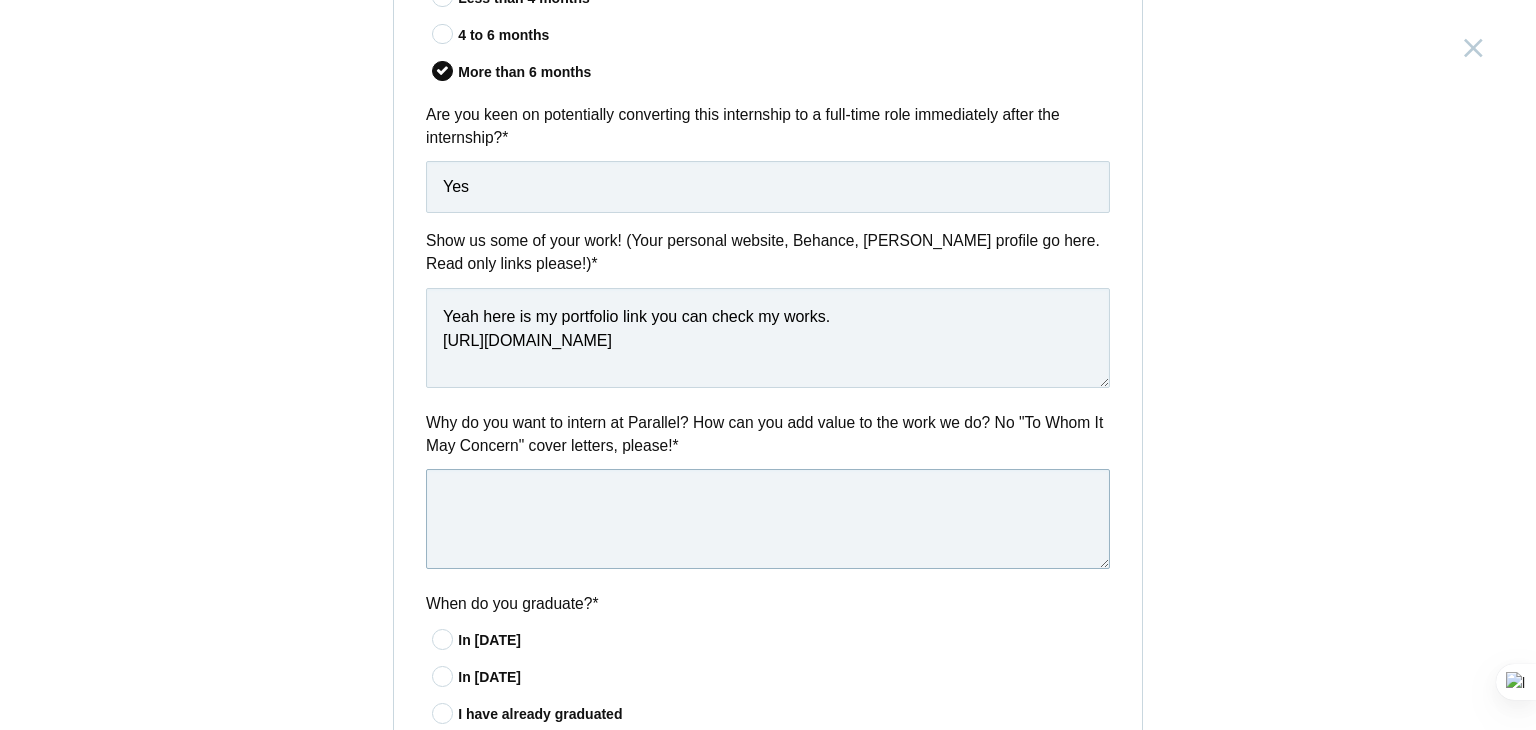 click at bounding box center (768, 519) 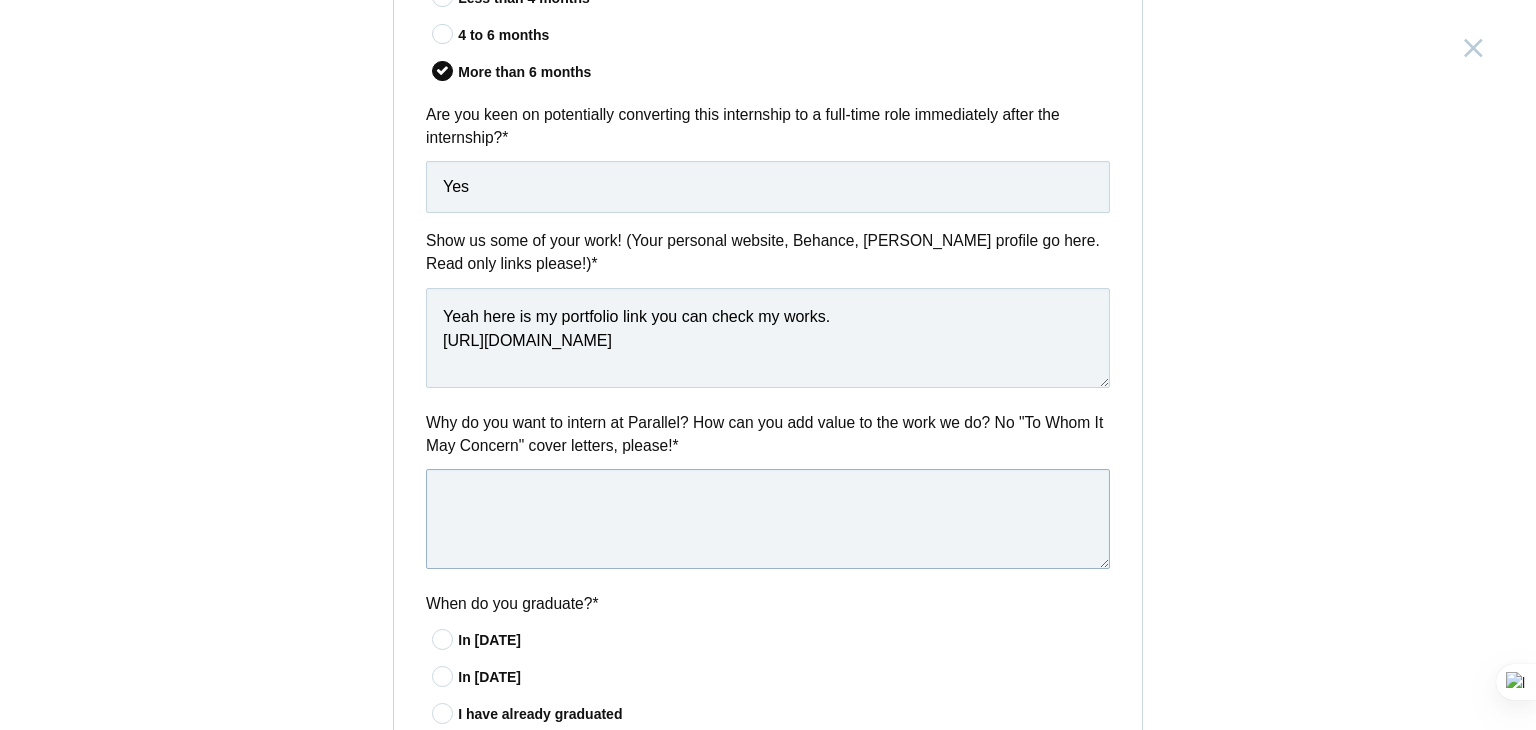 paste on "As a Developer cum UI/UX Designer, I bring a unique blend of technical expertise and design sensibility to every project. With over 2 years of experience in Android and Flutter development, I have built scalable, user-friendly applications that deliver seamless performance. My passion for design led me to complete a certified UI/UX course, where I honed my skills in tools like Figma, Adobe XD, and design principles such as visual hierarchy, typography, and user-centered thinking.
This dual skill set allows me to bridge the gap between development and design, ensuring the final product not only functions flawlessly but also provides an engaging and intuitive user experience. I take pride in turning complex ideas into elegant digital solutions, and I’m eager to contribute to innovative teams where I can continue to grow as a full-spectrum product creator." 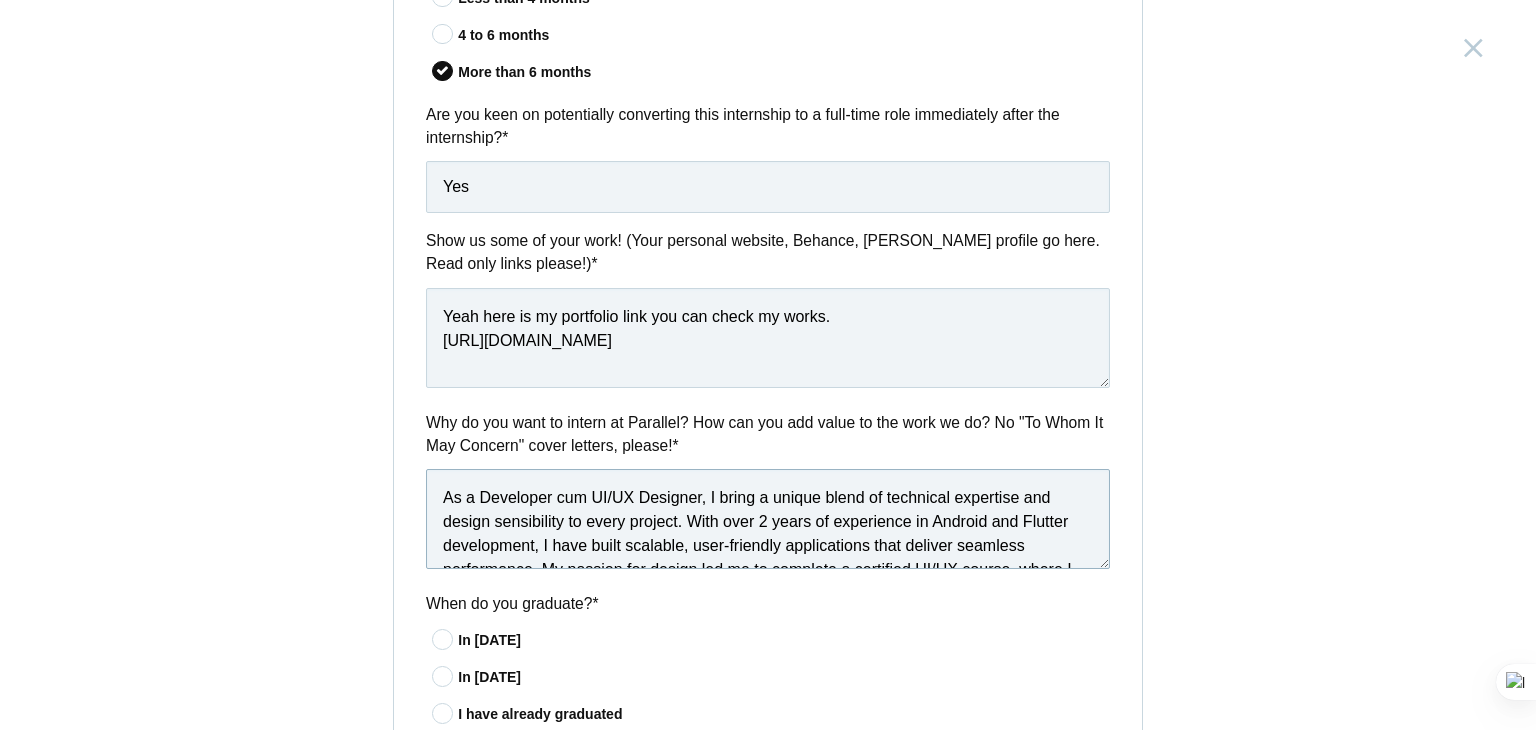 scroll, scrollTop: 200, scrollLeft: 0, axis: vertical 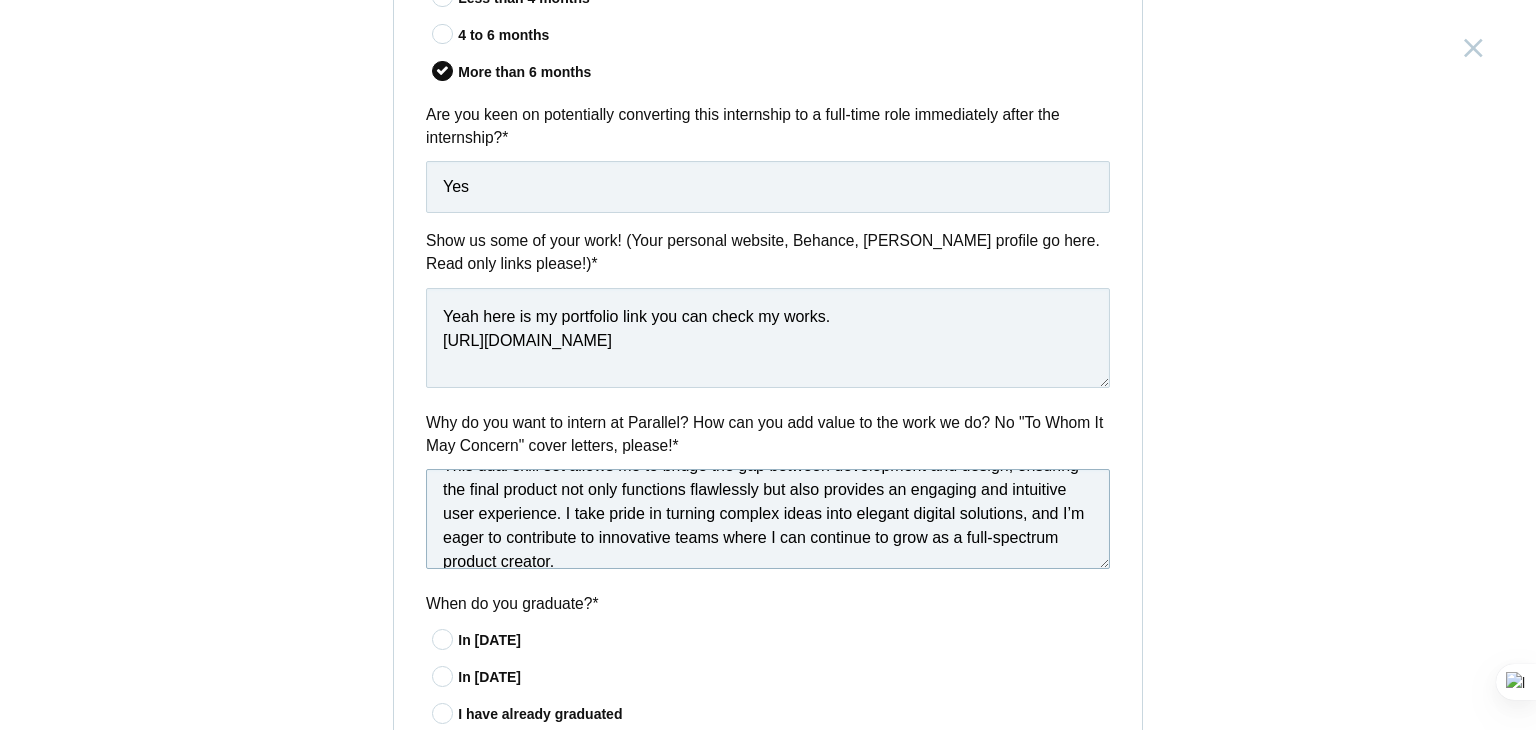 click on "As a Developer cum UI/UX Designer, I bring a unique blend of technical expertise and design sensibility to every project. With over 2 years of experience in Android and Flutter development, I have built scalable, user-friendly applications that deliver seamless performance. My passion for design led me to complete a certified UI/UX course, where I honed my skills in tools like Figma, Adobe XD, and design principles such as visual hierarchy, typography, and user-centered thinking.
This dual skill set allows me to bridge the gap between development and design, ensuring the final product not only functions flawlessly but also provides an engaging and intuitive user experience. I take pride in turning complex ideas into elegant digital solutions, and I’m eager to contribute to innovative teams where I can continue to grow as a full-spectrum product creator." at bounding box center [768, 519] 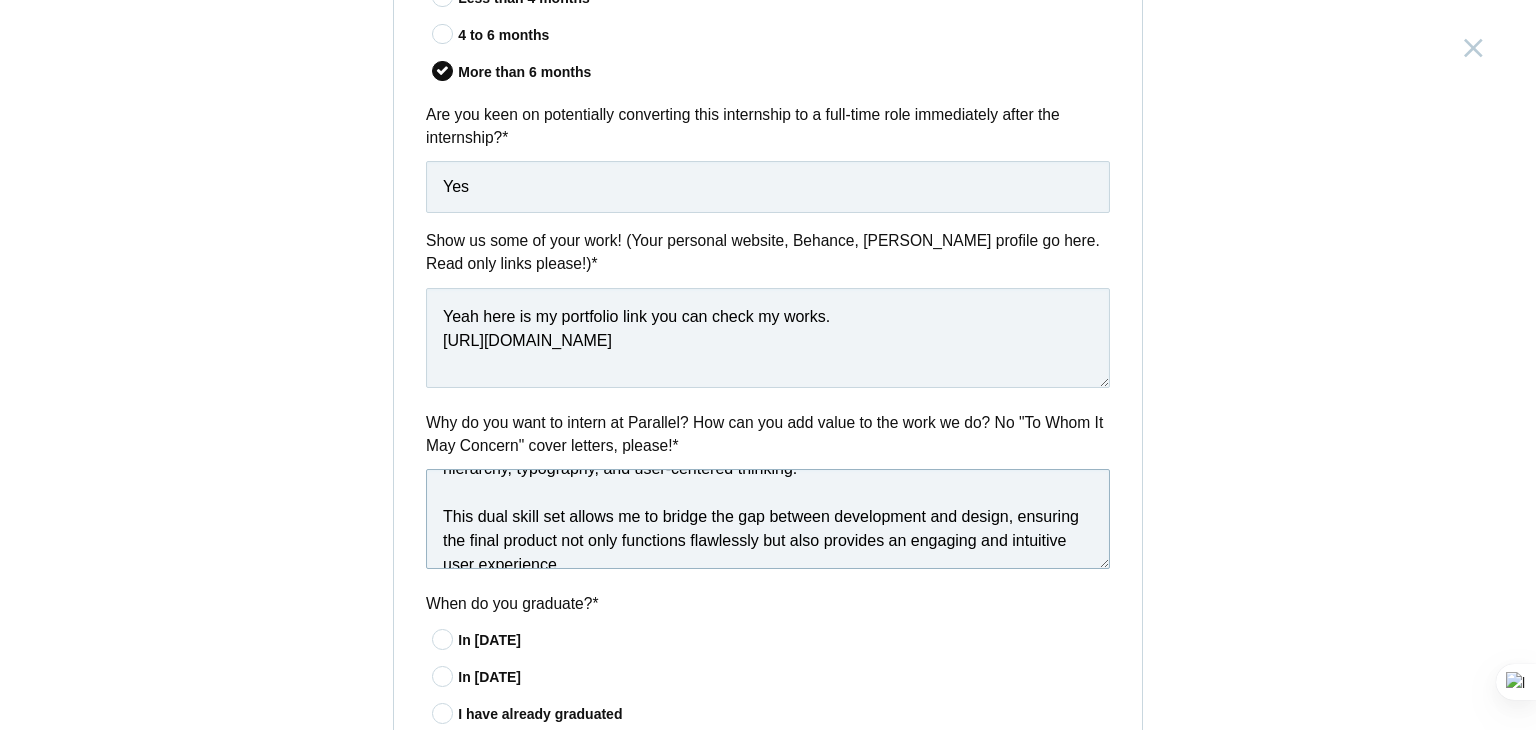 scroll, scrollTop: 45, scrollLeft: 0, axis: vertical 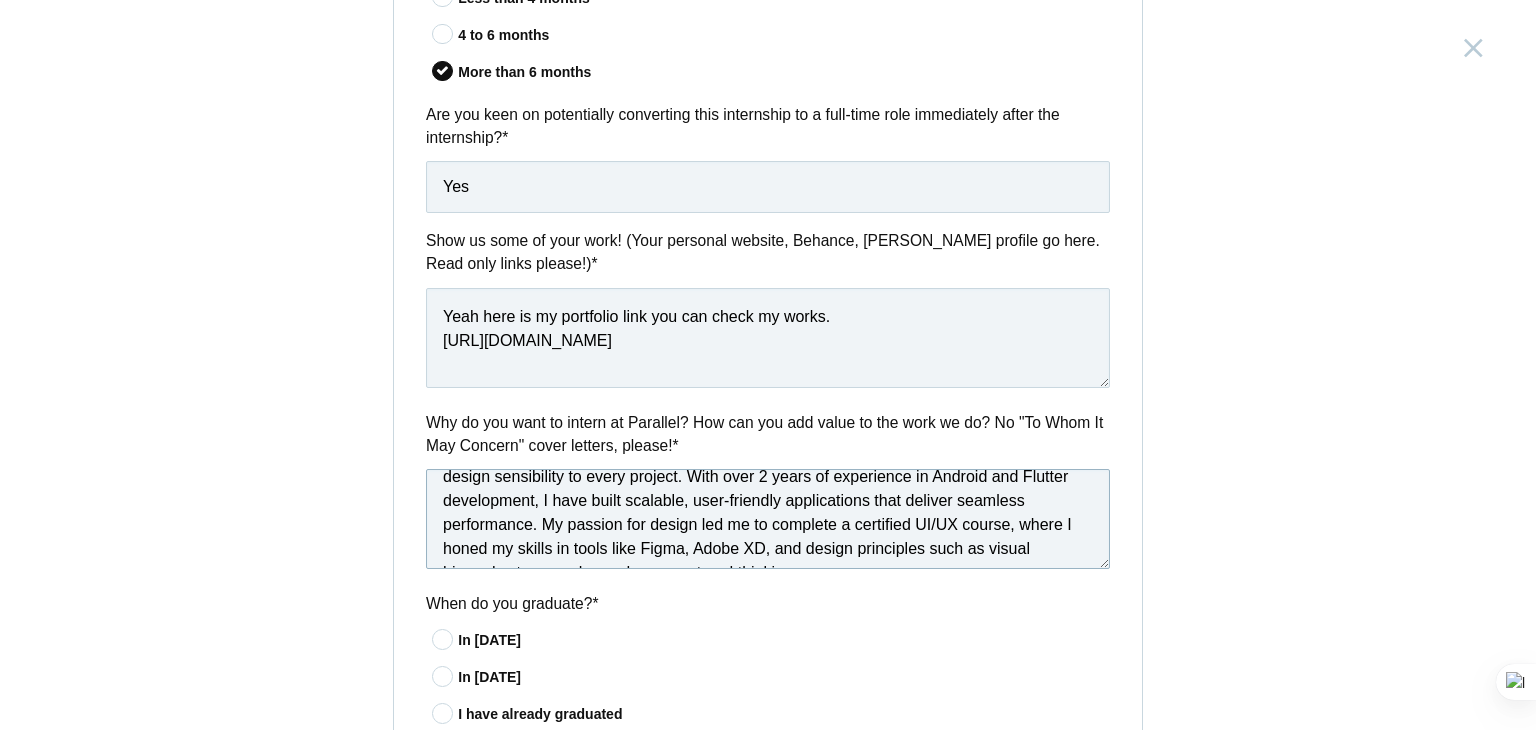 click on "As a Developer cum UI/UX Designer, I bring a unique blend of technical expertise and design sensibility to every project. With over 2 years of experience in Android and Flutter development, I have built scalable, user-friendly applications that deliver seamless performance. My passion for design led me to complete a certified UI/UX course, where I honed my skills in tools like Figma, Adobe XD, and design principles such as visual hierarchy, typography, and user-centered thinking.
This dual skill set allows me to bridge the gap between development and design, ensuring the final product not only functions flawlessly but also provides an engaging and intuitive user experience.
I take pride in turning complex ideas into elegant digital solutions, and I’m eager to contribute to innovative teams where I can continue to grow as a full-spectrum product creator." at bounding box center [768, 519] 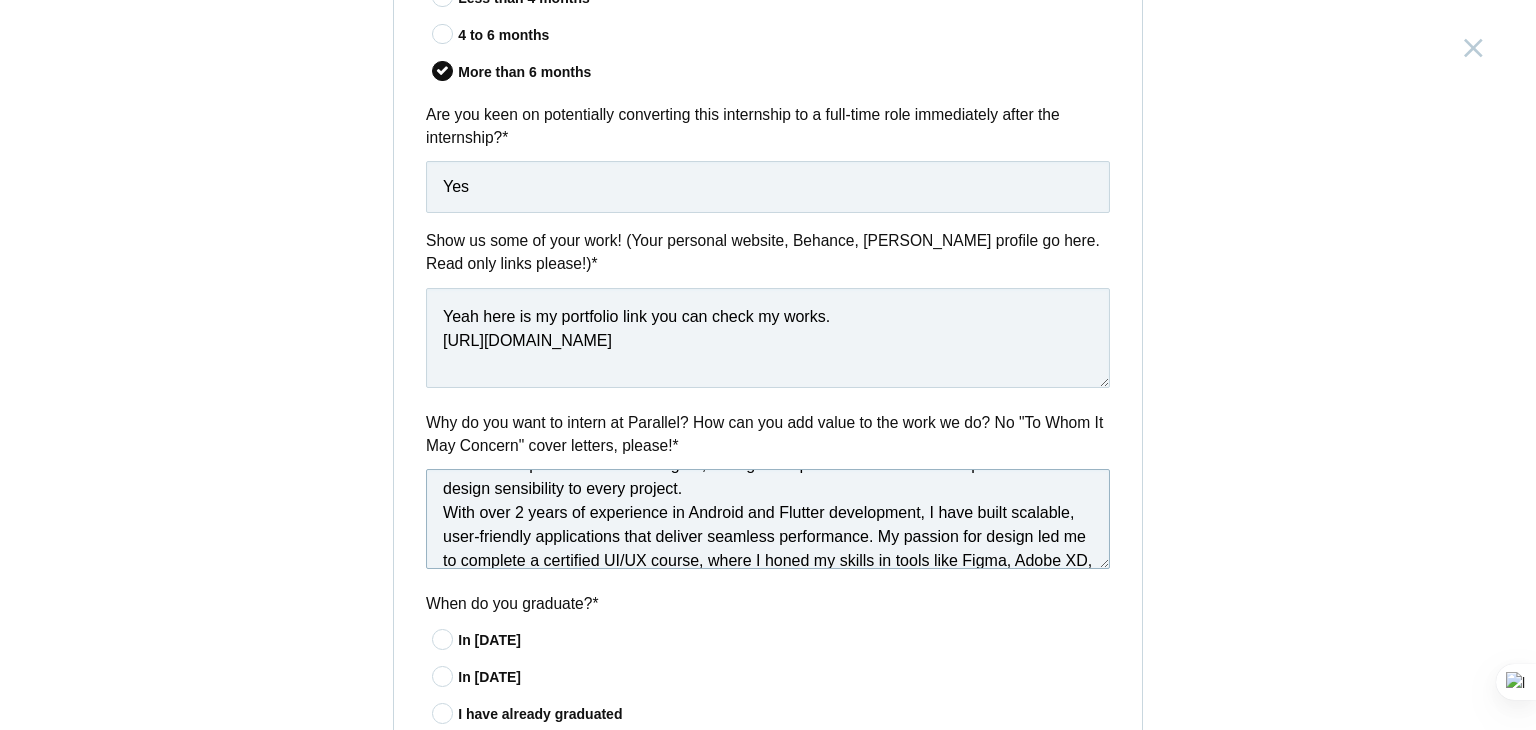scroll, scrollTop: 0, scrollLeft: 0, axis: both 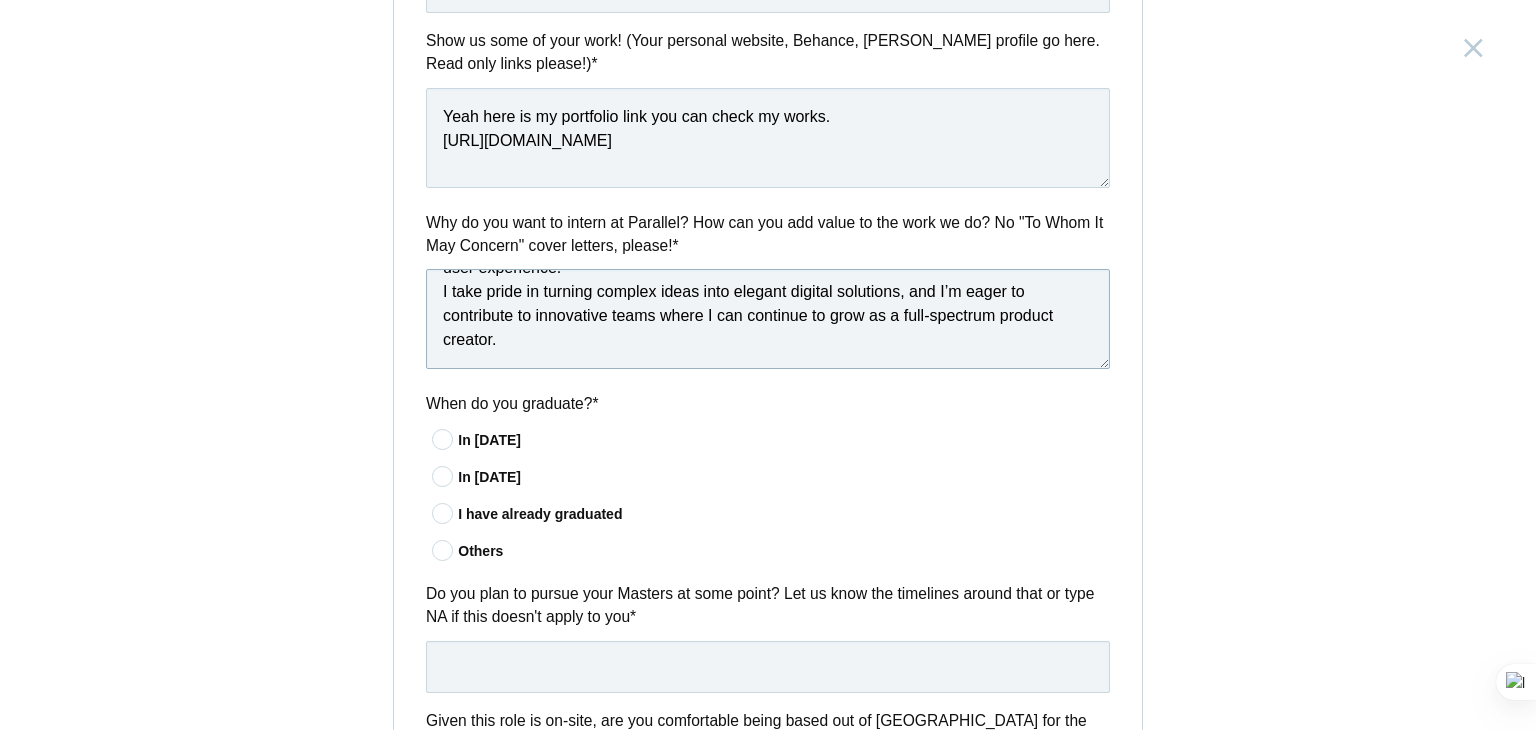 type on "As a Developer cum UI/UX Designer, I bring a unique blend of technical expertise and design sensibility to every project.
With over 2 years of experience in Android and Flutter development, I have built scalable, user-friendly applications that deliver seamless performance. My passion for design led me to complete a certified UI/UX course, where I honed my skills in tools like Figma, Adobe XD, and design principles such as visual hierarchy, typography, and user-centered thinking.
This dual skill set allows me to bridge the gap between development and design, ensuring the final product not only functions flawlessly but also provides an engaging and intuitive user experience.
I take pride in turning complex ideas into elegant digital solutions, and I’m eager to contribute to innovative teams where I can continue to grow as a full-spectrum product creator." 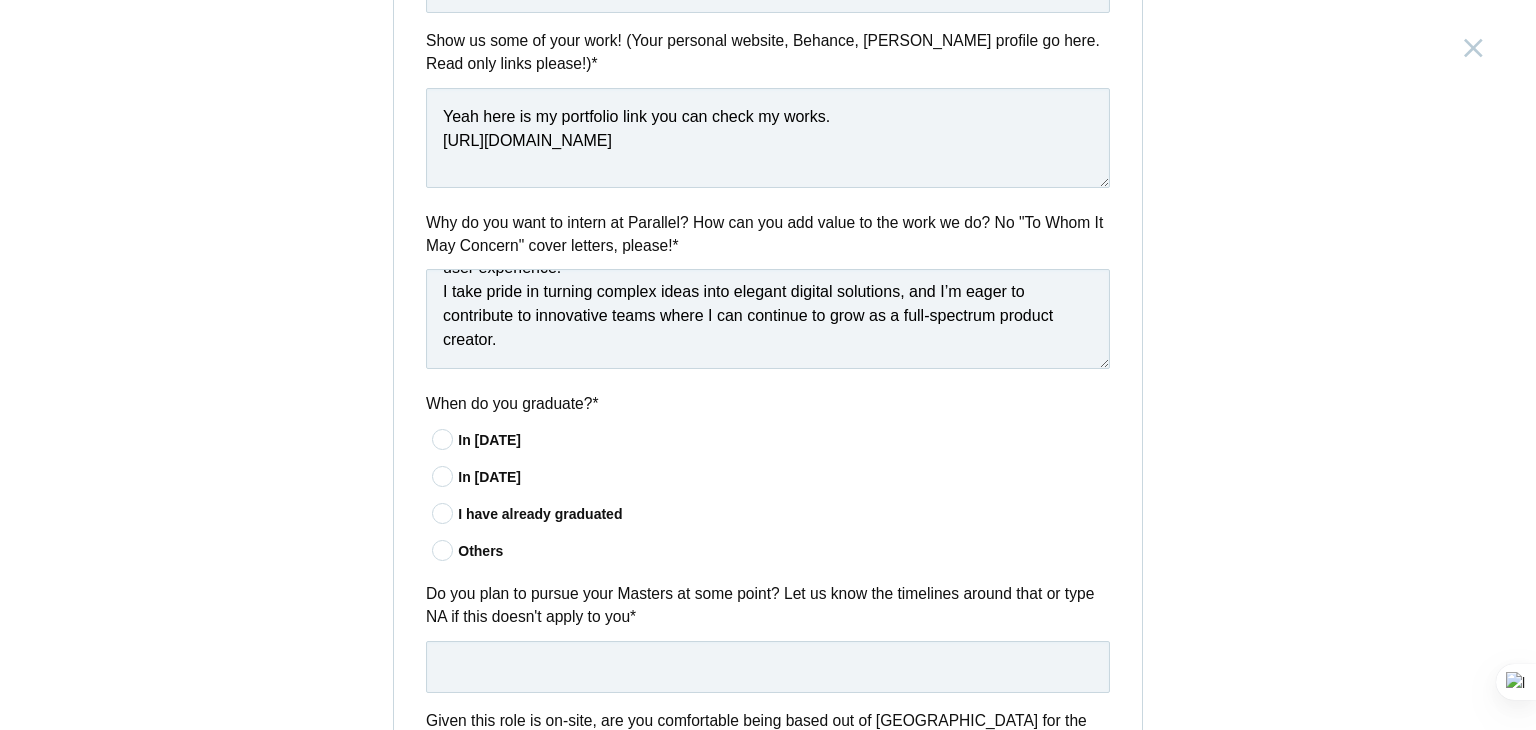 drag, startPoint x: 1097, startPoint y: 365, endPoint x: 1102, endPoint y: 415, distance: 50.24938 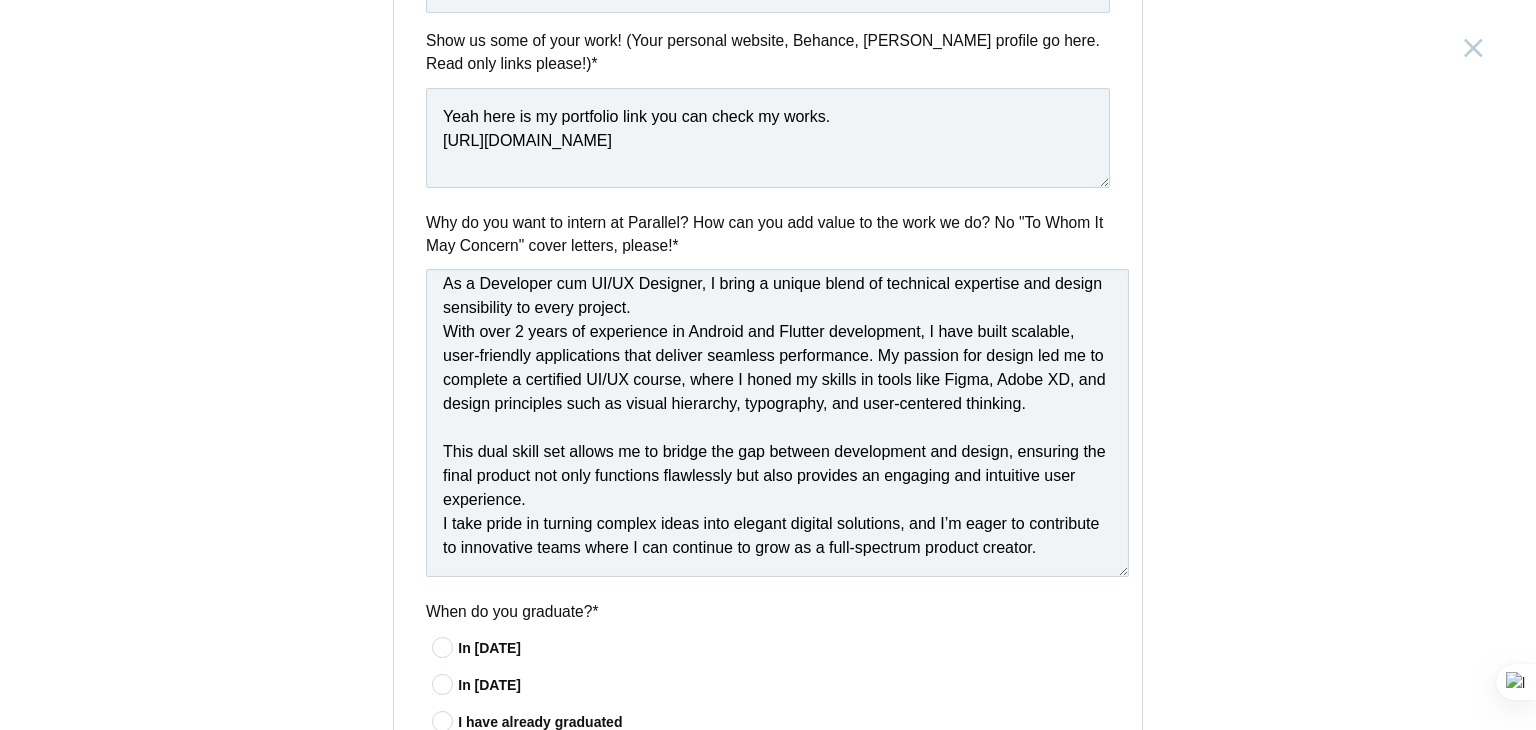 scroll, scrollTop: 0, scrollLeft: 0, axis: both 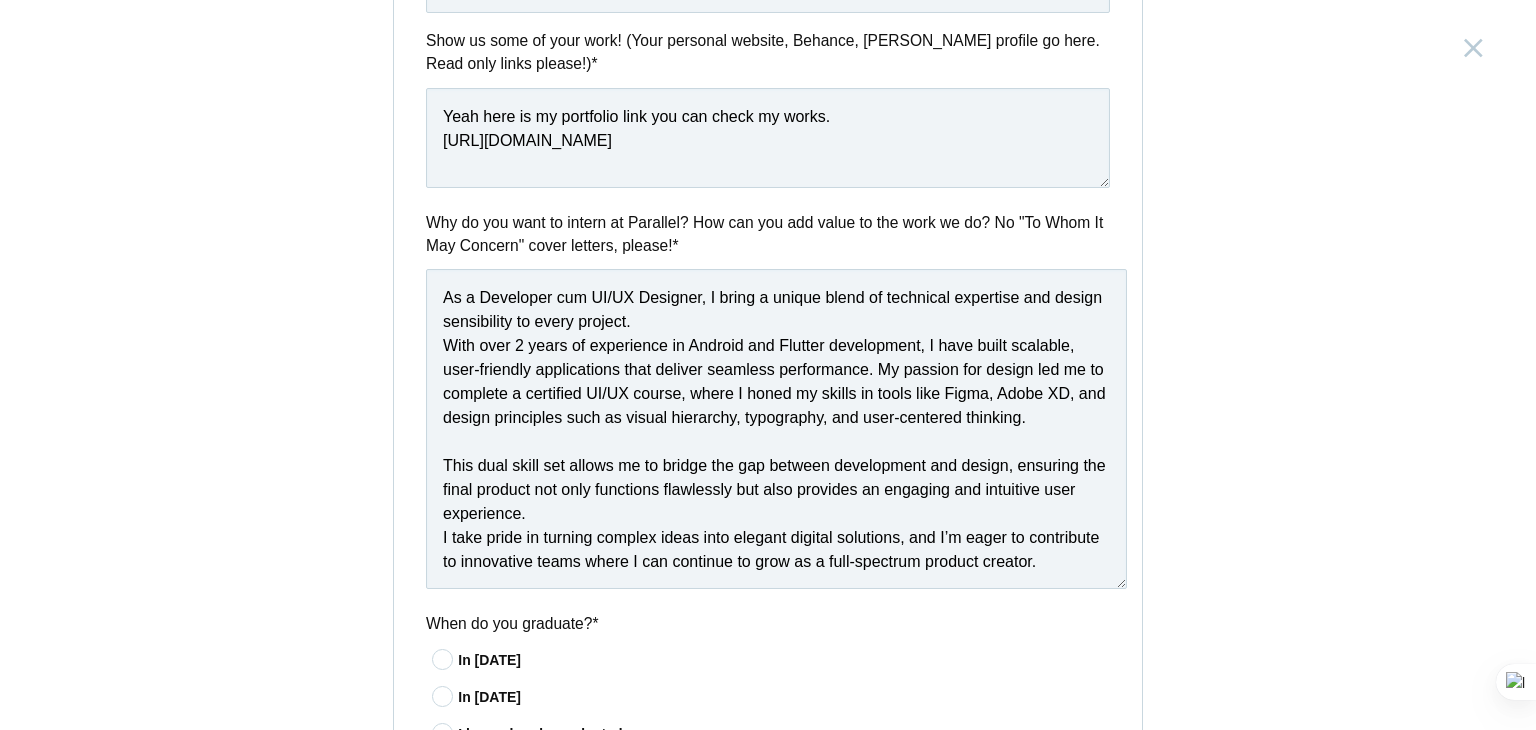 drag, startPoint x: 1095, startPoint y: 363, endPoint x: 1112, endPoint y: 584, distance: 221.65288 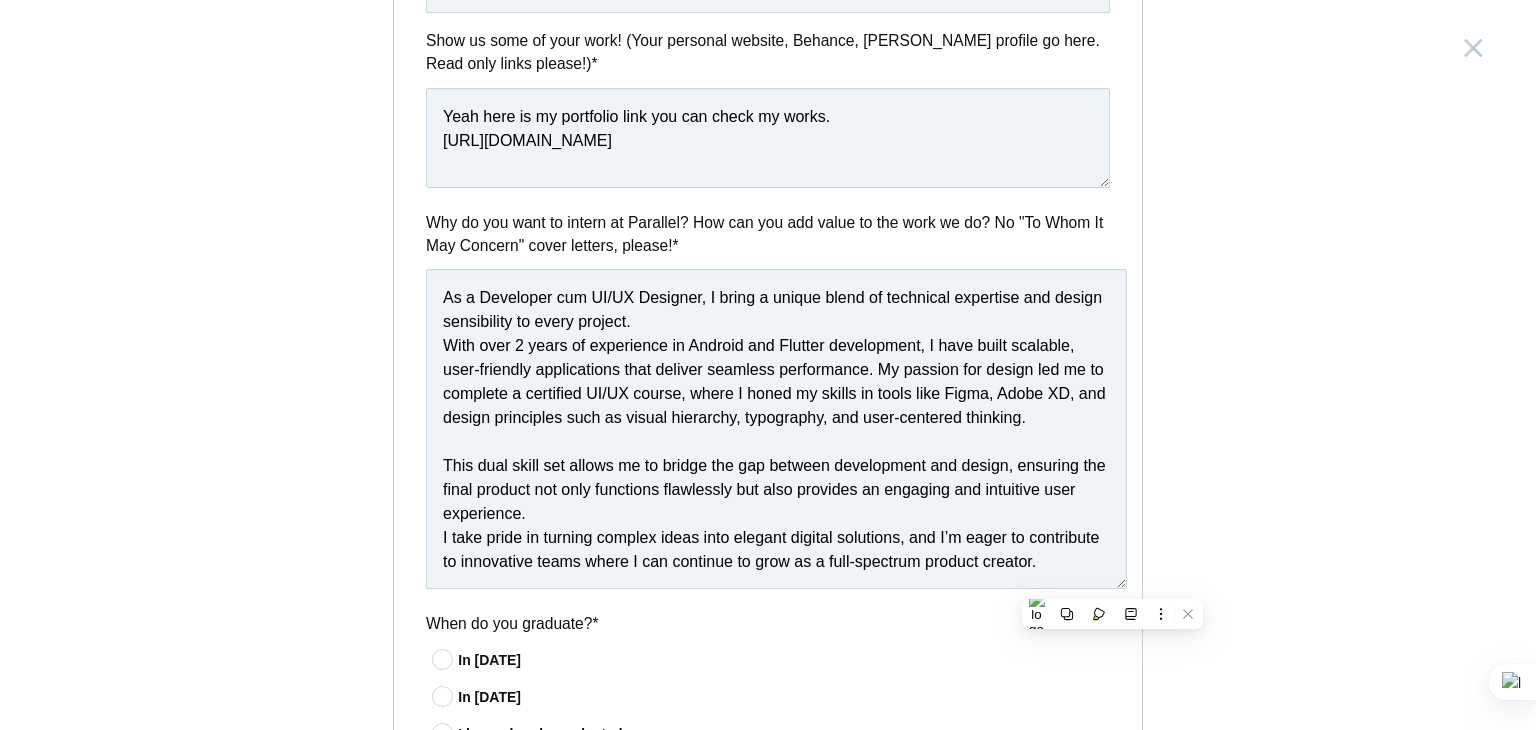 scroll, scrollTop: 800, scrollLeft: 0, axis: vertical 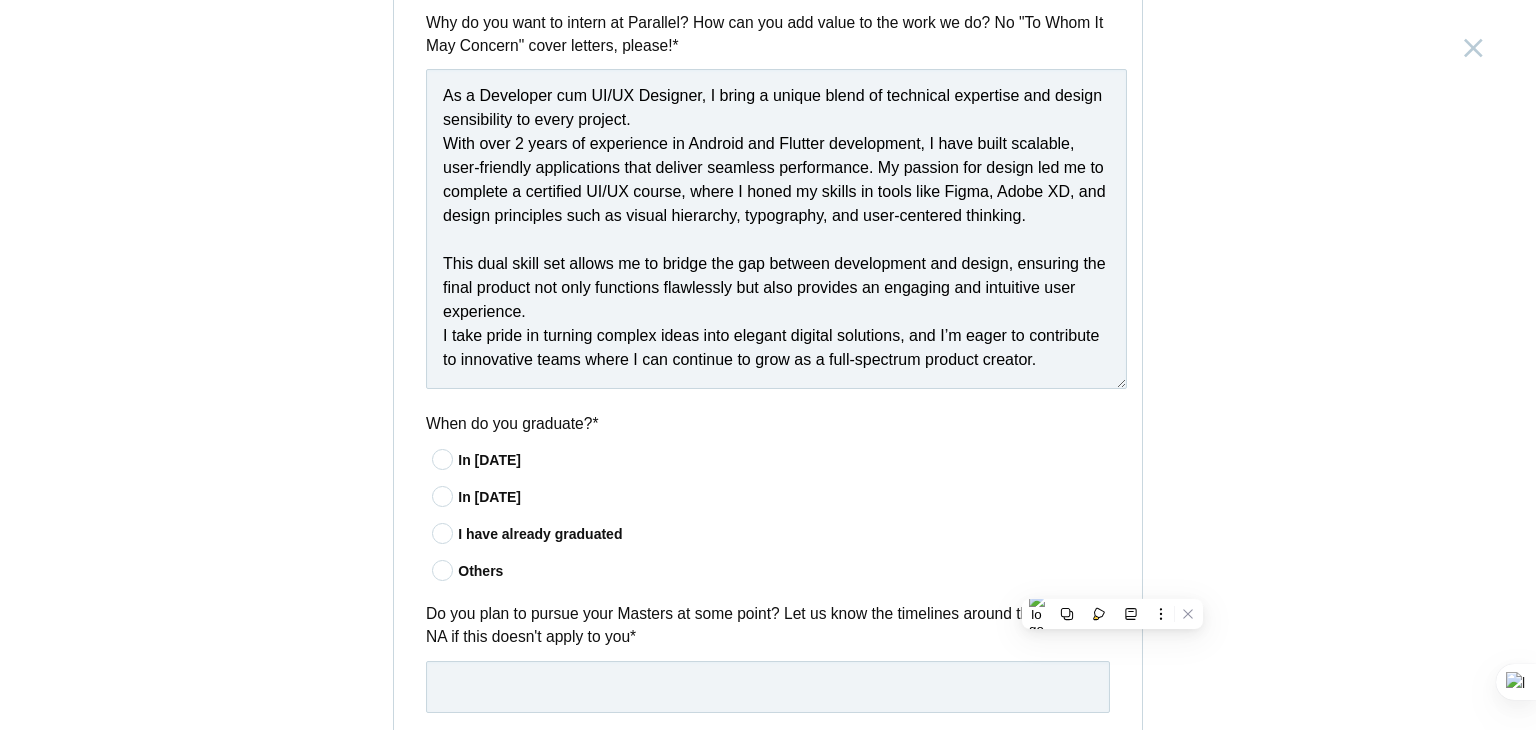 click on "In 2025" at bounding box center (784, 460) 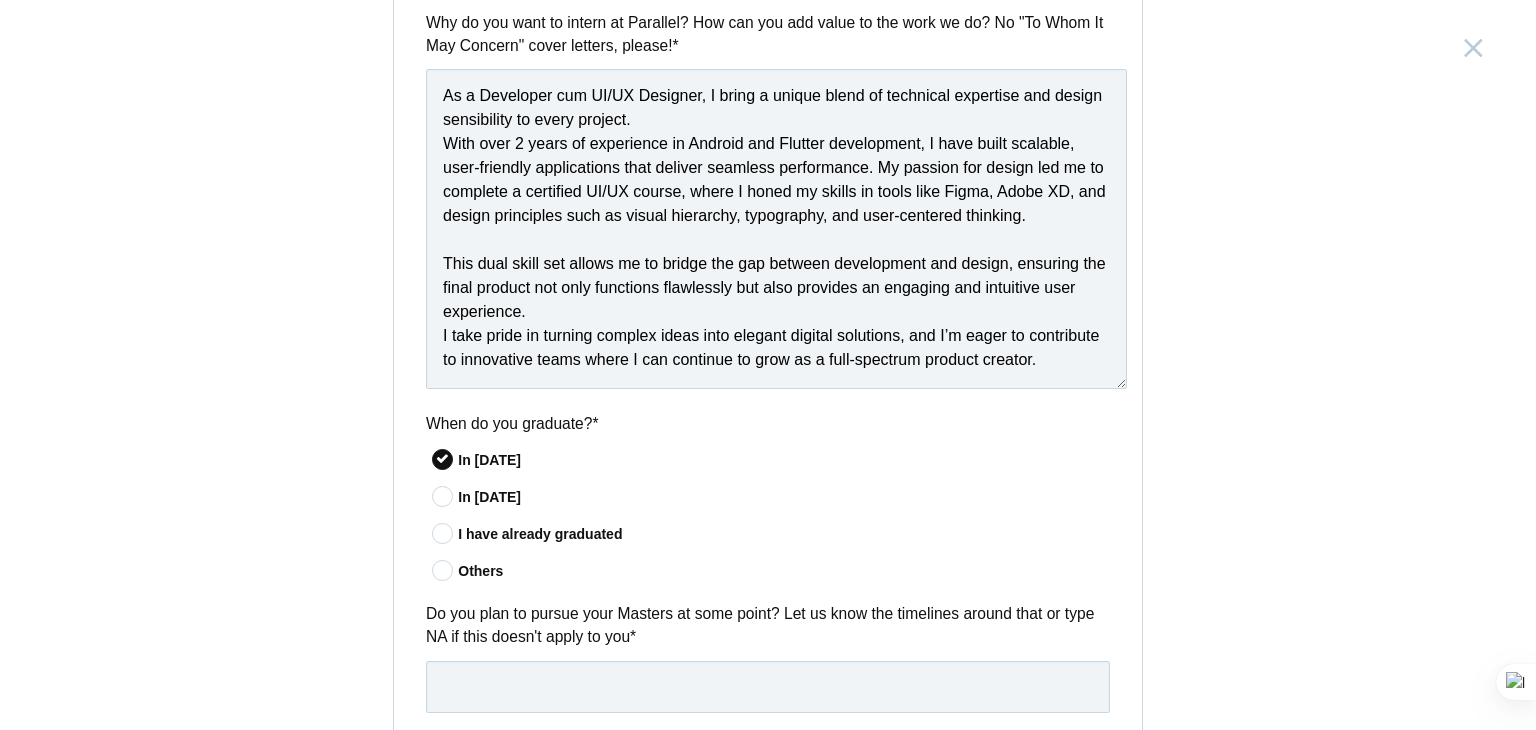 scroll, scrollTop: 1400, scrollLeft: 0, axis: vertical 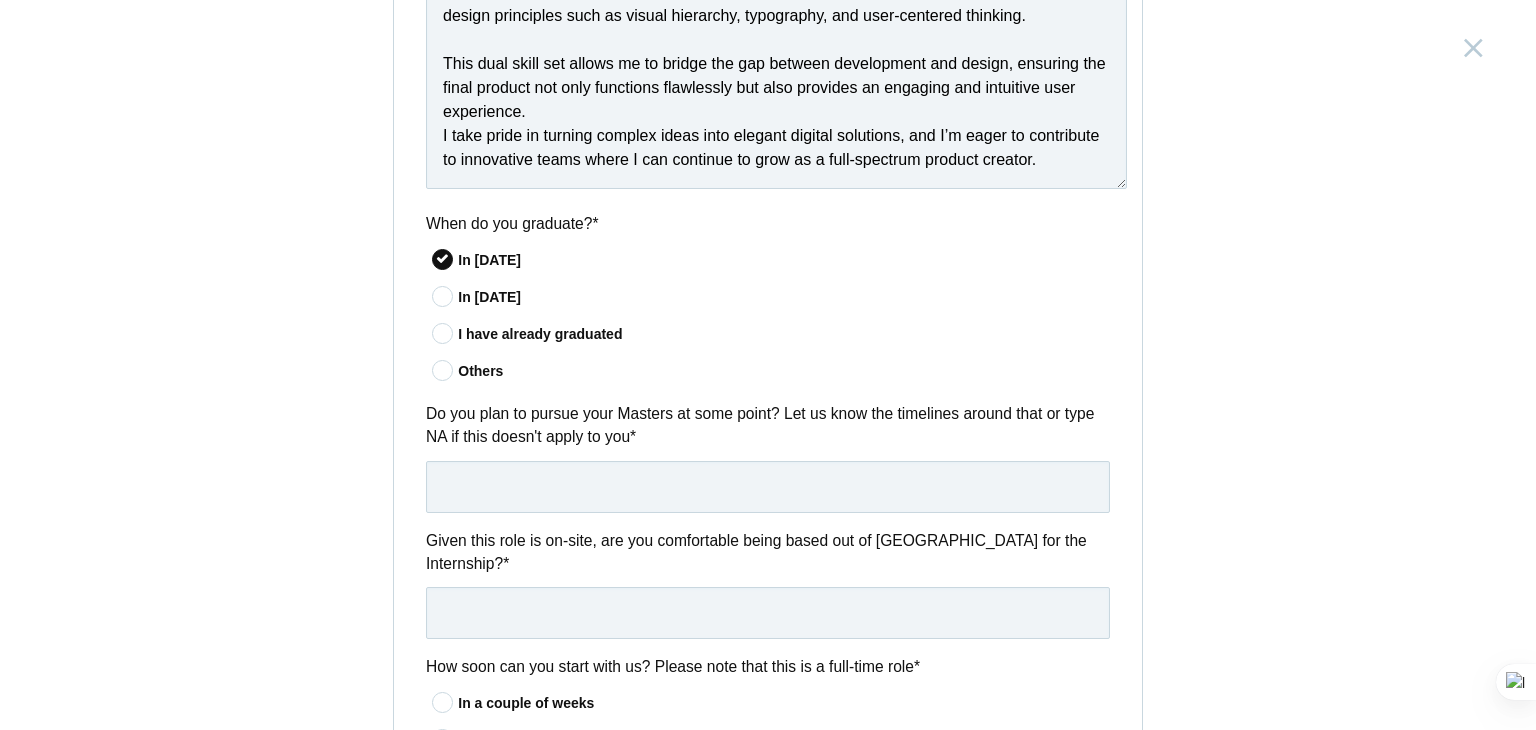 click at bounding box center [443, 333] 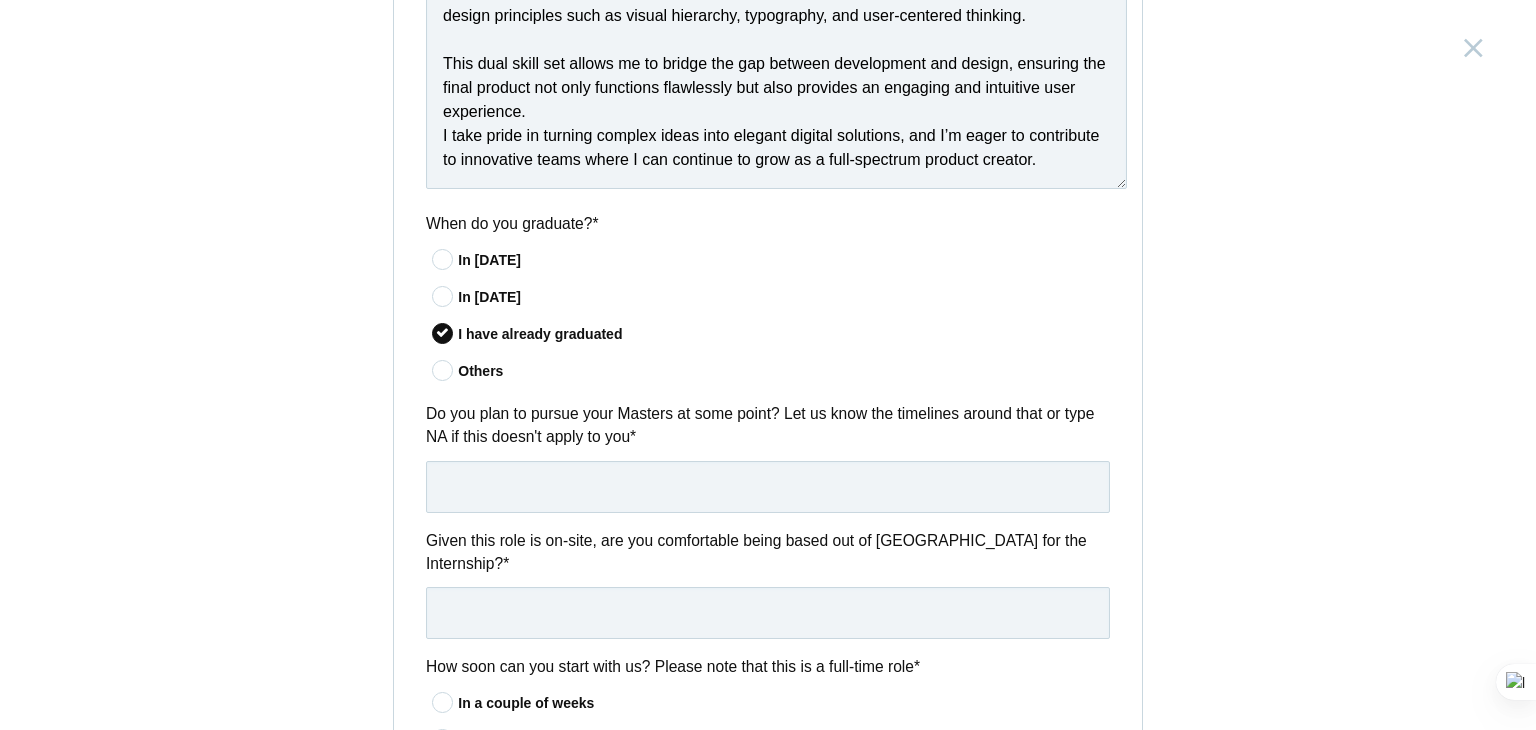 scroll, scrollTop: 1600, scrollLeft: 0, axis: vertical 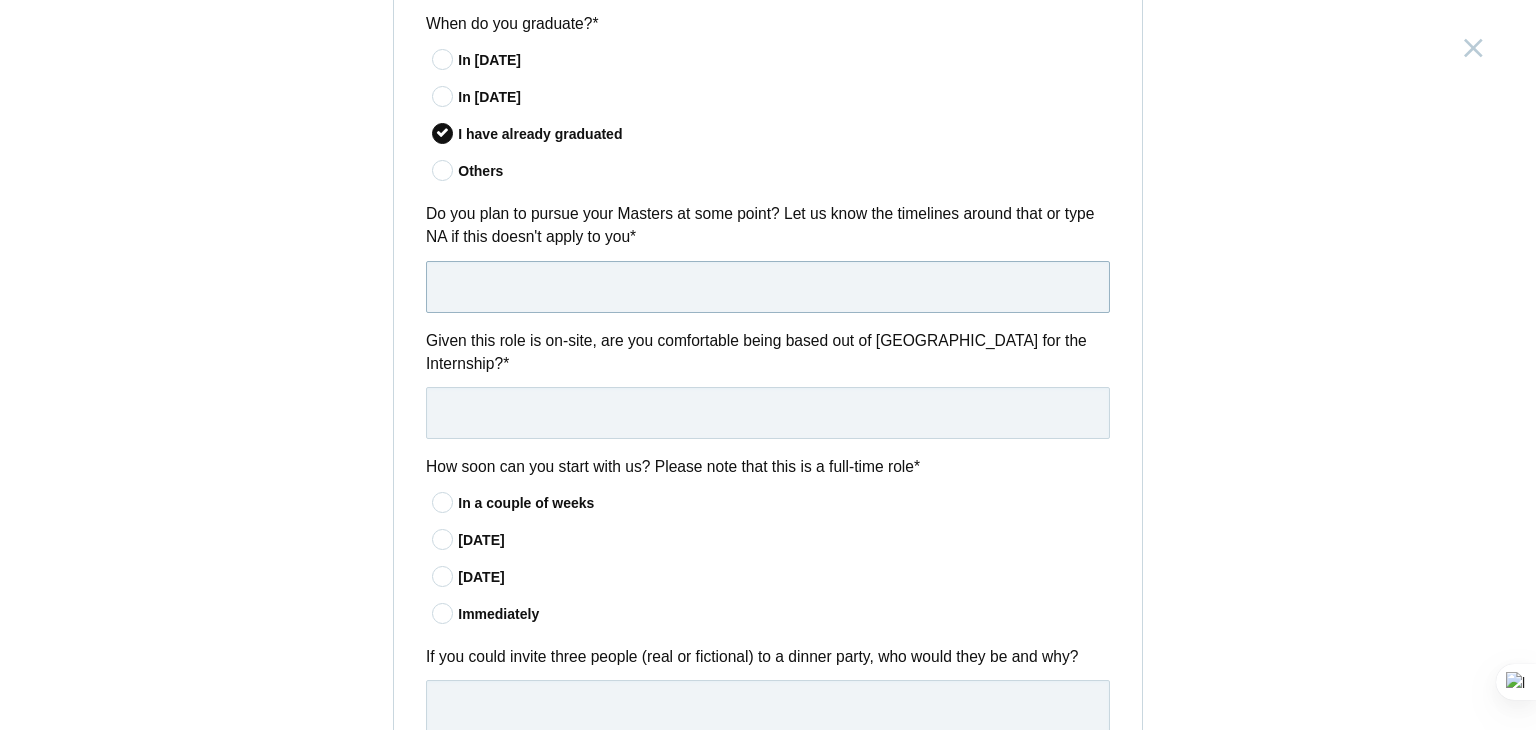click at bounding box center [768, 287] 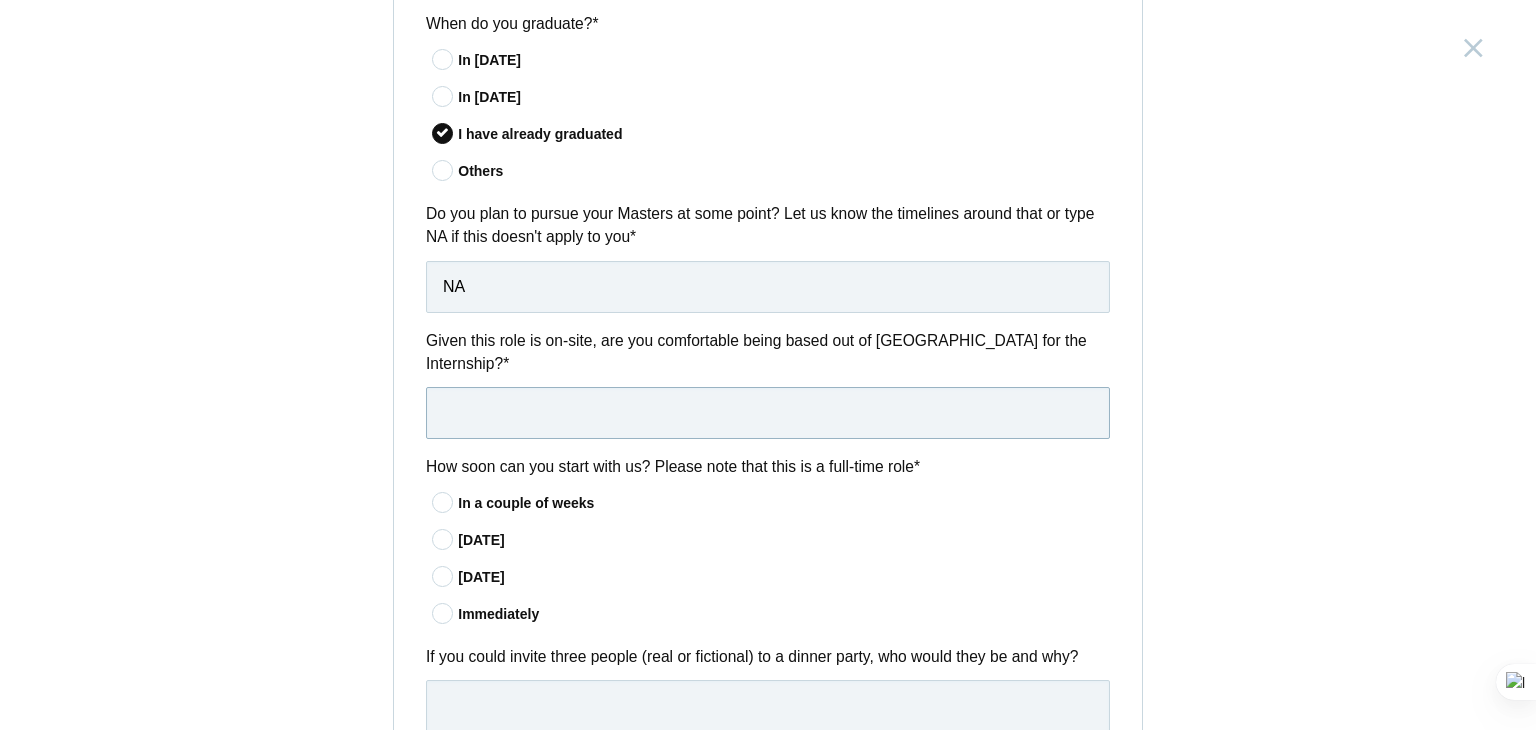 click at bounding box center (768, 413) 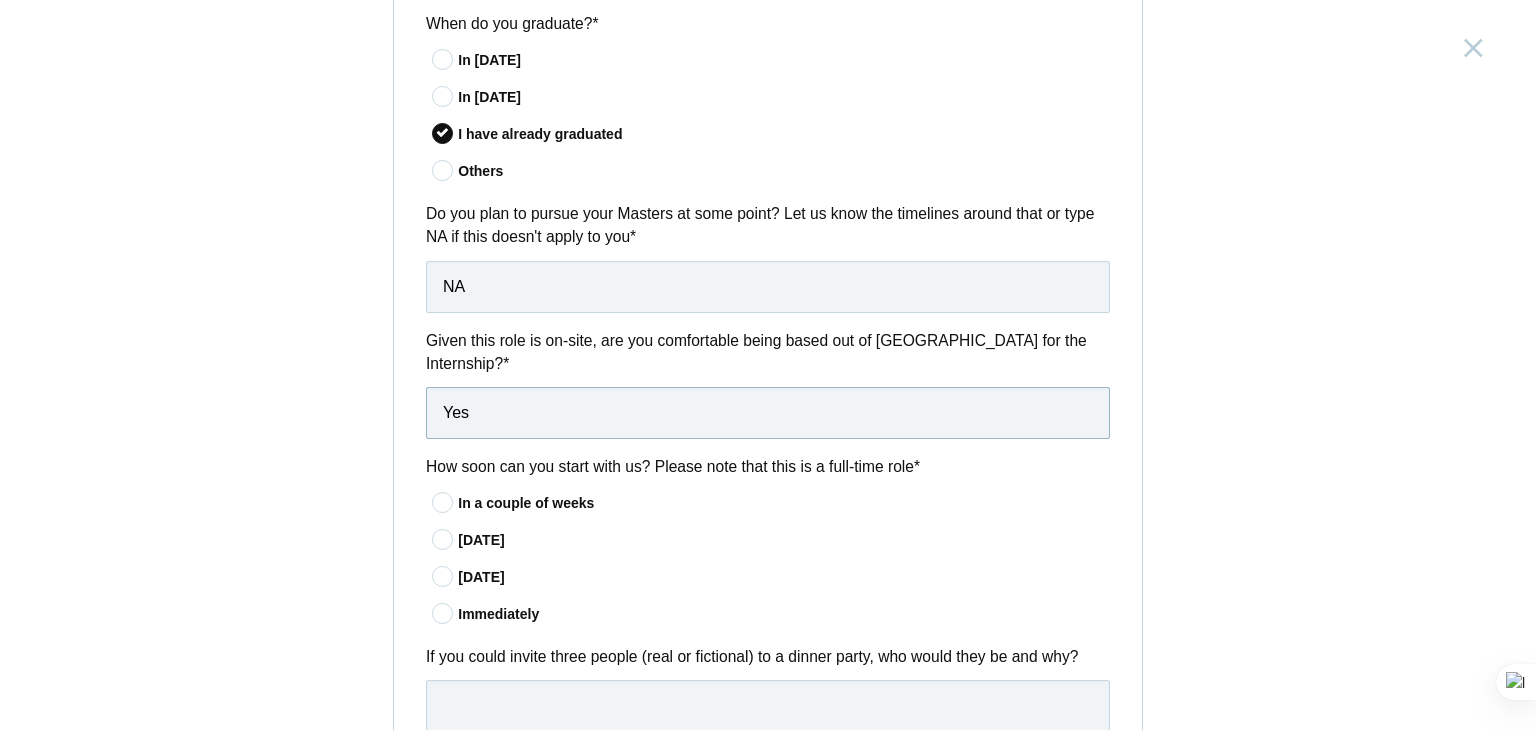 click on "Yes" at bounding box center (768, 413) 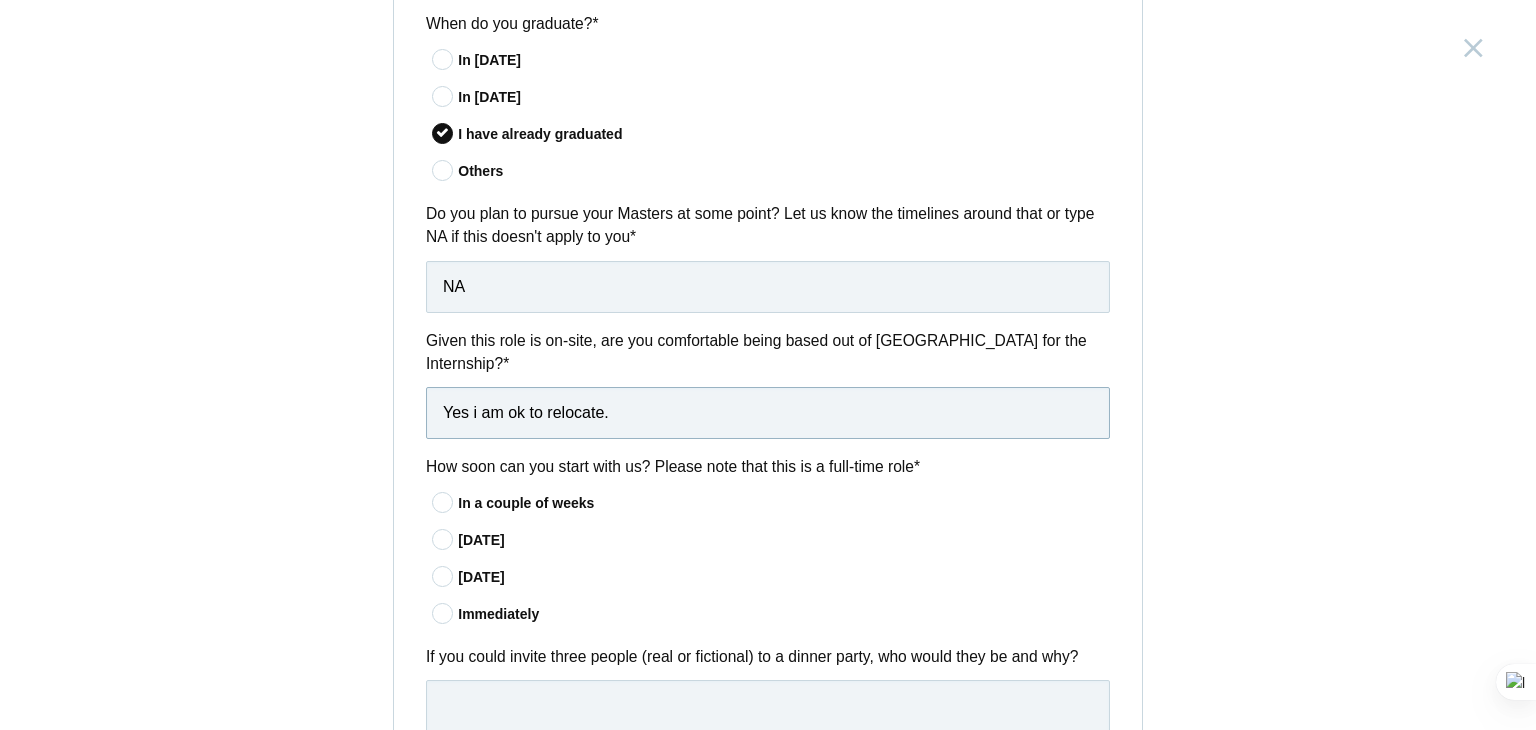 click on "Yes i am ok to relocate." at bounding box center [768, 413] 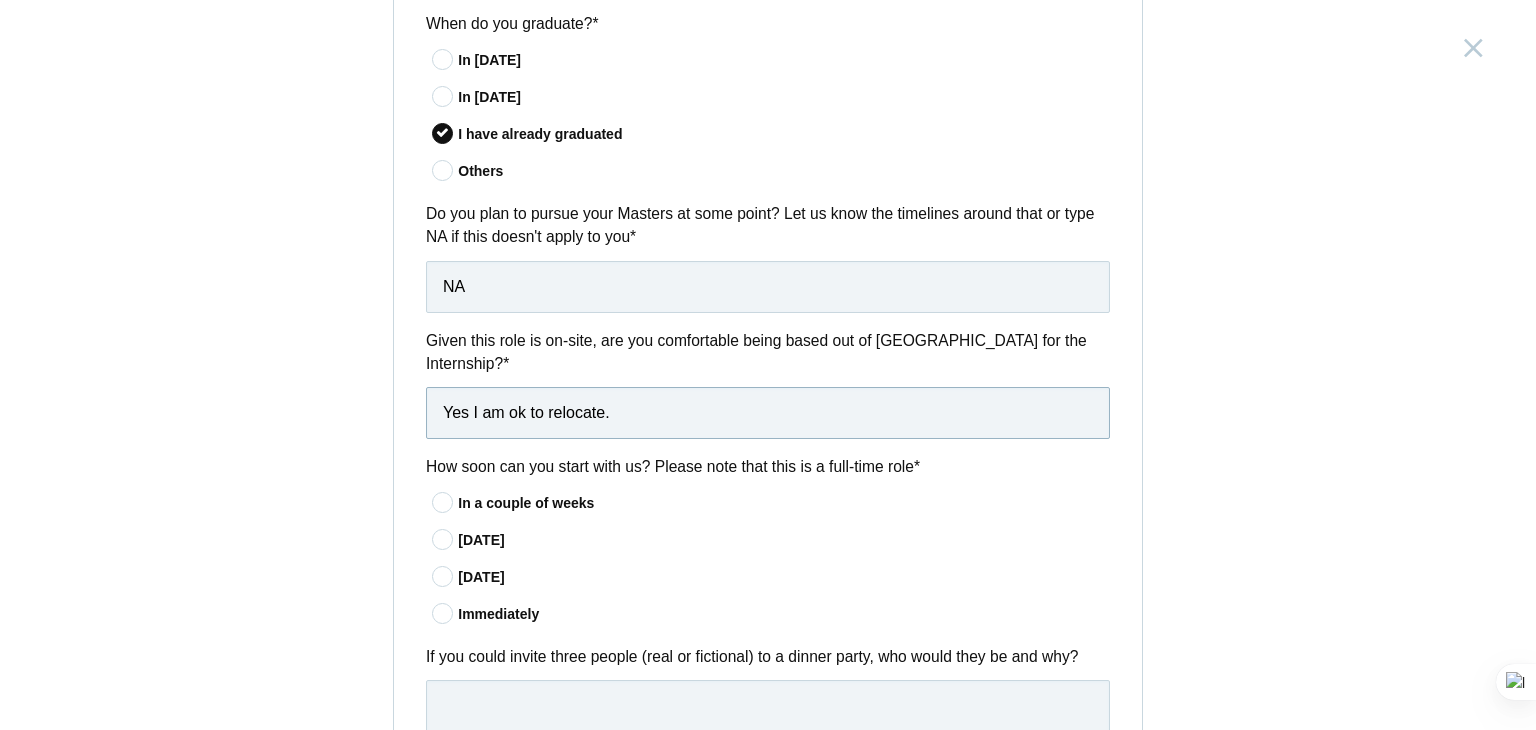 type on "Yes I am ok to relocate." 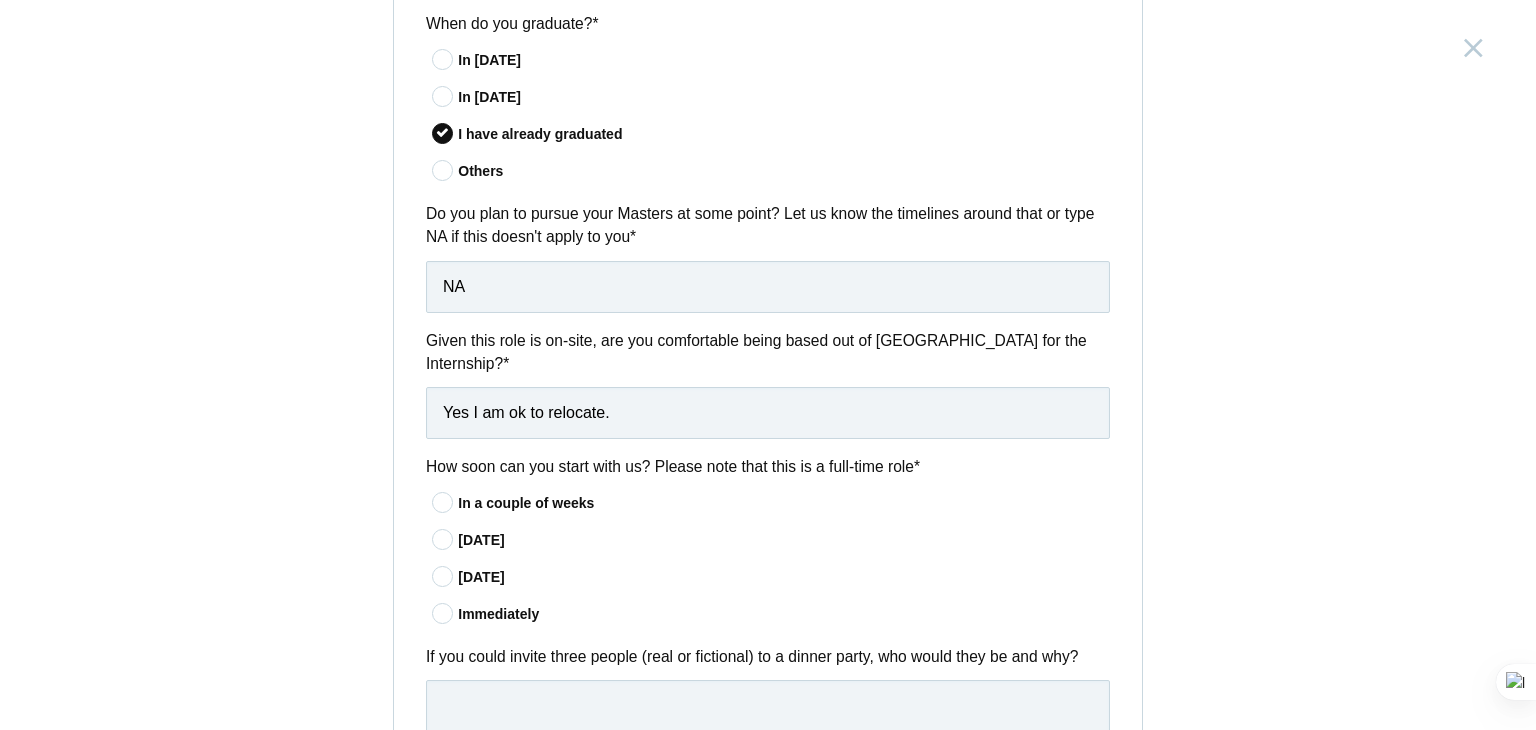 click on "In a couple of weeks" at bounding box center [784, 503] 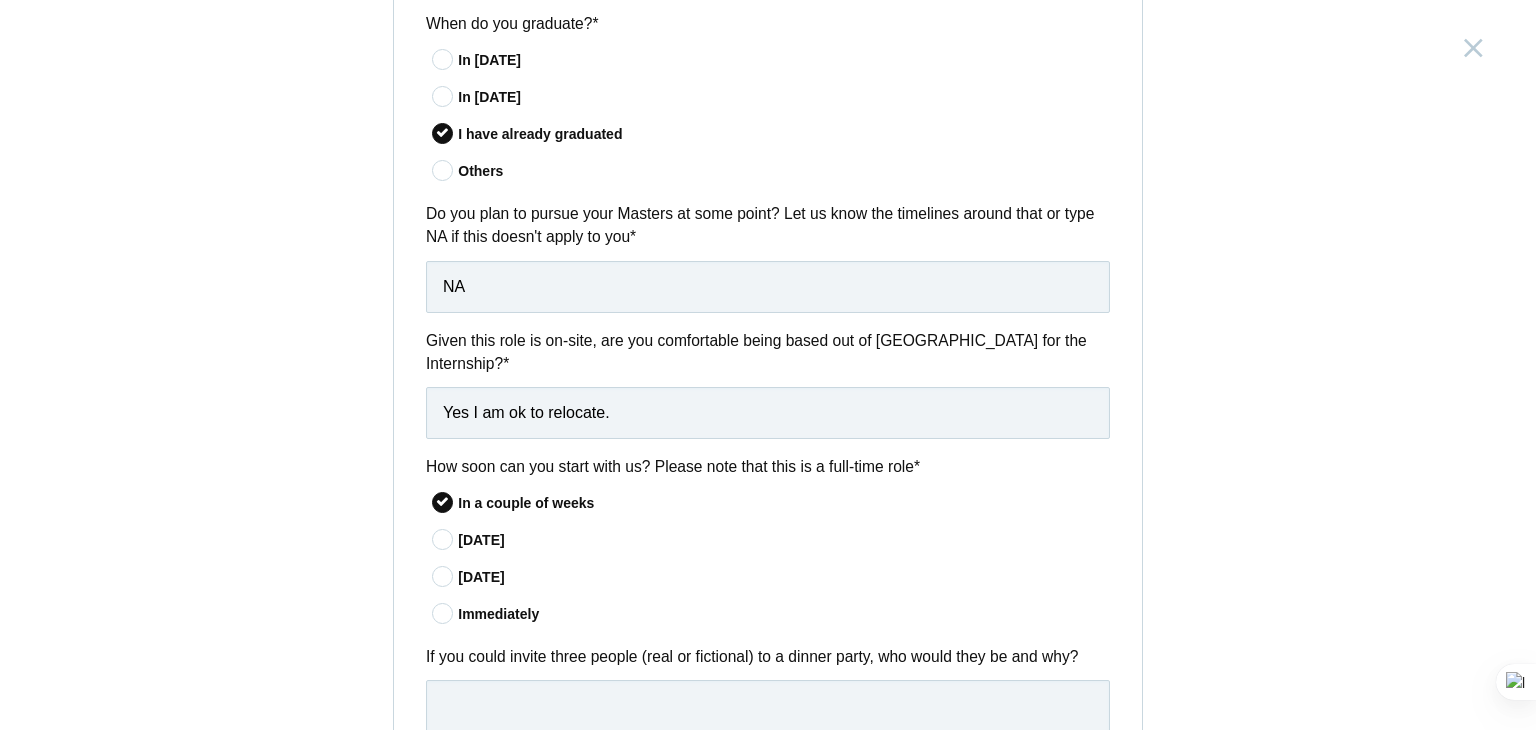 click at bounding box center (443, 613) 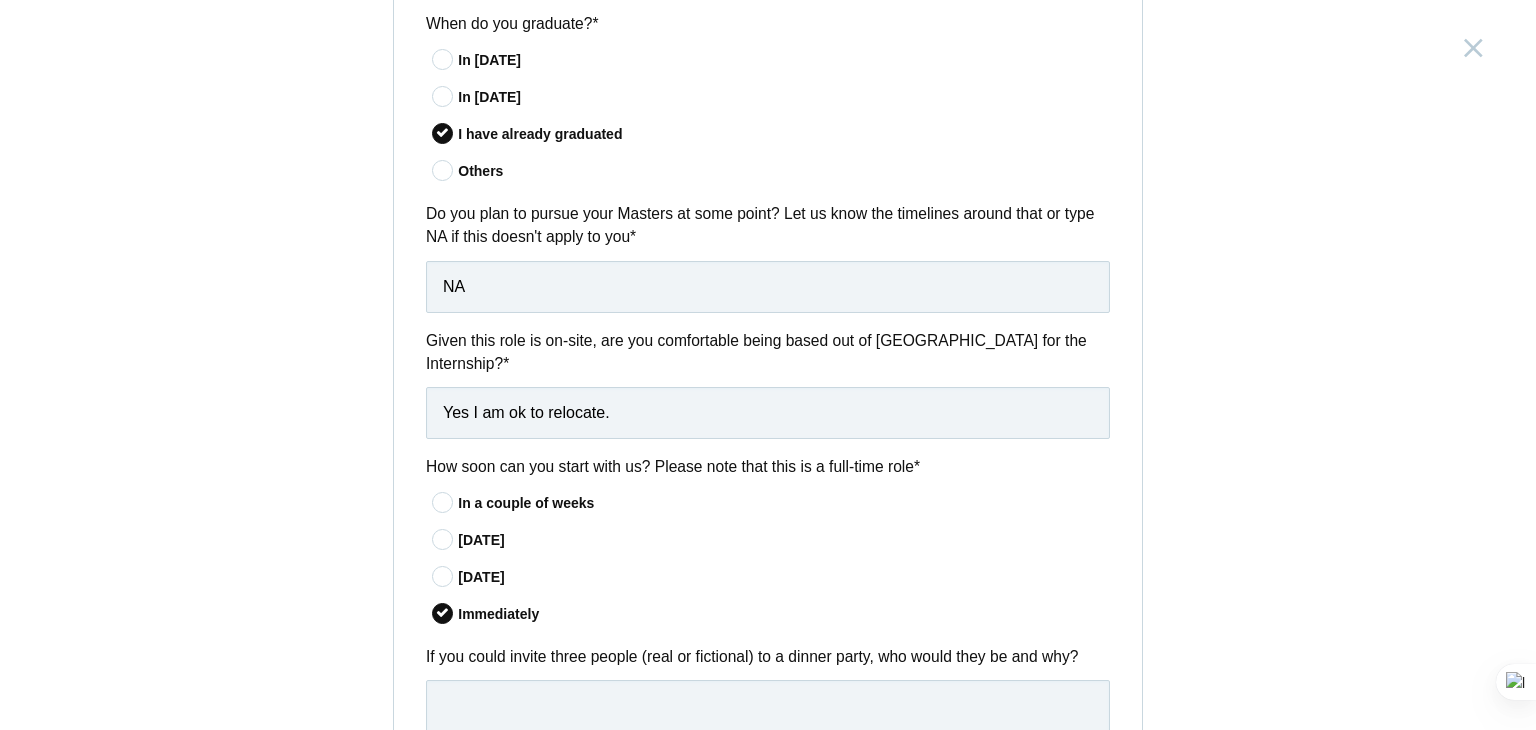 scroll, scrollTop: 1800, scrollLeft: 0, axis: vertical 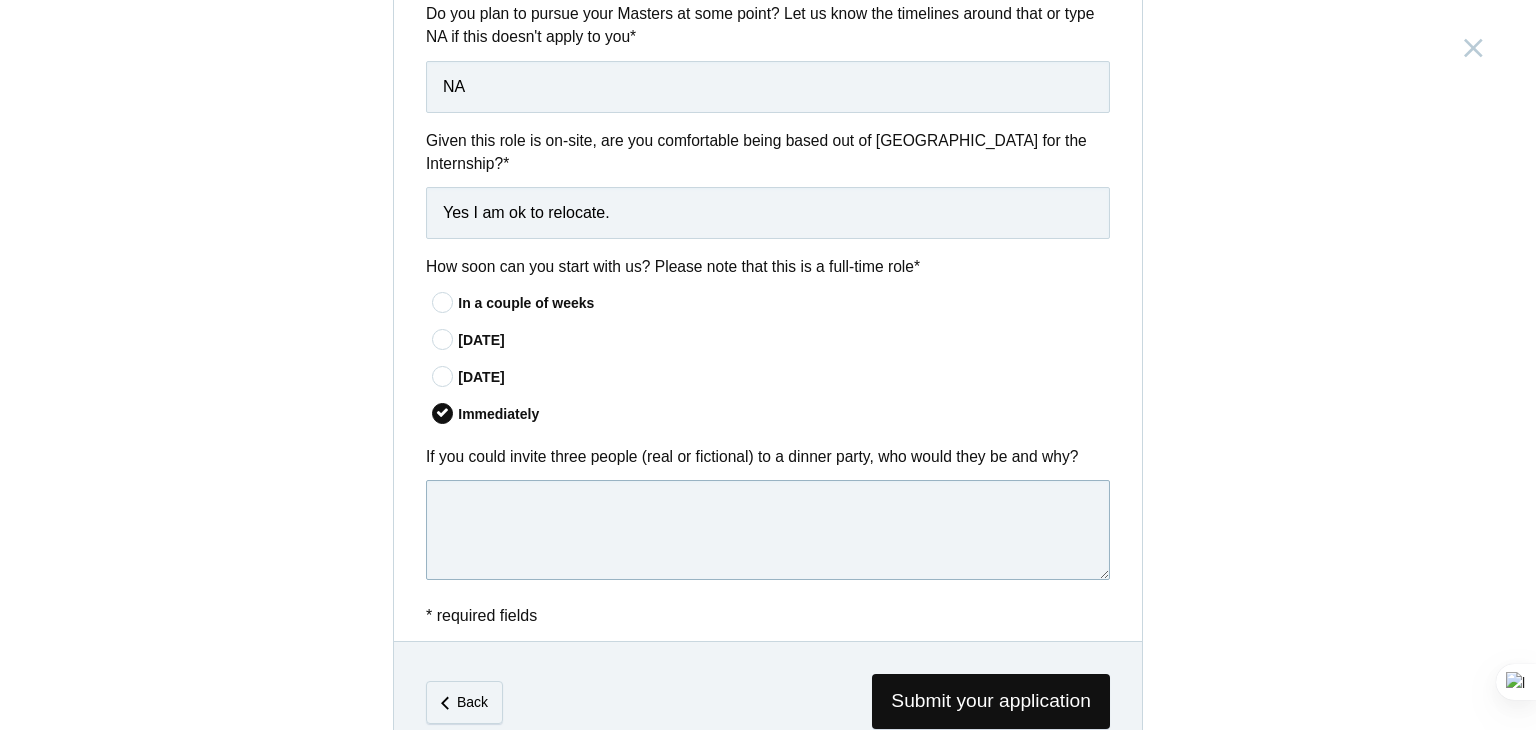 click at bounding box center [768, 530] 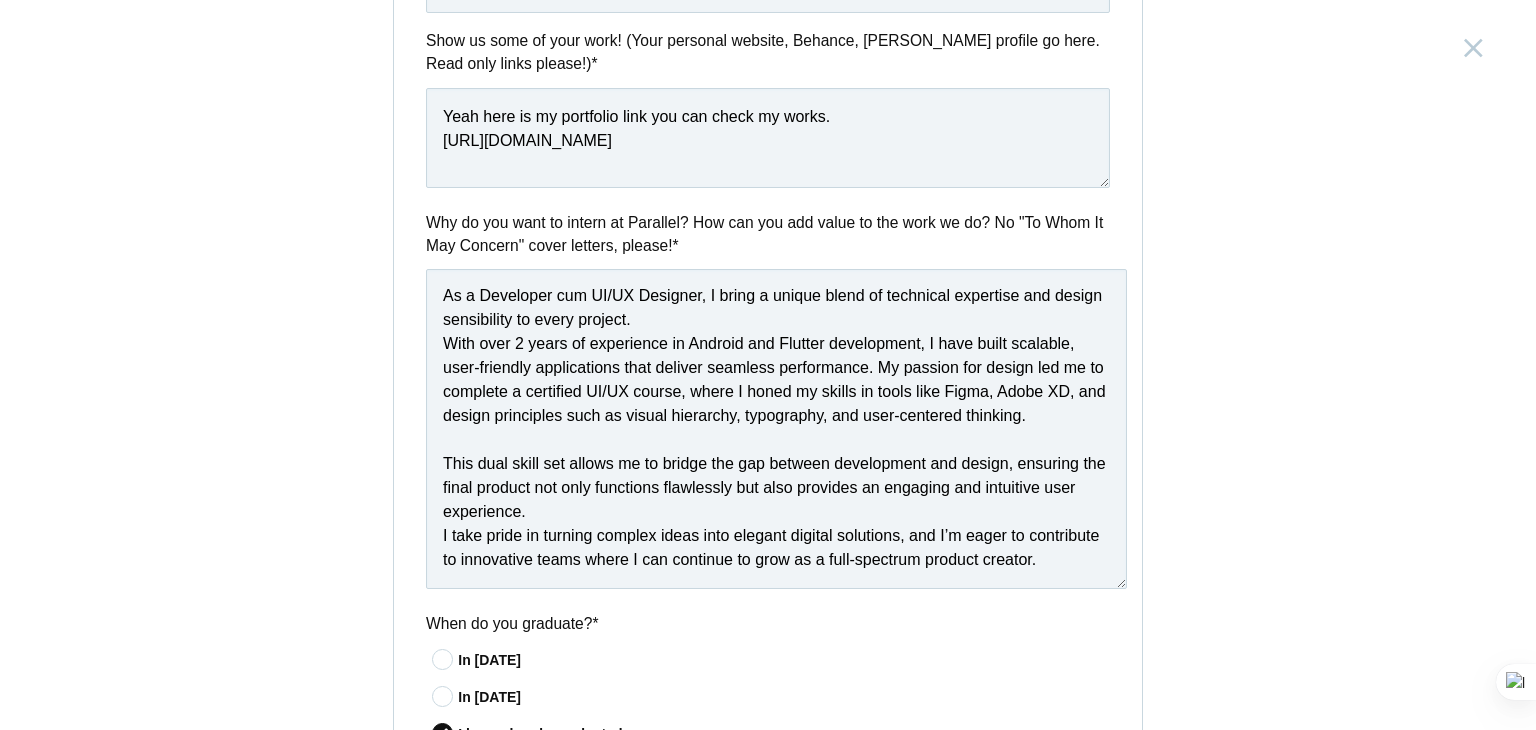 scroll, scrollTop: 1200, scrollLeft: 0, axis: vertical 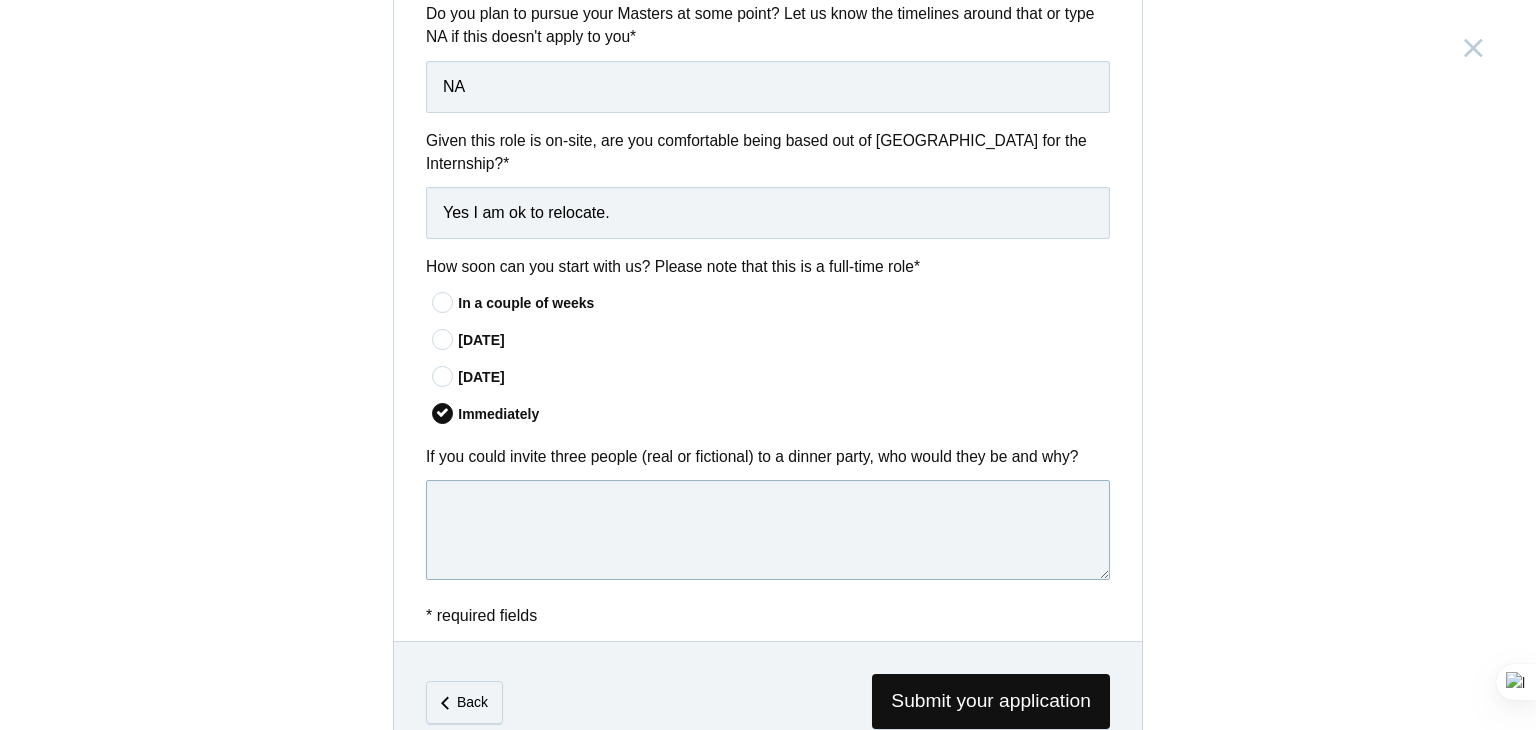 click at bounding box center (768, 530) 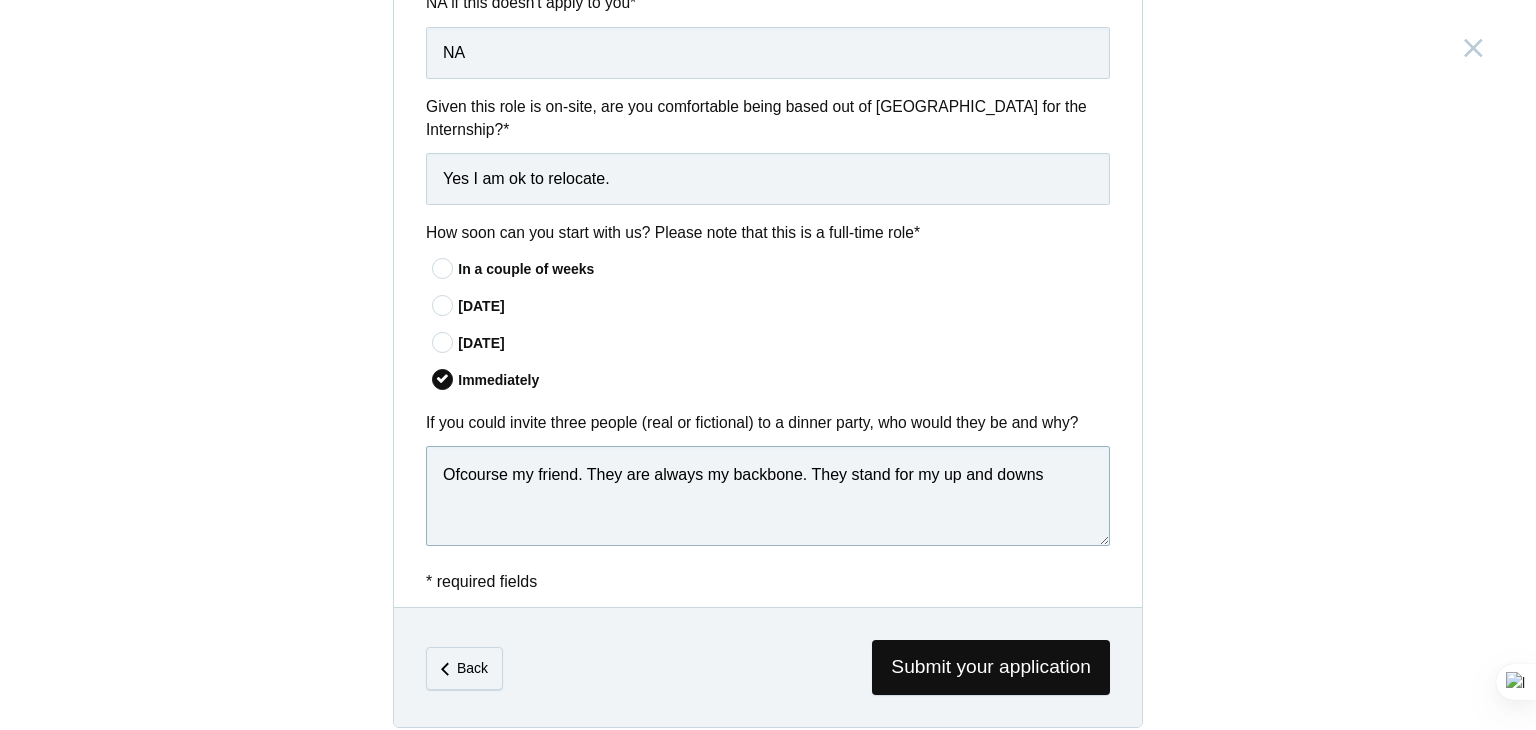 scroll, scrollTop: 1835, scrollLeft: 0, axis: vertical 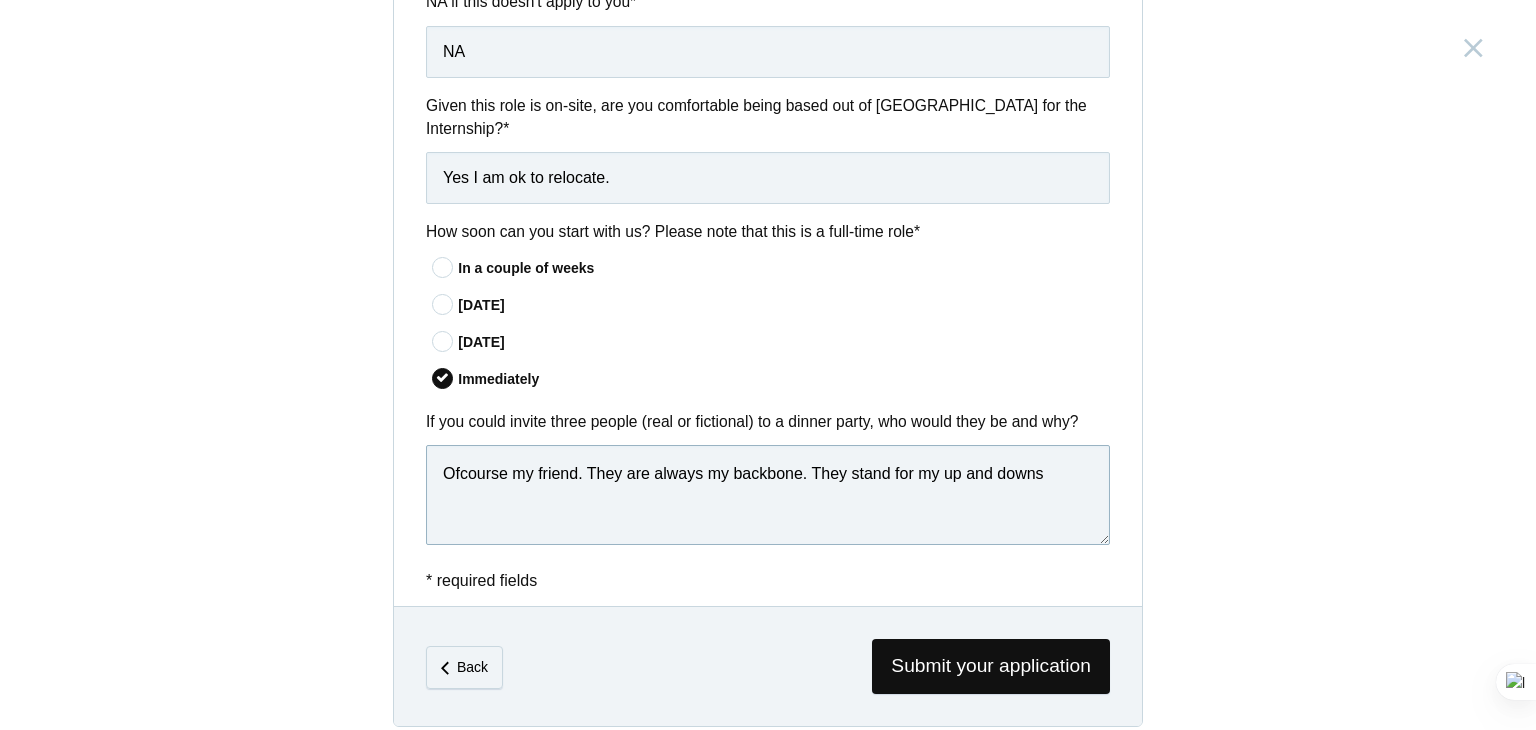 drag, startPoint x: 1037, startPoint y: 456, endPoint x: 422, endPoint y: 456, distance: 615 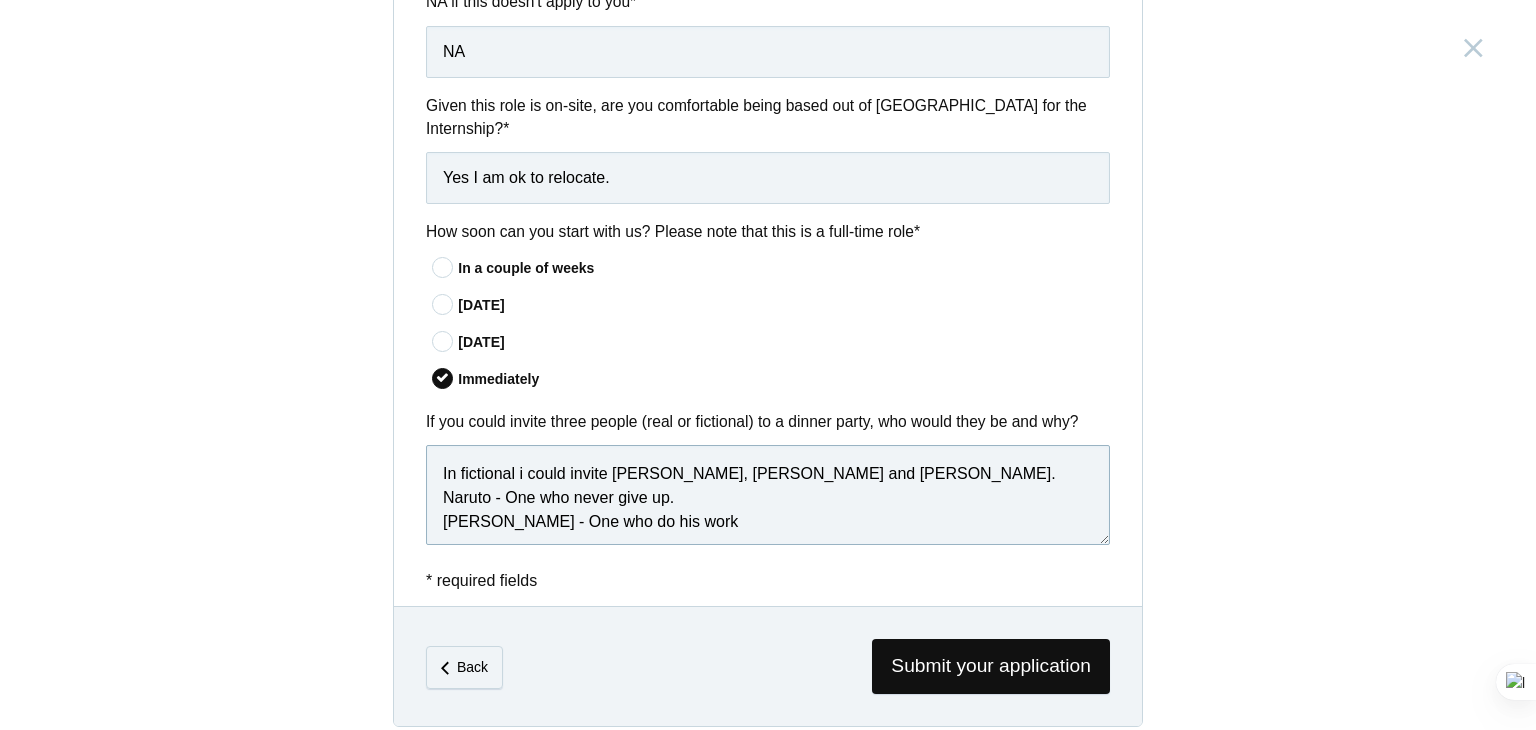 click on "In fictional i could invite Naruto, Jiraya and Itachi.
Naruto - One who never give up.
Jiraya - One who do his work" at bounding box center [768, 495] 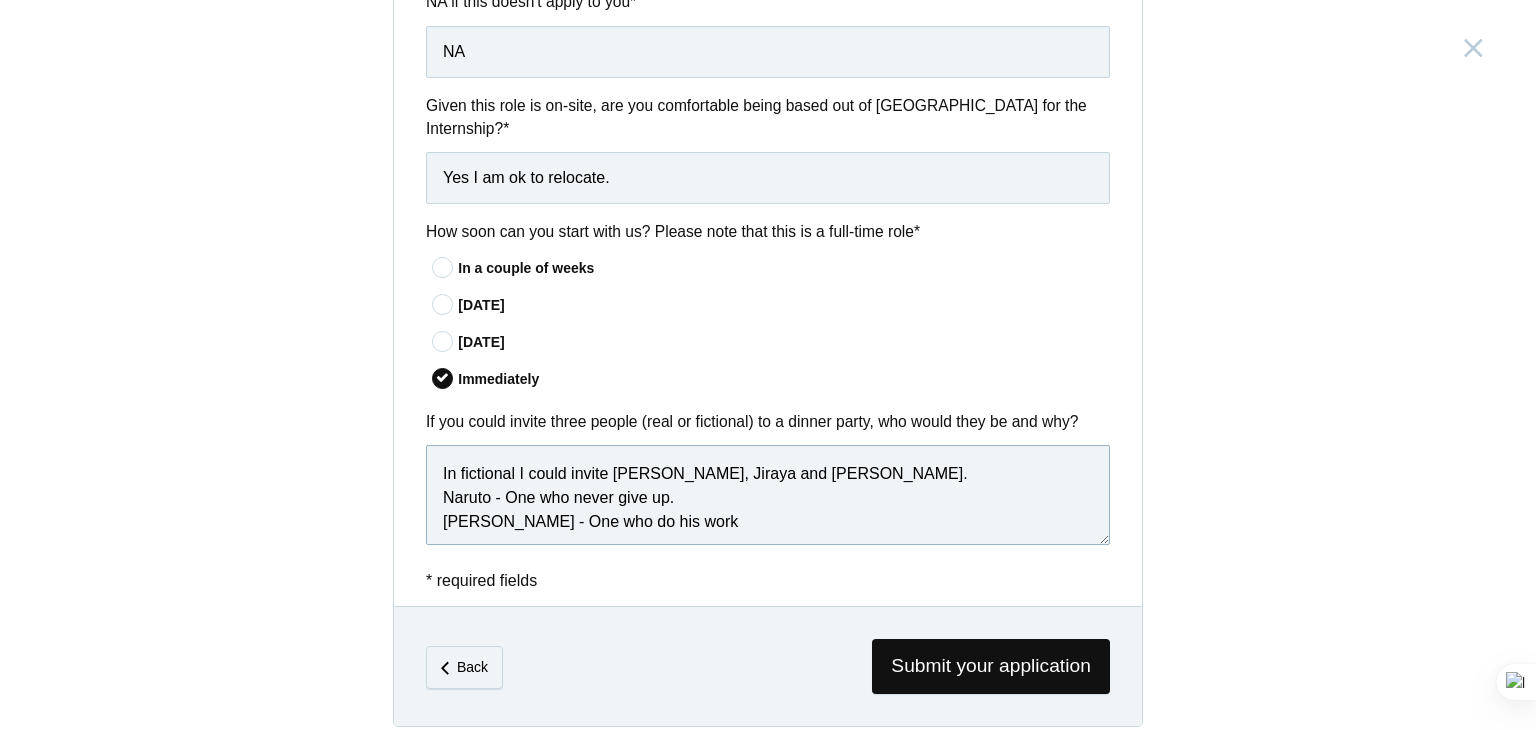 click on "In fictional I could invite Naruto, Jiraya and Itachi.
Naruto - One who never give up.
Jiraya - One who do his work" at bounding box center [768, 495] 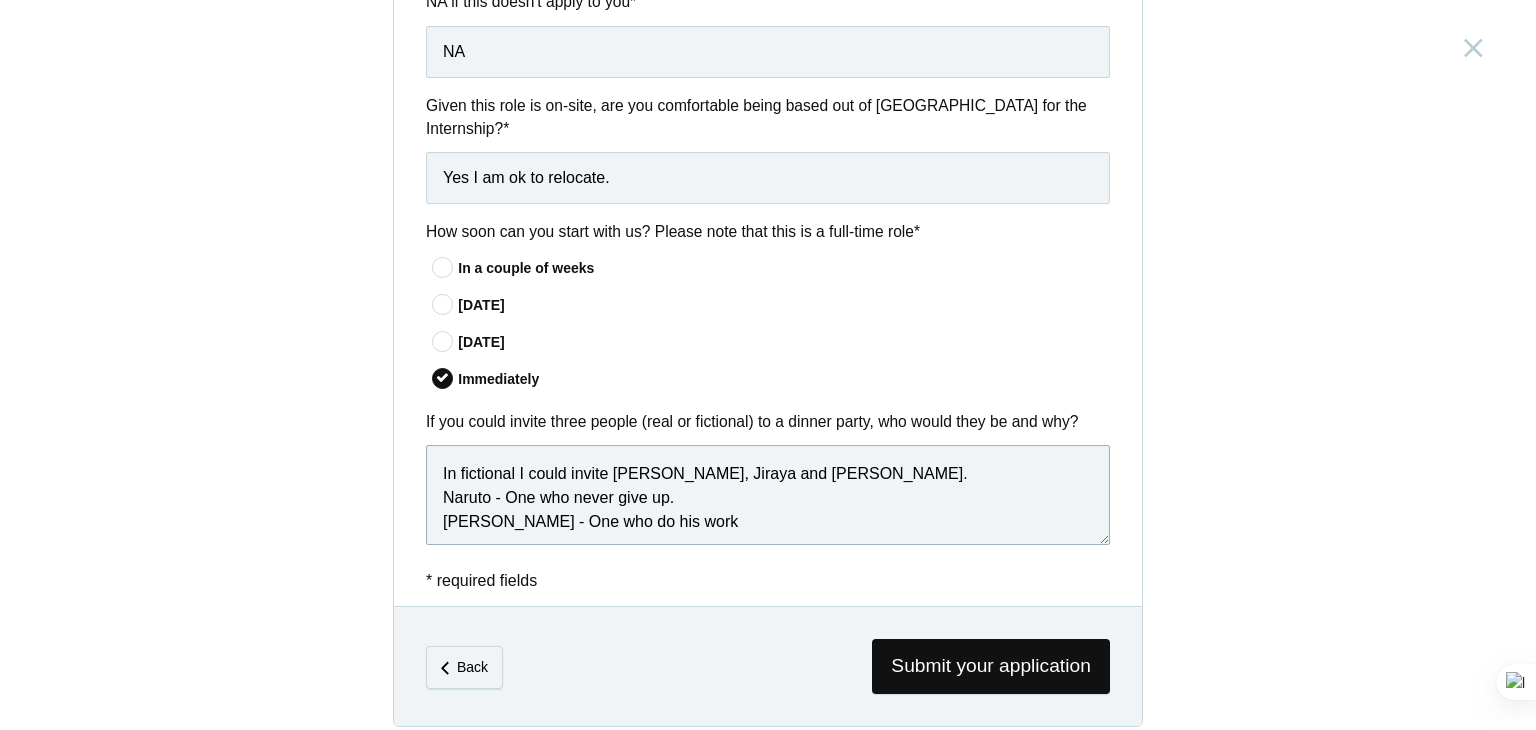 click on "In fictional I could invite Naruto, Jiraya and Itachi.
Naruto - One who never give up.
Jiraya - One who do his work" at bounding box center [768, 495] 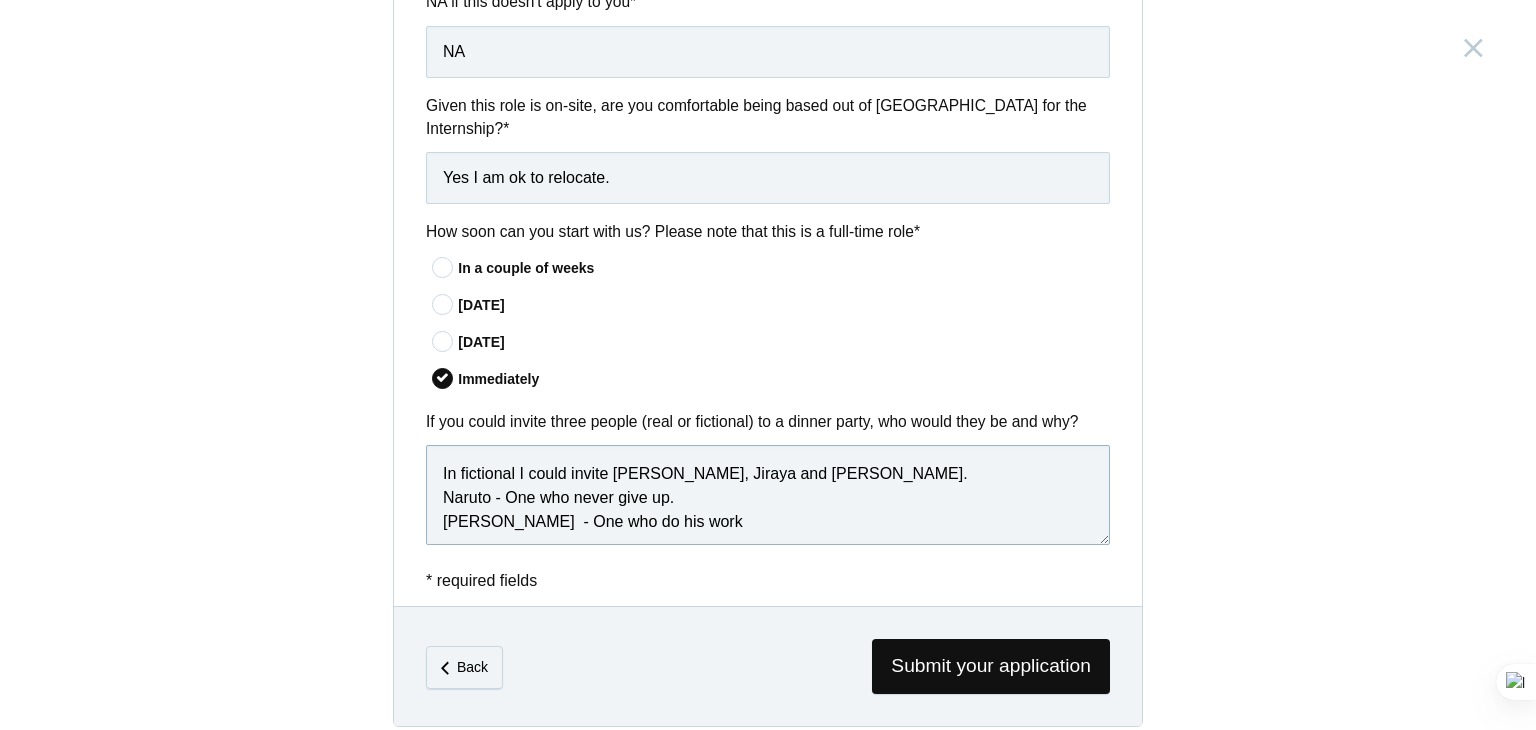 click on "In fictional I could invite Naruto, Jiraya and Itachi.
Naruto - One who never give up.
Jiraya  - One who do his work" at bounding box center [768, 495] 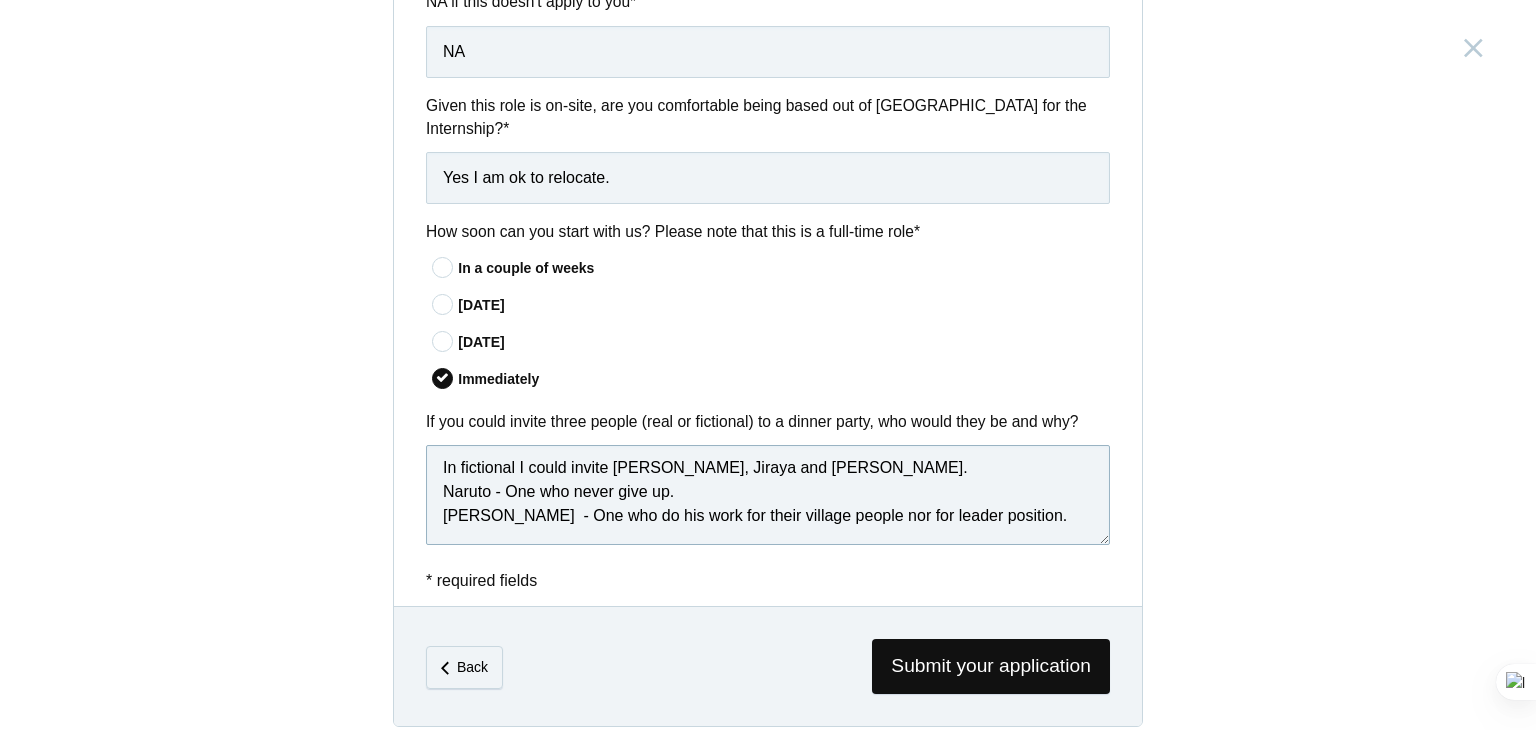 scroll, scrollTop: 29, scrollLeft: 0, axis: vertical 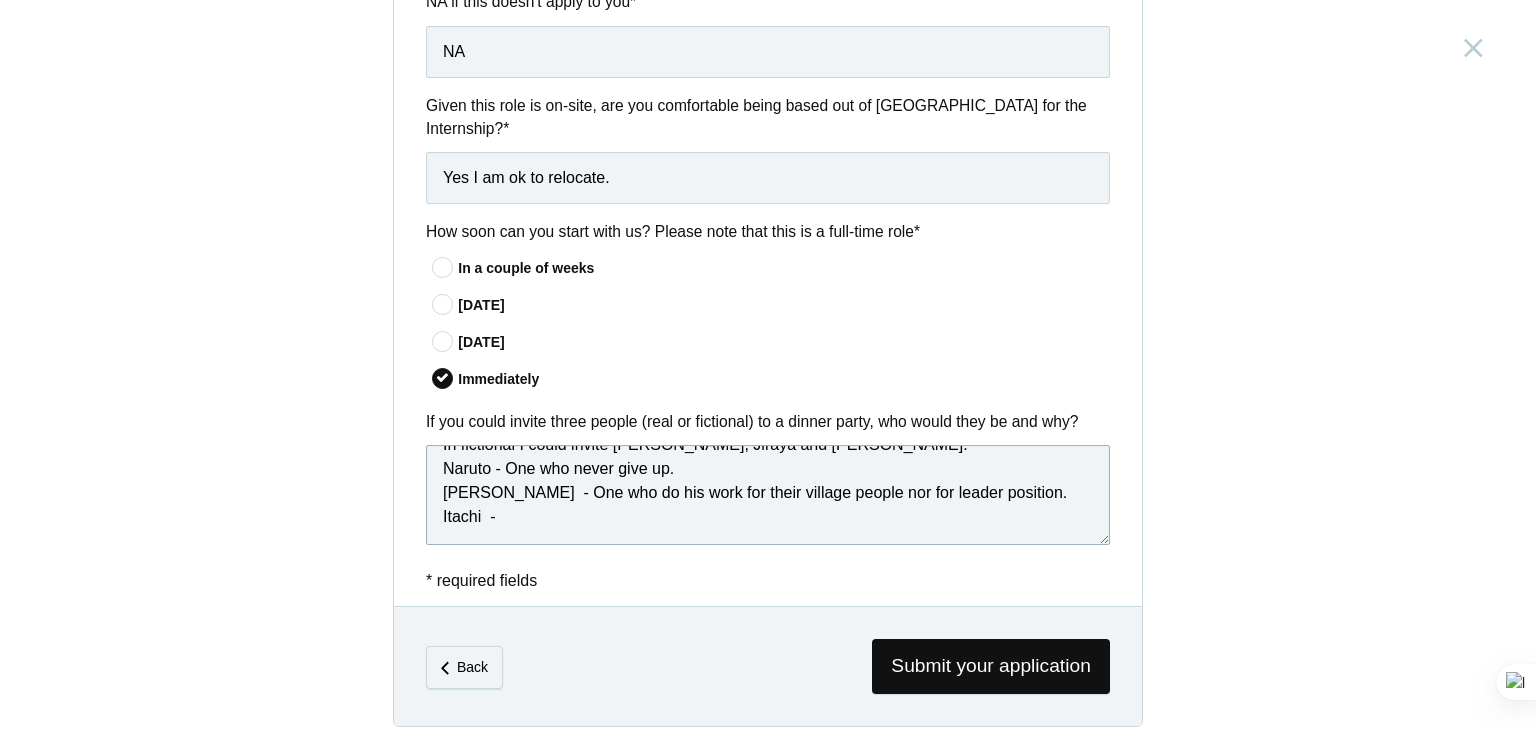 click on "In fictional I could invite Naruto, Jiraya and Itachi.
Naruto - One who never give up.
Jiraya  - One who do his work for their village people nor for leader position.
Itachi  -" at bounding box center [768, 495] 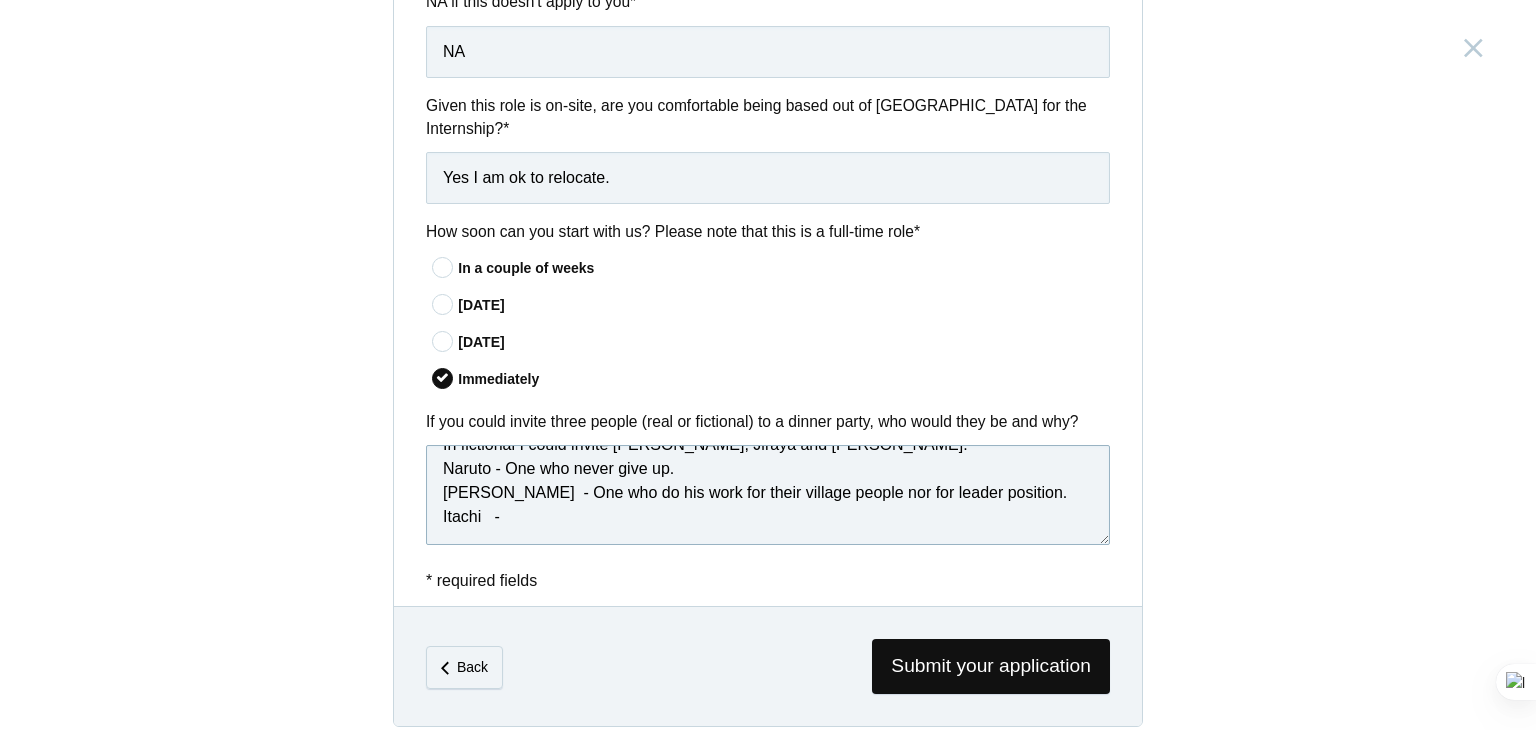 drag, startPoint x: 496, startPoint y: 474, endPoint x: 1020, endPoint y: 471, distance: 524.0086 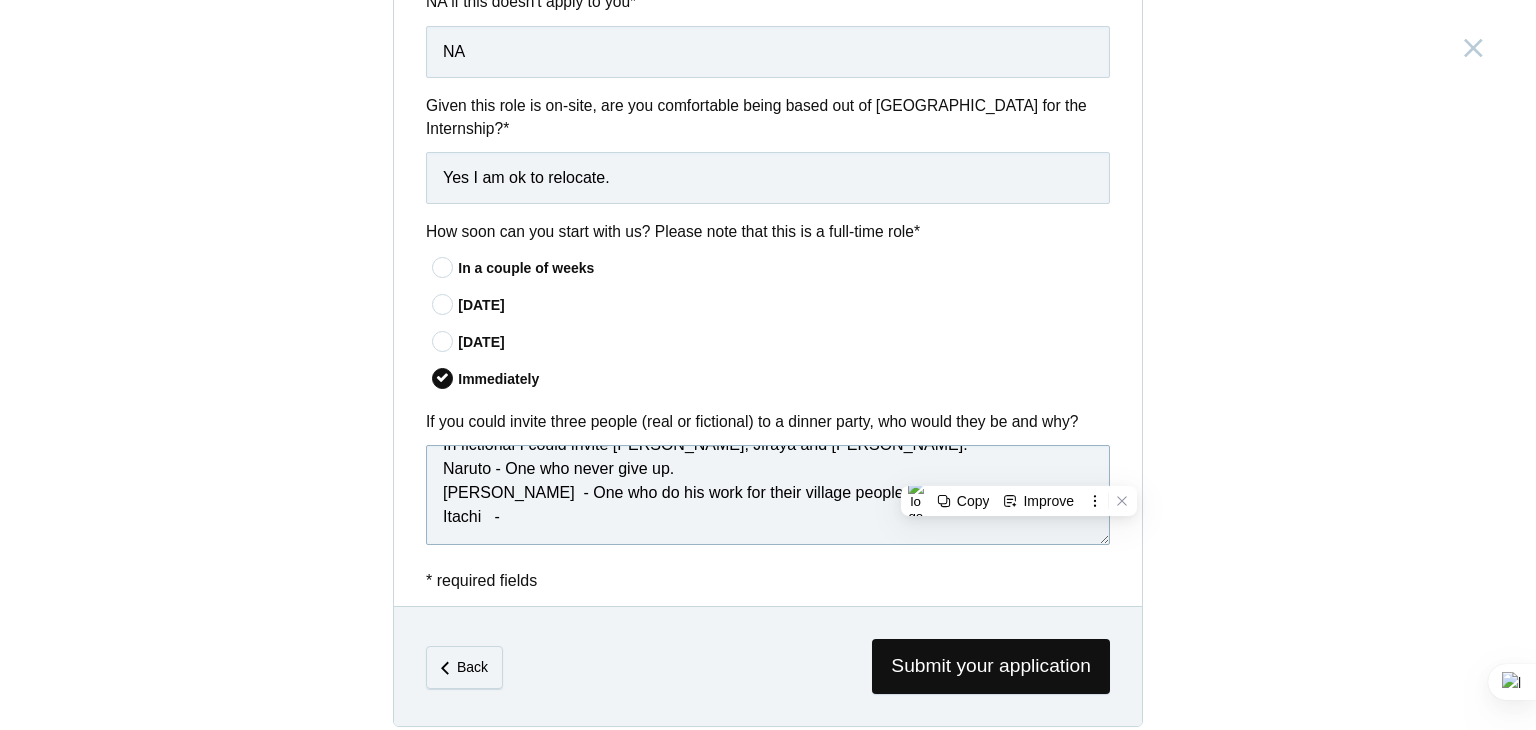 click on "In fictional I could invite Naruto, Jiraya and Itachi.
Naruto - One who never give up.
Jiraya  - One who do his work for their village people nor for leader position.
Itachi   -" at bounding box center (768, 495) 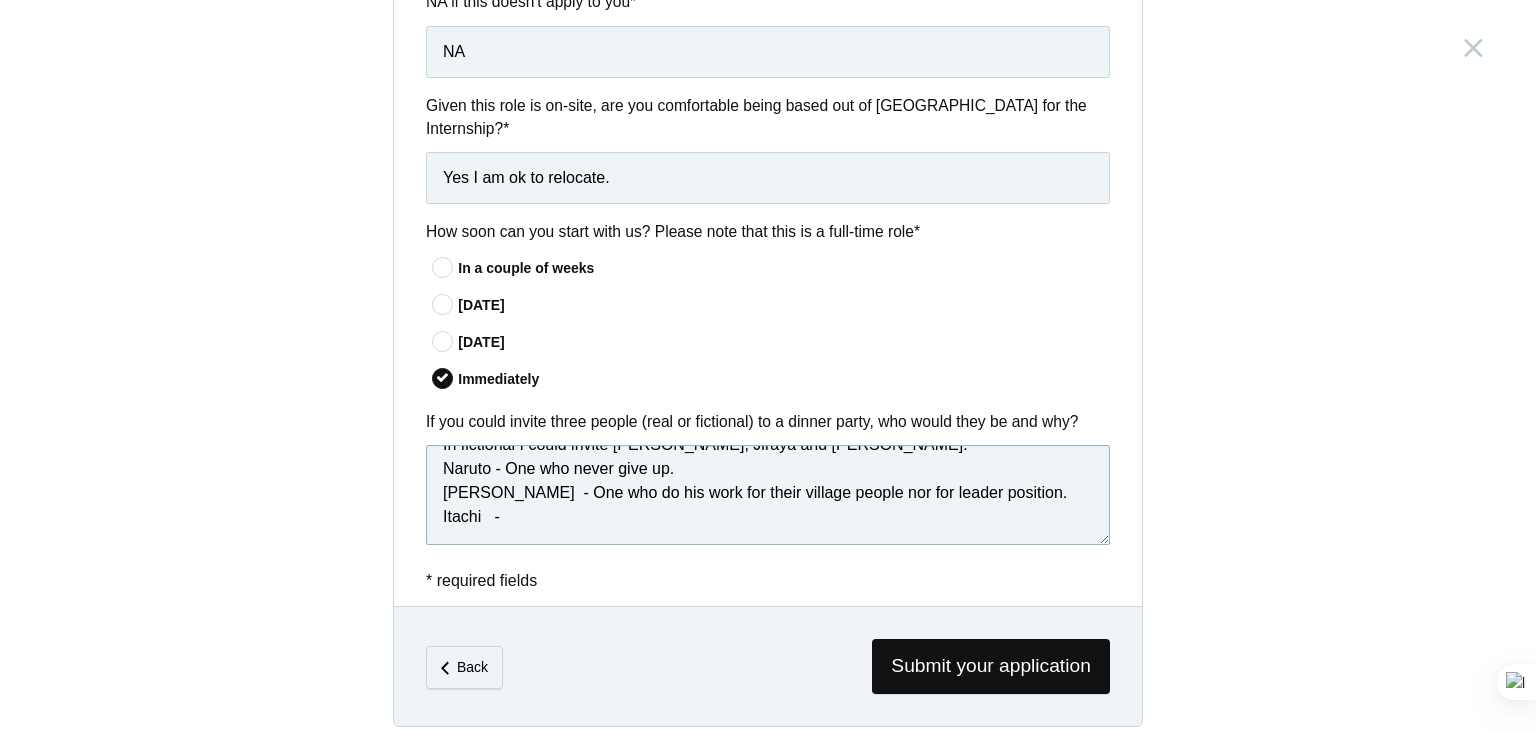 paste on "One who do his work for their village people nor for leader position." 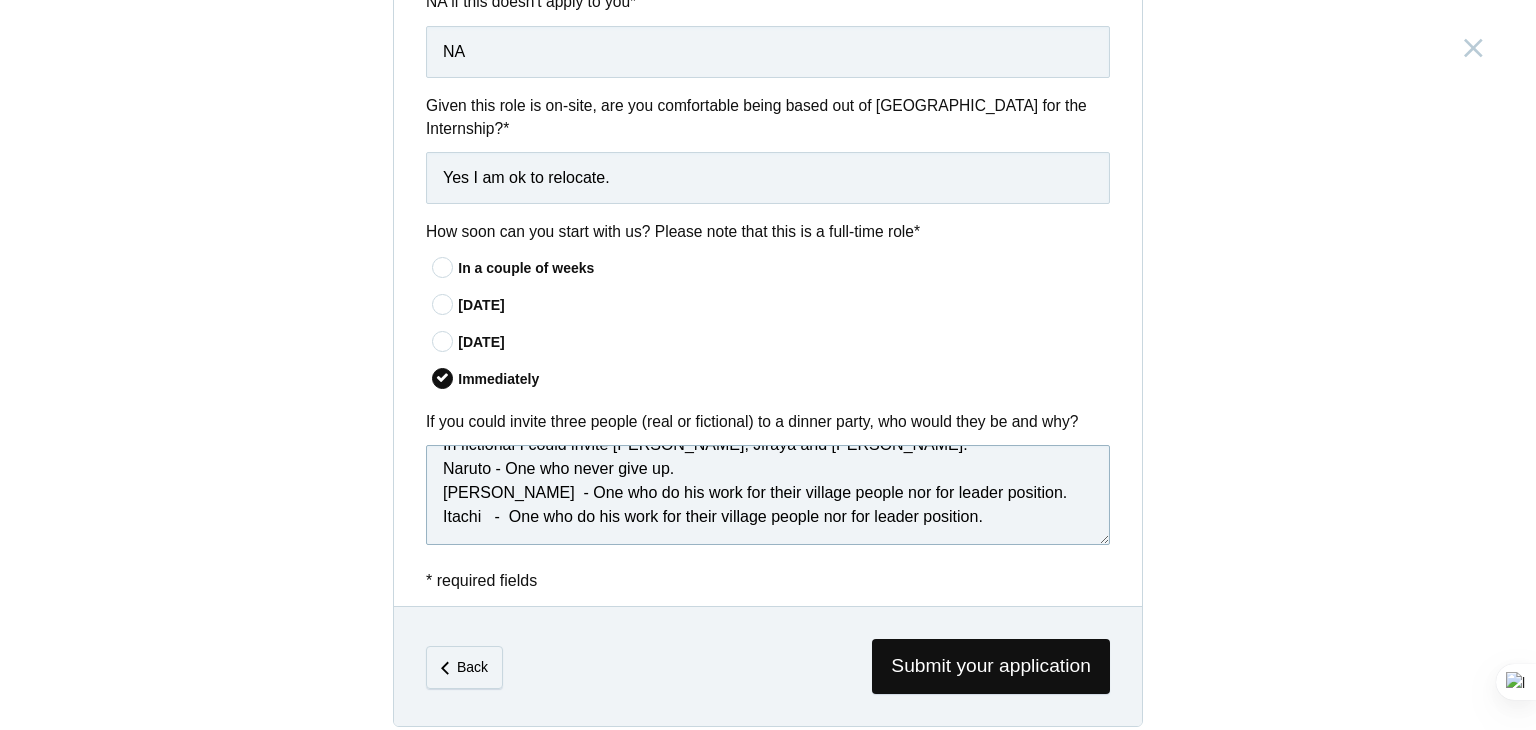 click on "In fictional I could invite Naruto, Jiraya and Itachi.
Naruto - One who never give up.
Jiraya  - One who do his work for their village people nor for leader position.
Itachi   -  One who do his work for their village people nor for leader position." at bounding box center [768, 495] 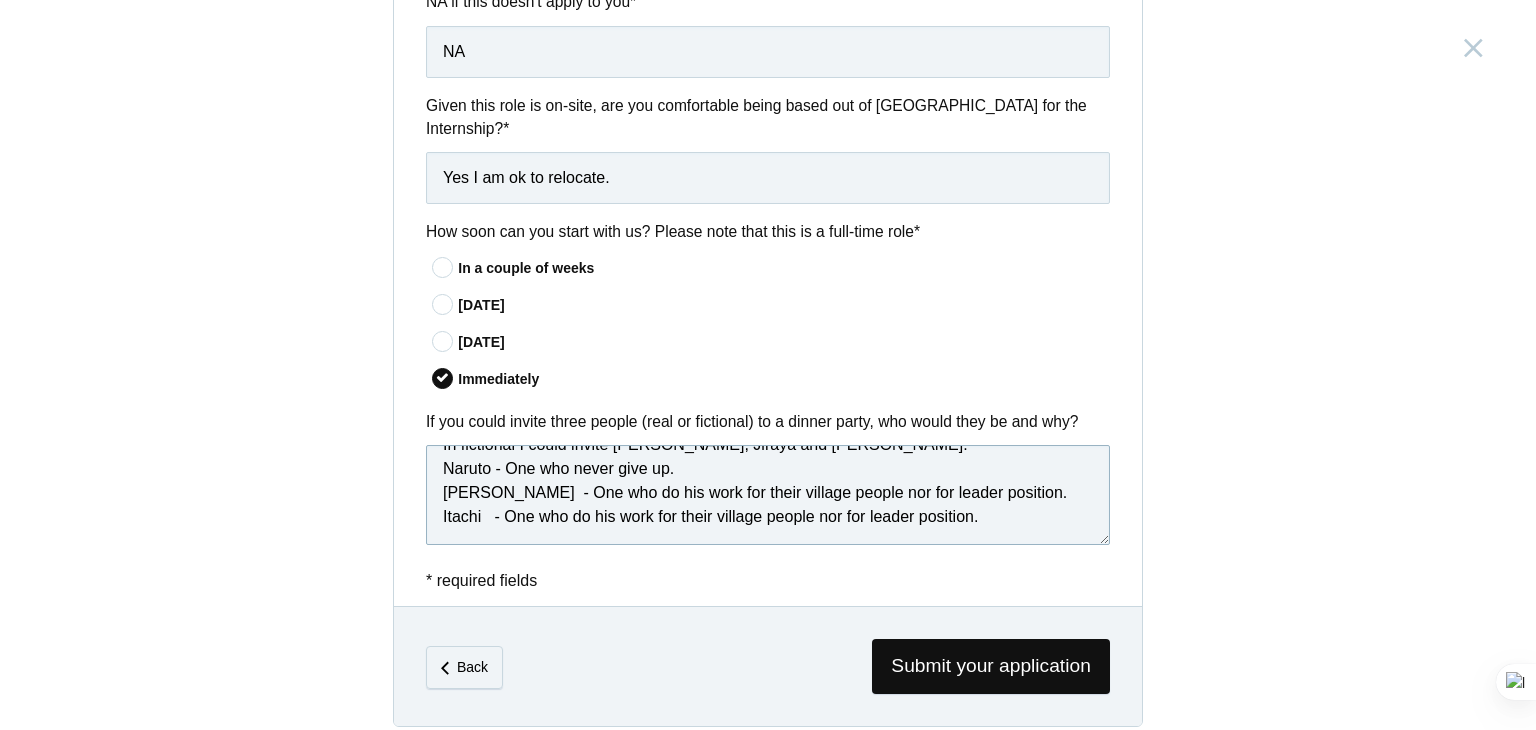 scroll, scrollTop: 0, scrollLeft: 0, axis: both 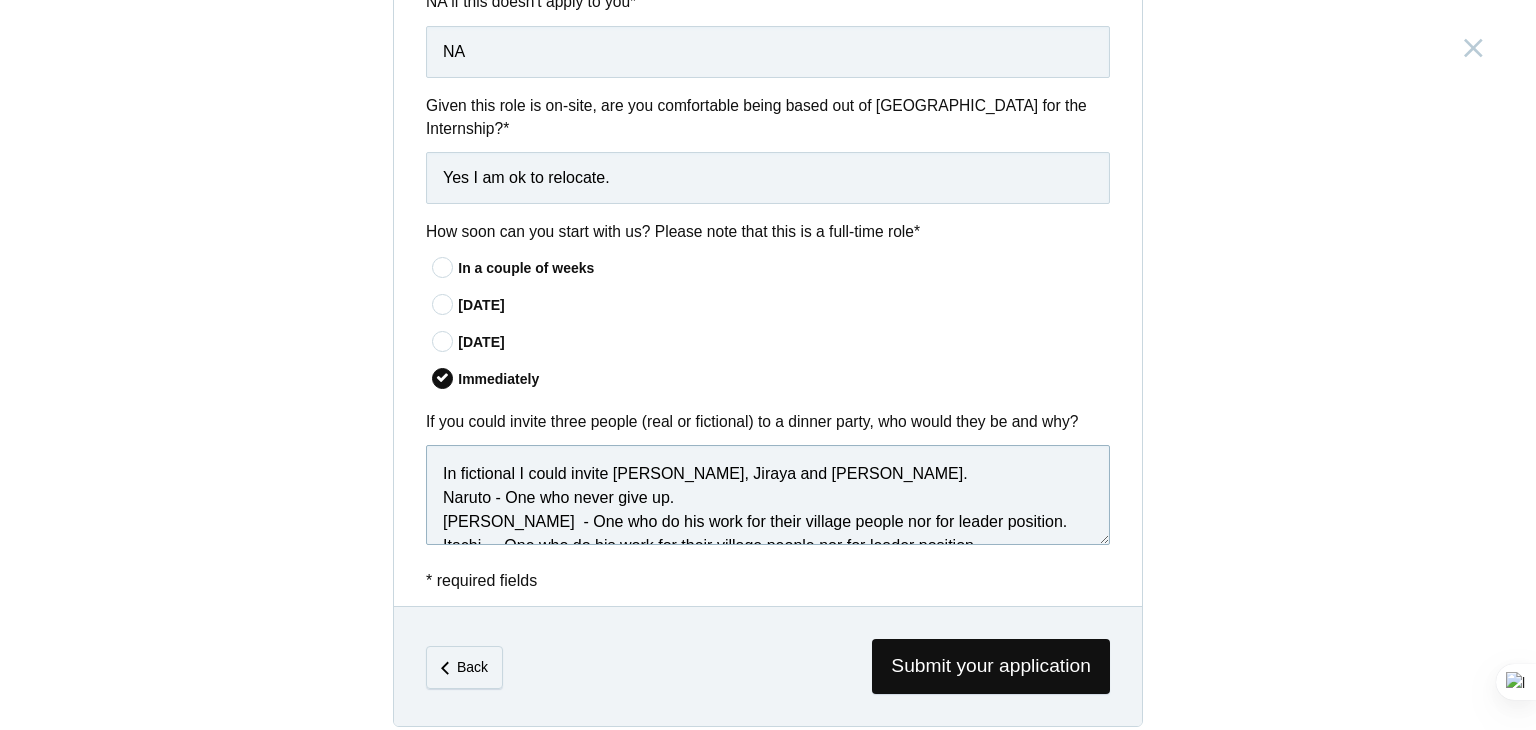 drag, startPoint x: 990, startPoint y: 501, endPoint x: 412, endPoint y: 432, distance: 582.10394 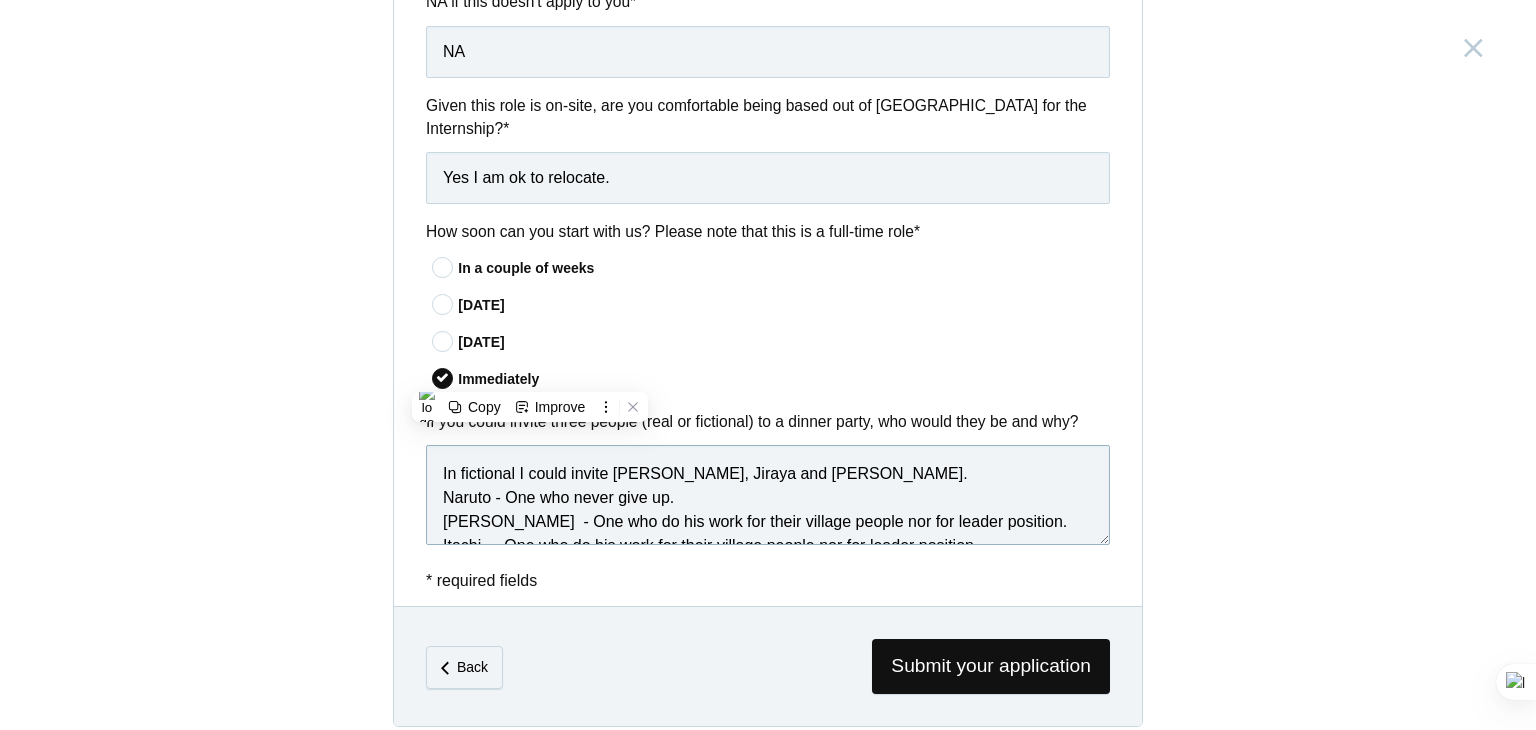 click on "In fictional I could invite Naruto, Jiraya and Itachi.
Naruto - One who never give up.
Jiraya  - One who do his work for their village people nor for leader position.
Itachi   - One who do his work for their village people nor for leader position." at bounding box center [768, 495] 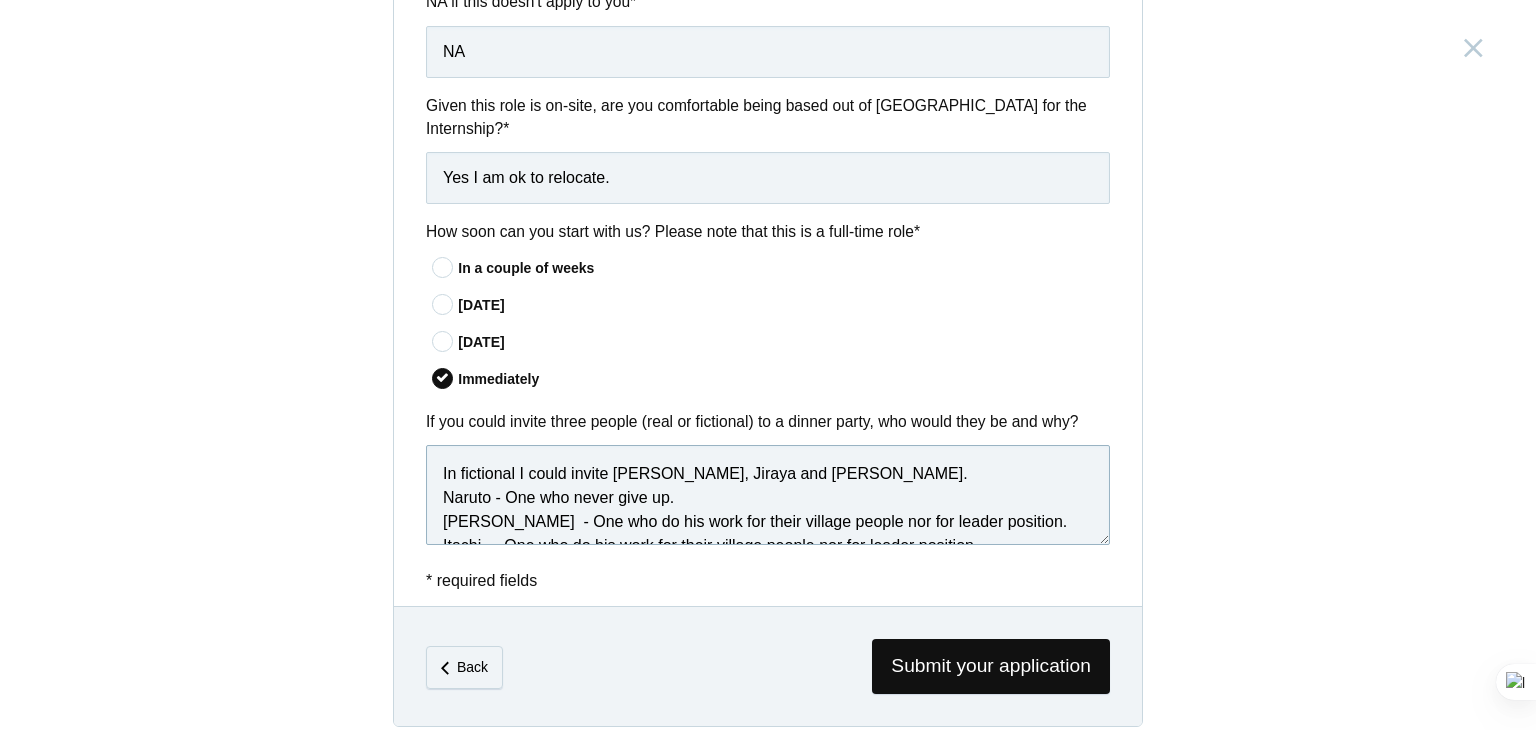 click on "In fictional I could invite Naruto, Jiraya and Itachi.
Naruto - One who never give up.
Jiraya  - One who do his work for their village people nor for leader position.
Itachi   - One who do his work for their village people nor for leader position." at bounding box center [768, 495] 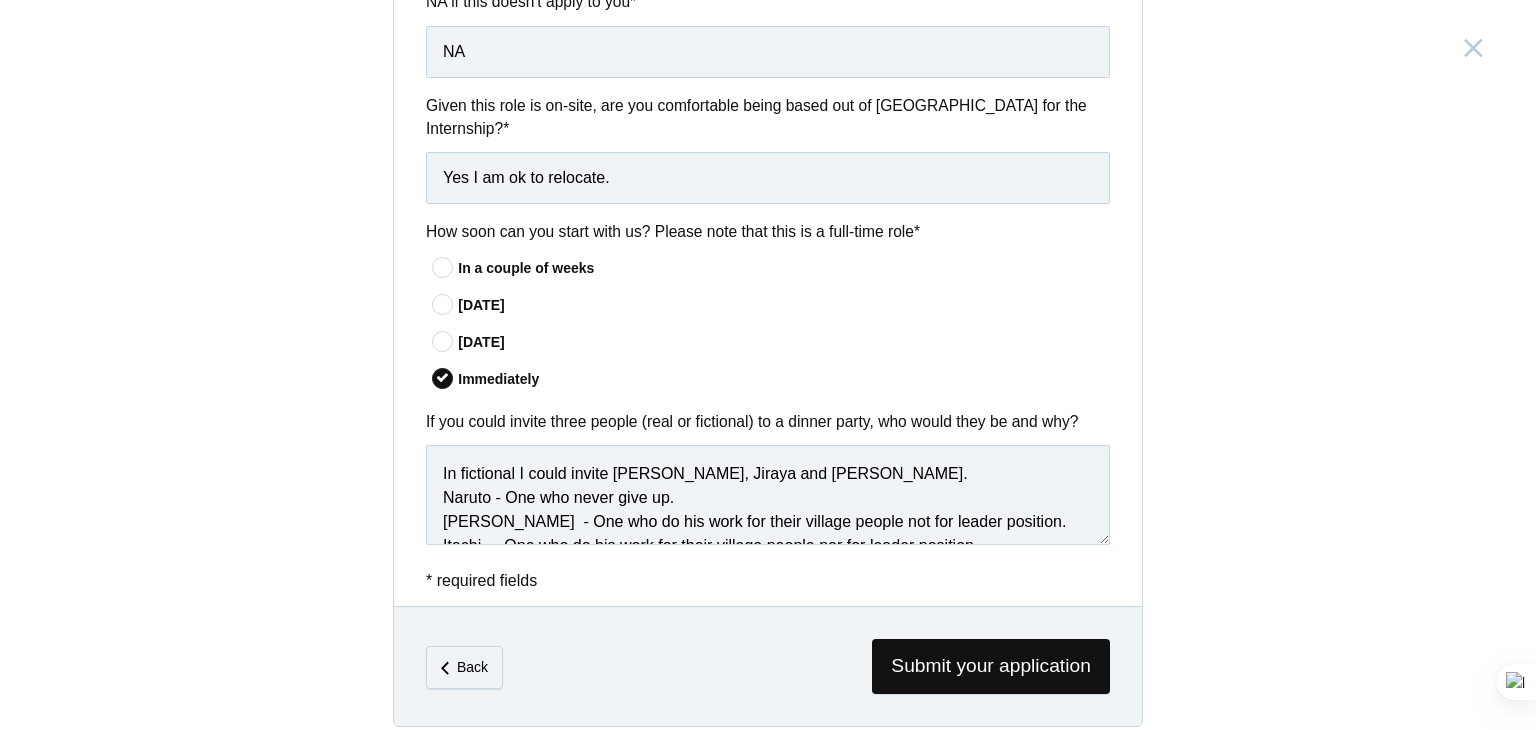 click on "If you could invite three people (real or fictional) to a dinner party, who would they be and why?" at bounding box center [768, 421] 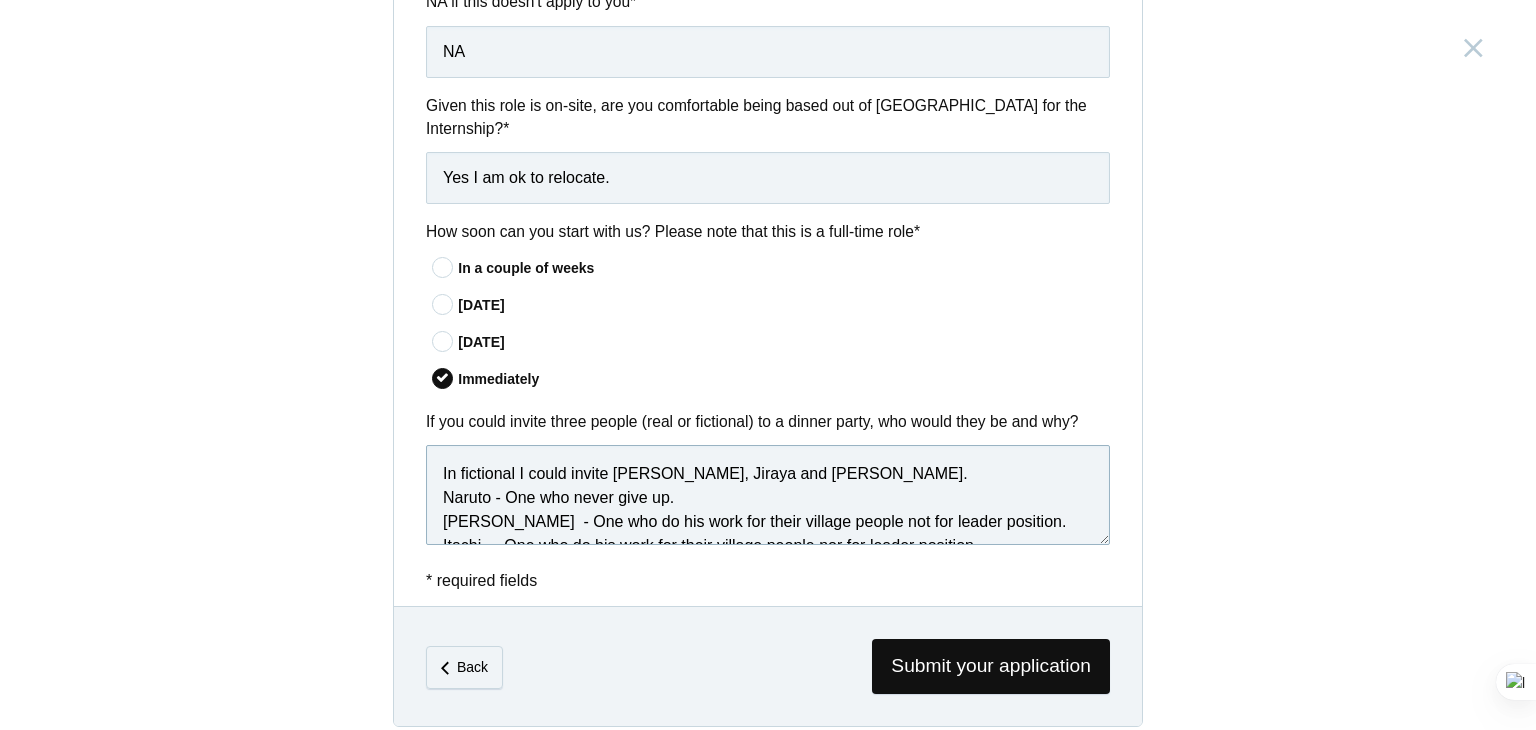 click on "In fictional I could invite Naruto, Jiraya and Itachi.
Naruto - One who never give up.
Jiraya  - One who do his work for their village people not for leader position.
Itachi   - One who do his work for their village people nor for leader position." at bounding box center (768, 495) 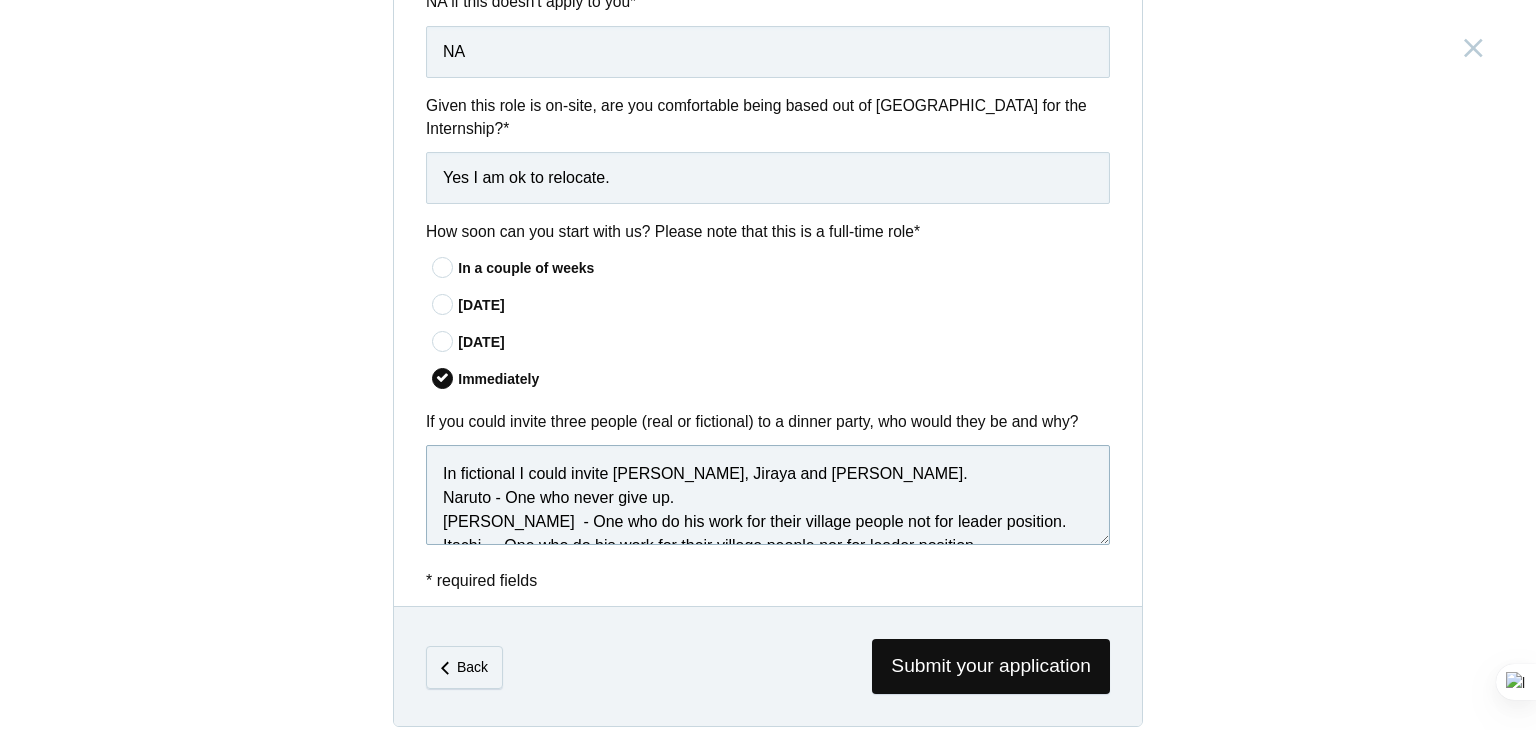 scroll, scrollTop: 0, scrollLeft: 0, axis: both 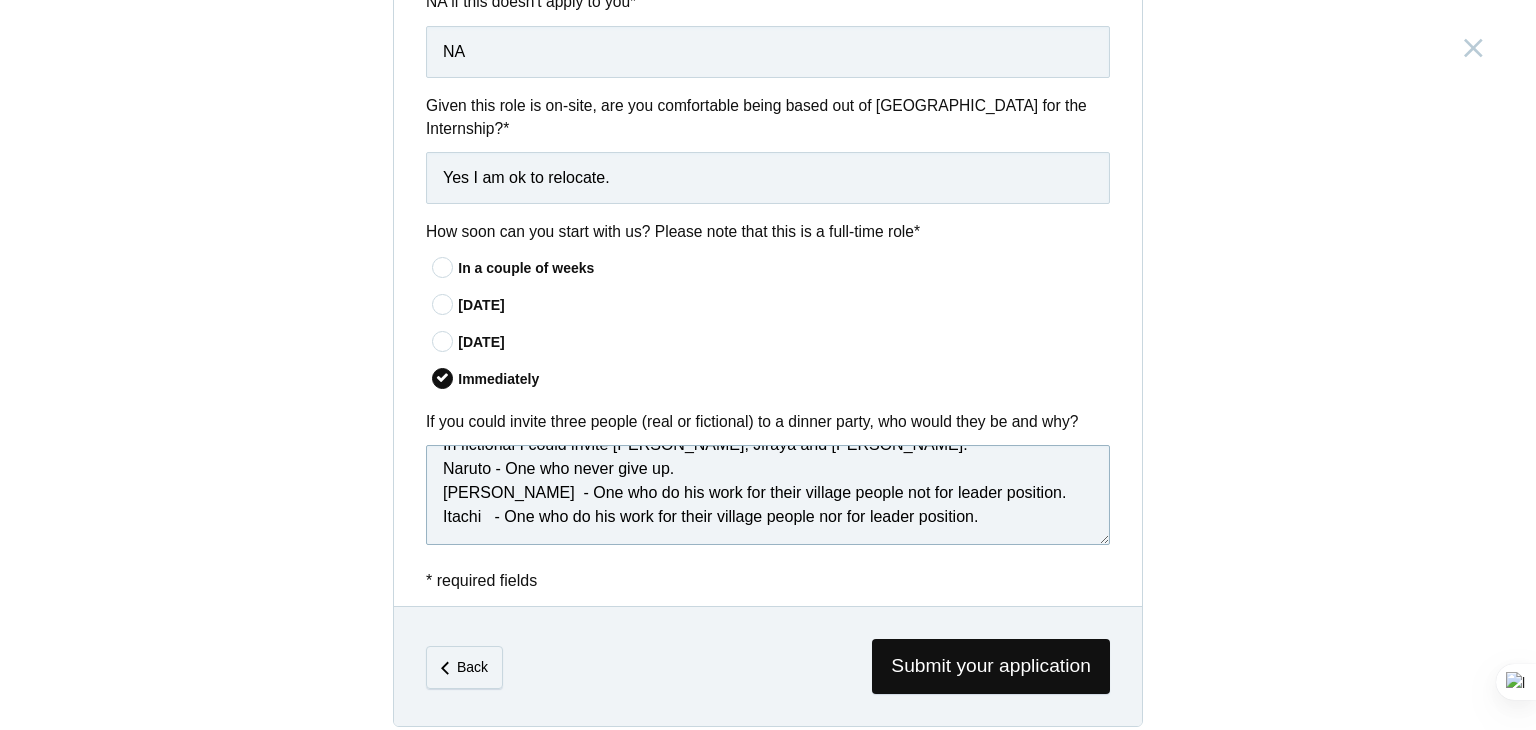 drag, startPoint x: 564, startPoint y: 498, endPoint x: 968, endPoint y: 493, distance: 404.03094 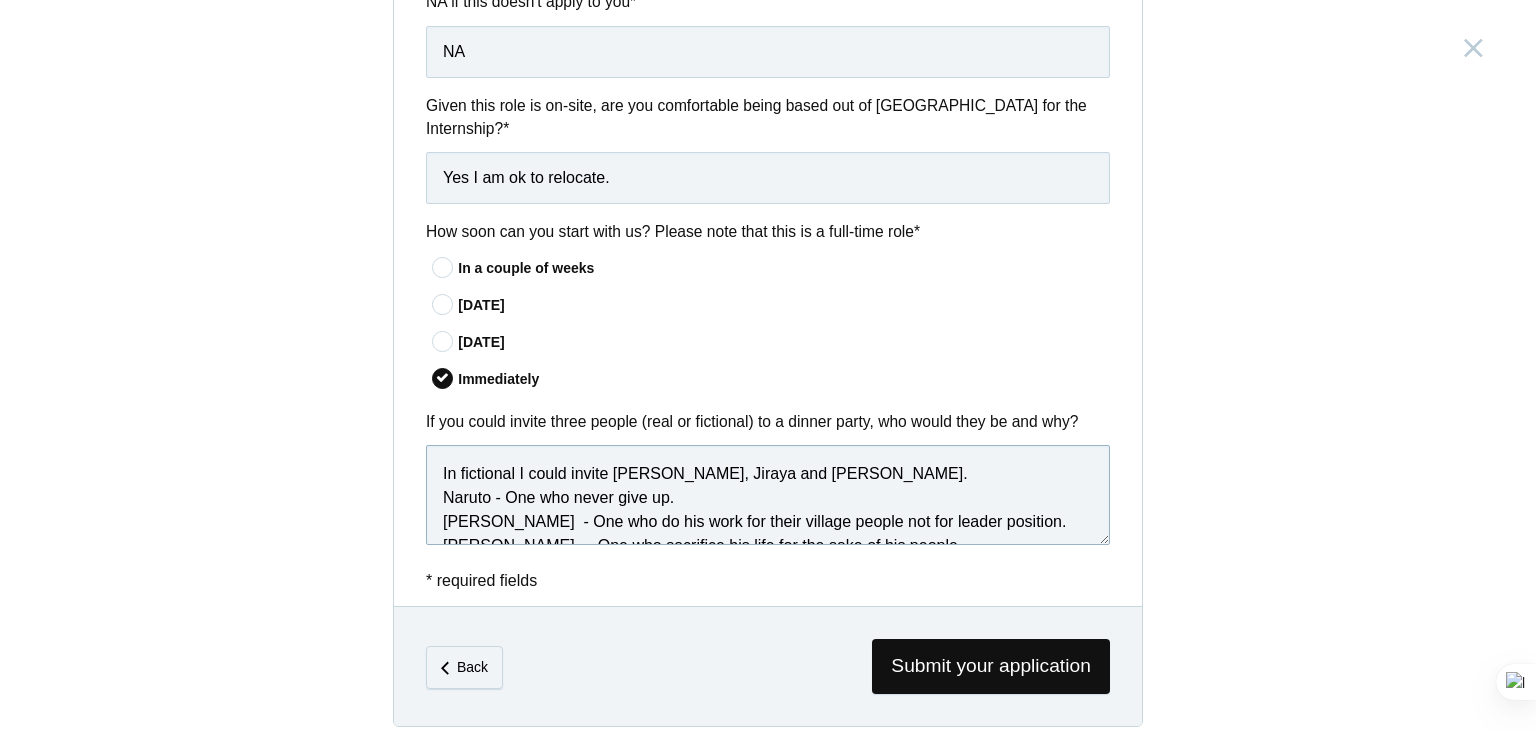 scroll, scrollTop: 0, scrollLeft: 0, axis: both 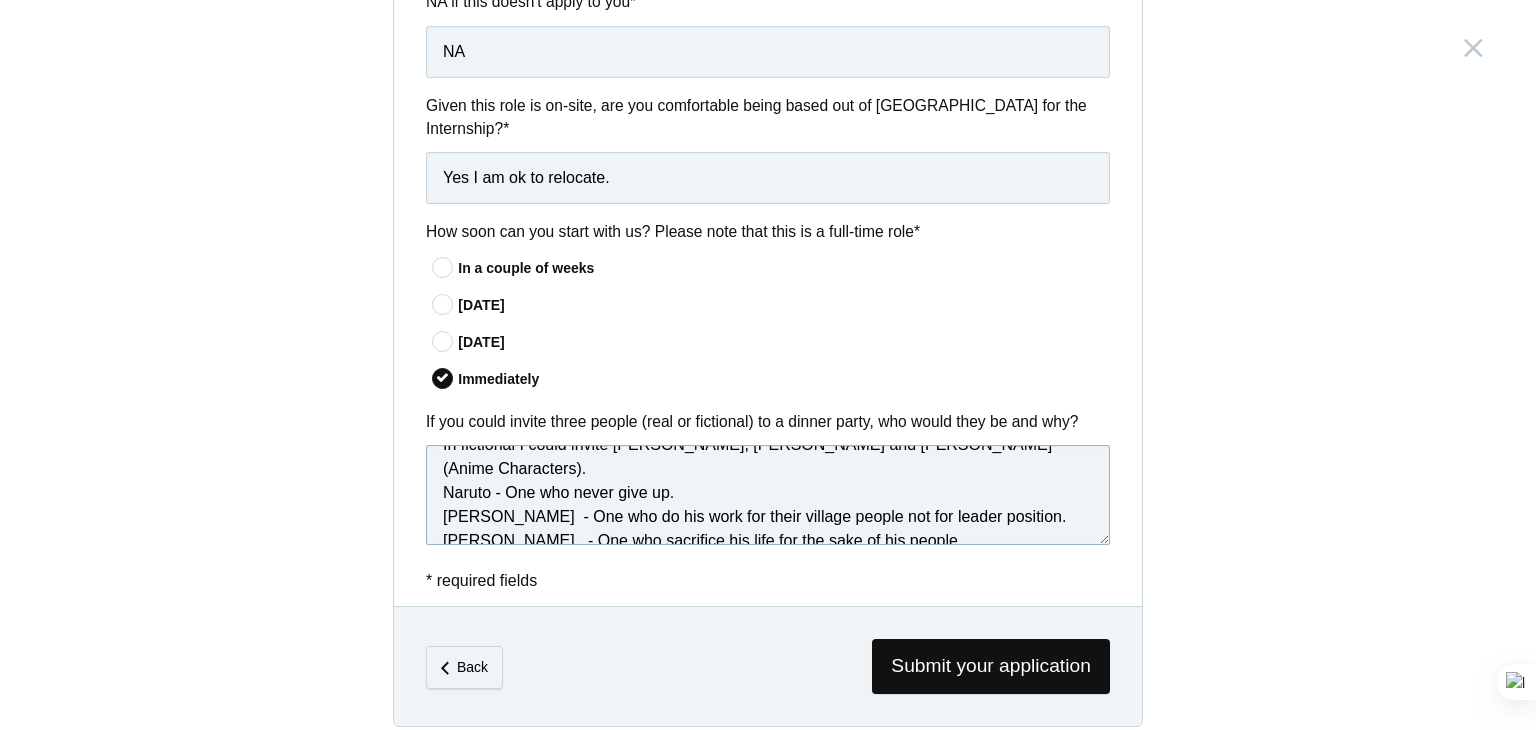 click on "In fictional I could invite Naruto, Jiraya and Itachi (Anime Characters).
Naruto - One who never give up.
Jiraya  - One who do his work for their village people not for leader position.
Itachi   - One who sacrifice his life for the sake of his people." at bounding box center (768, 495) 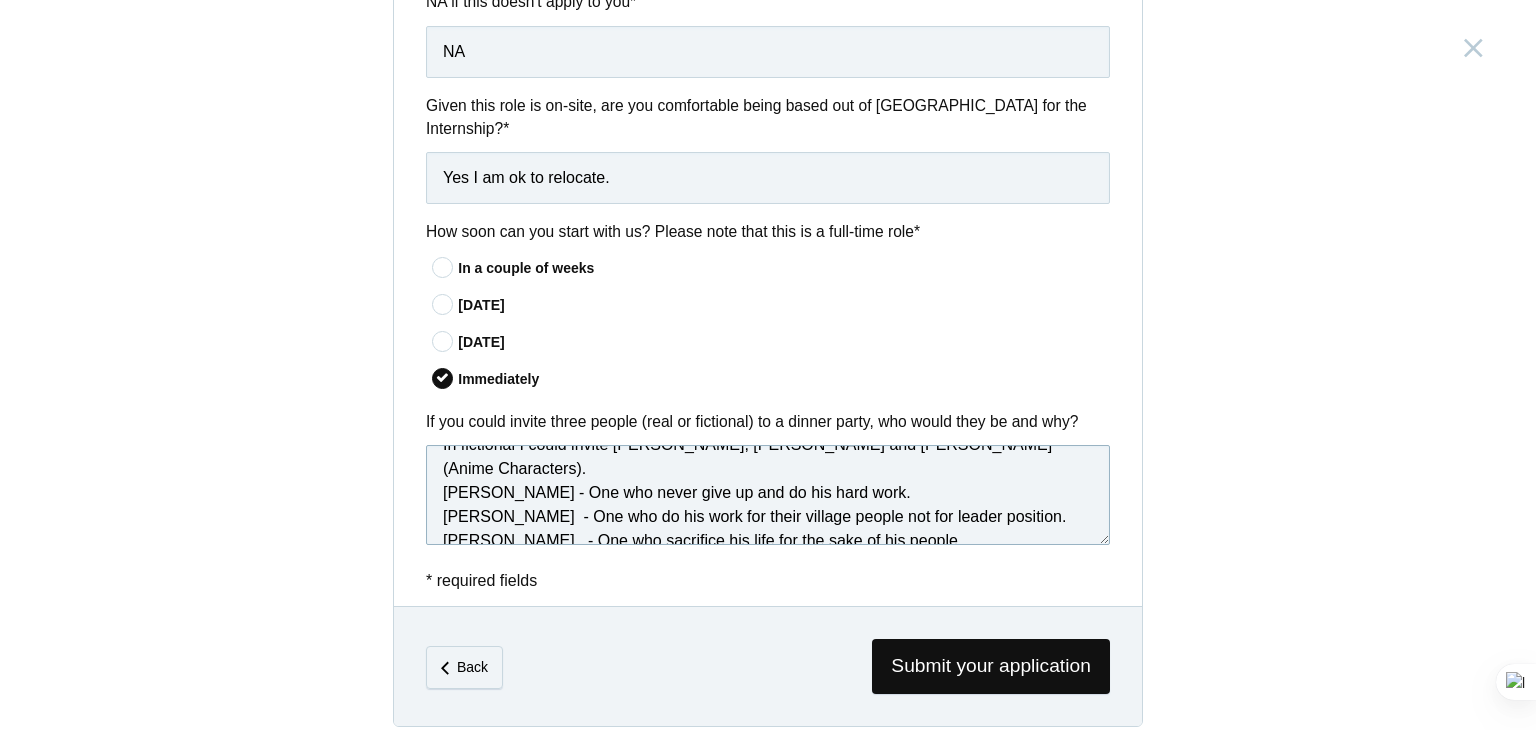 click on "In fictional I could invite Naruto, Jiraya and Itachi (Anime Characters).
Naruto - One who never give up and do his hard work.
Jiraya  - One who do his work for their village people not for leader position.
Itachi   - One who sacrifice his life for the sake of his people." at bounding box center [768, 495] 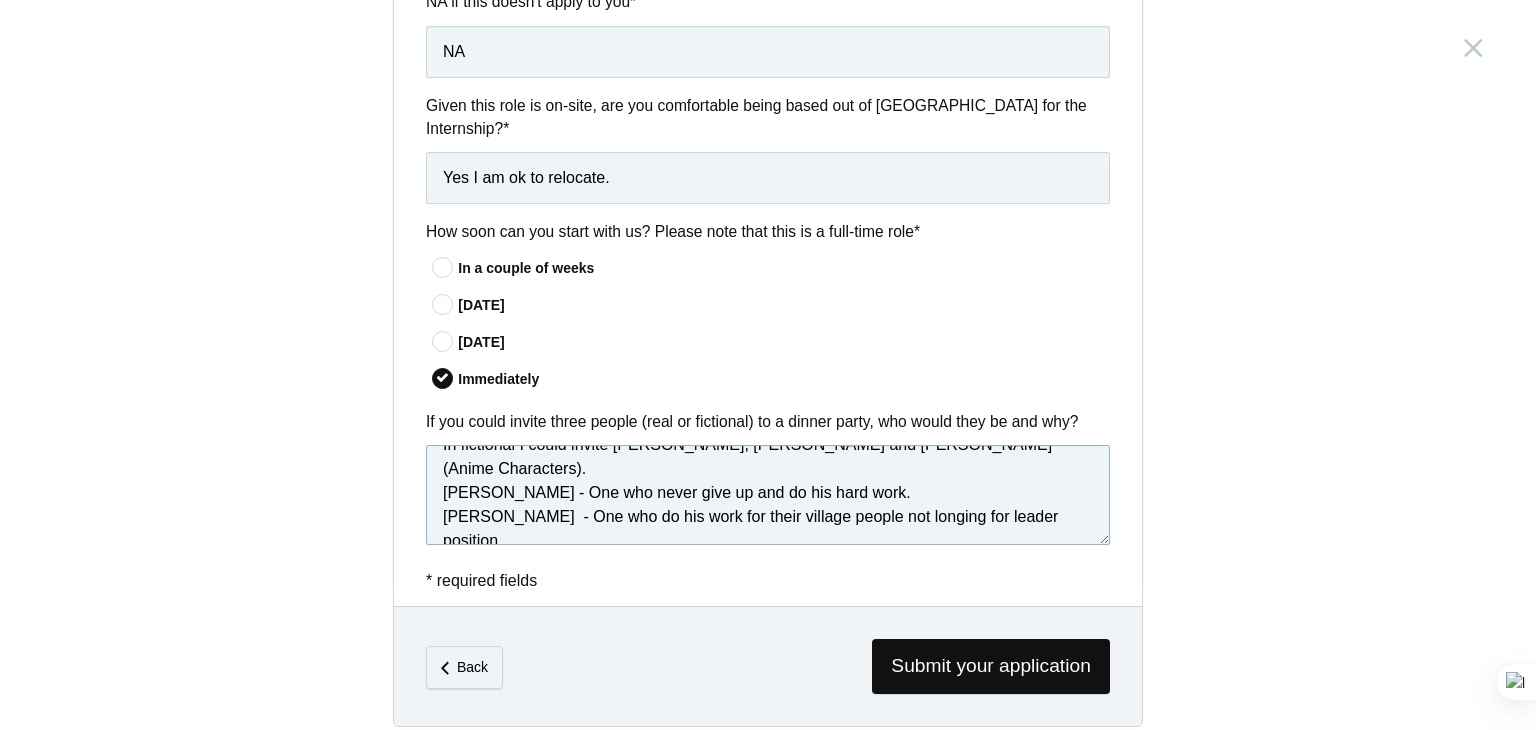 drag, startPoint x: 501, startPoint y: 445, endPoint x: 815, endPoint y: 447, distance: 314.00638 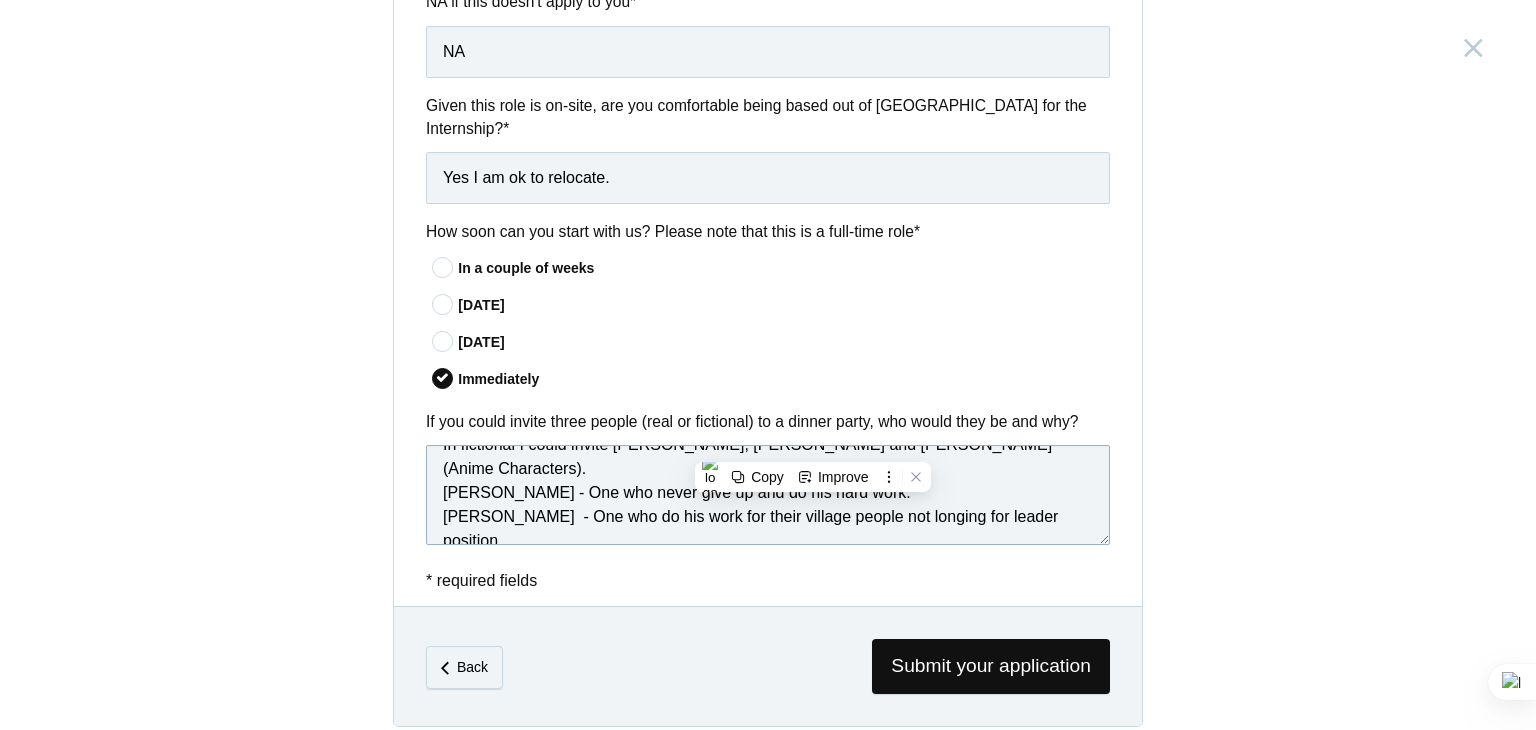 paste on "s up and trains to give his best." 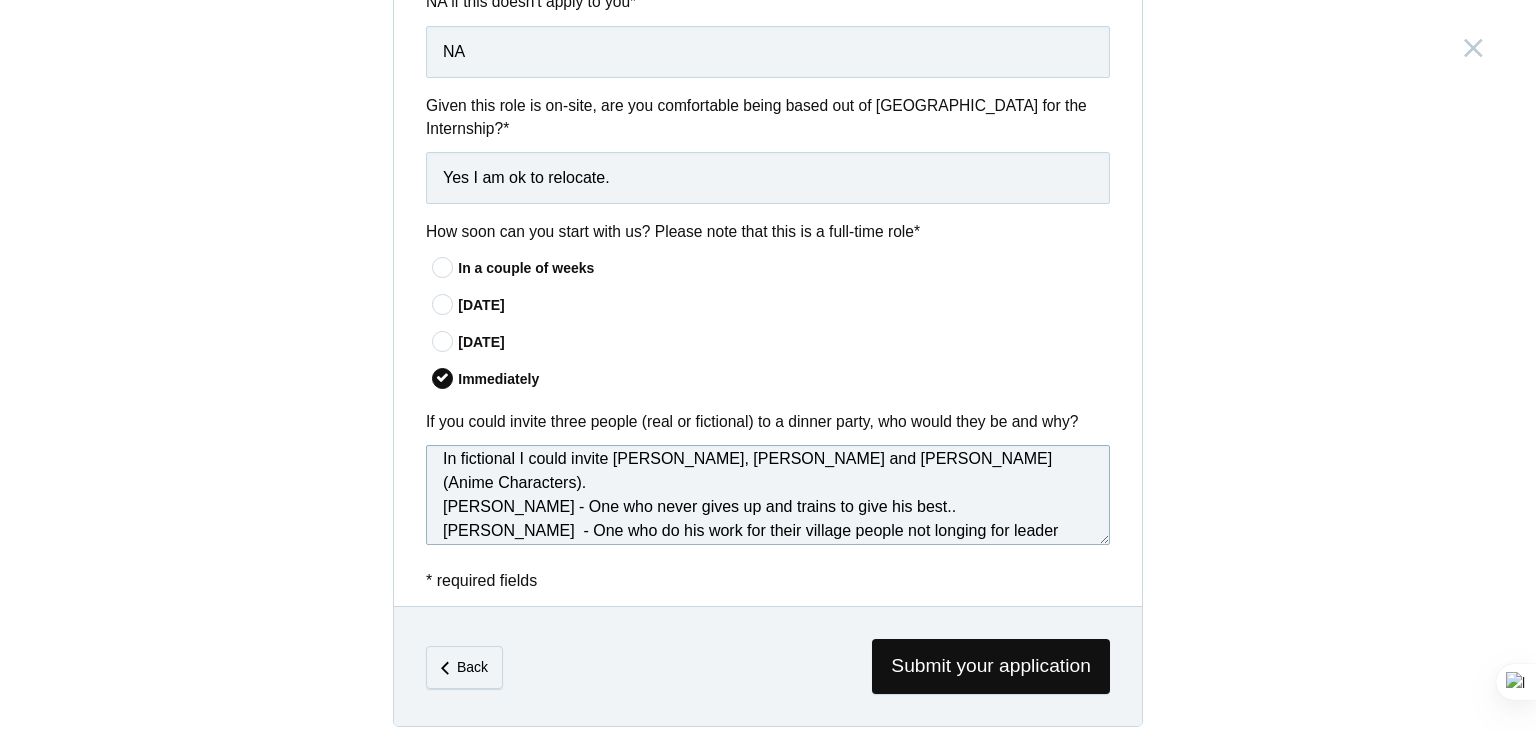 scroll, scrollTop: 29, scrollLeft: 0, axis: vertical 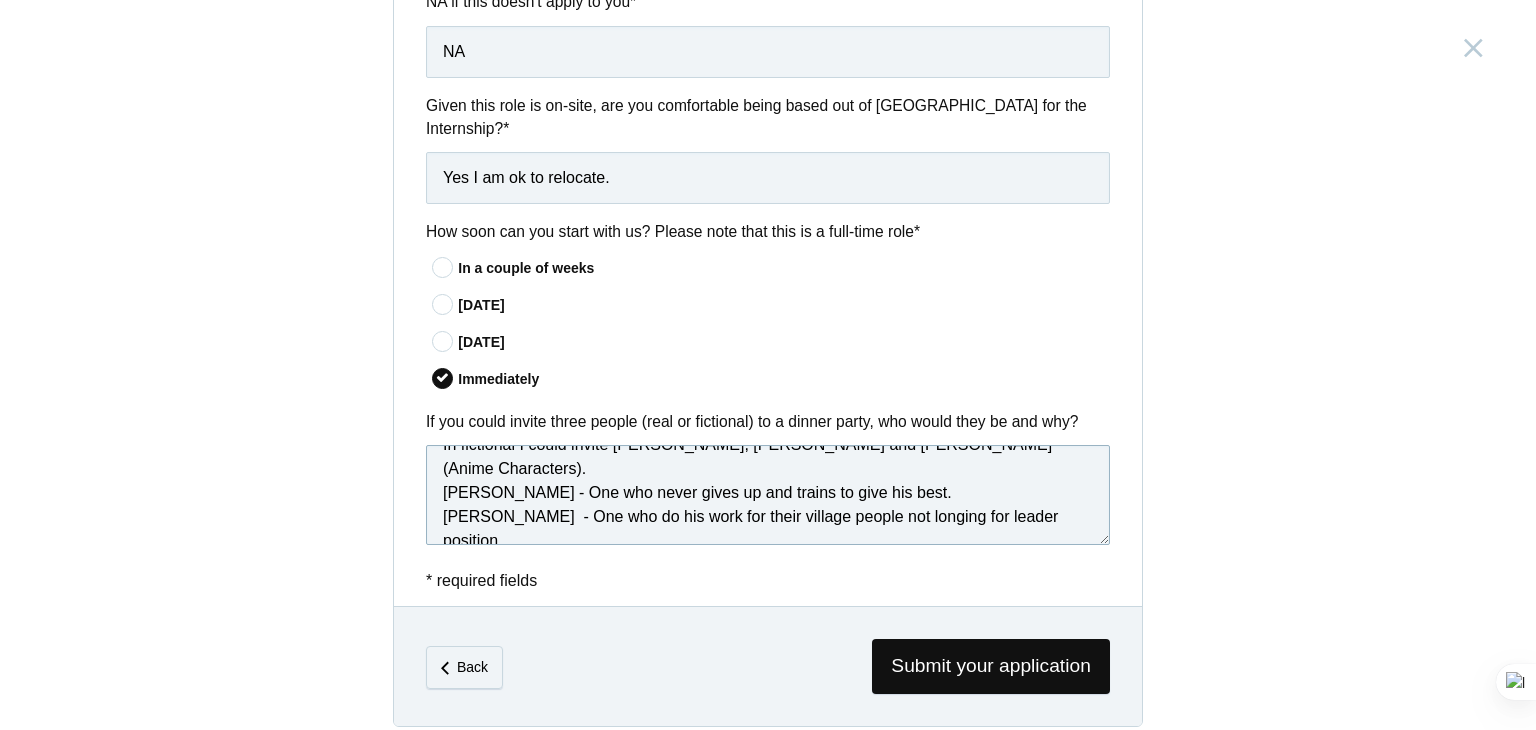 click on "In fictional I could invite Naruto, Jiraya and Itachi (Anime Characters).
Naruto - One who never gives up and trains to give his best.
Jiraya  - One who do his work for their village people not longing for leader position.
Itachi   - One who sacrifice his life for the sake of his people." at bounding box center (768, 495) 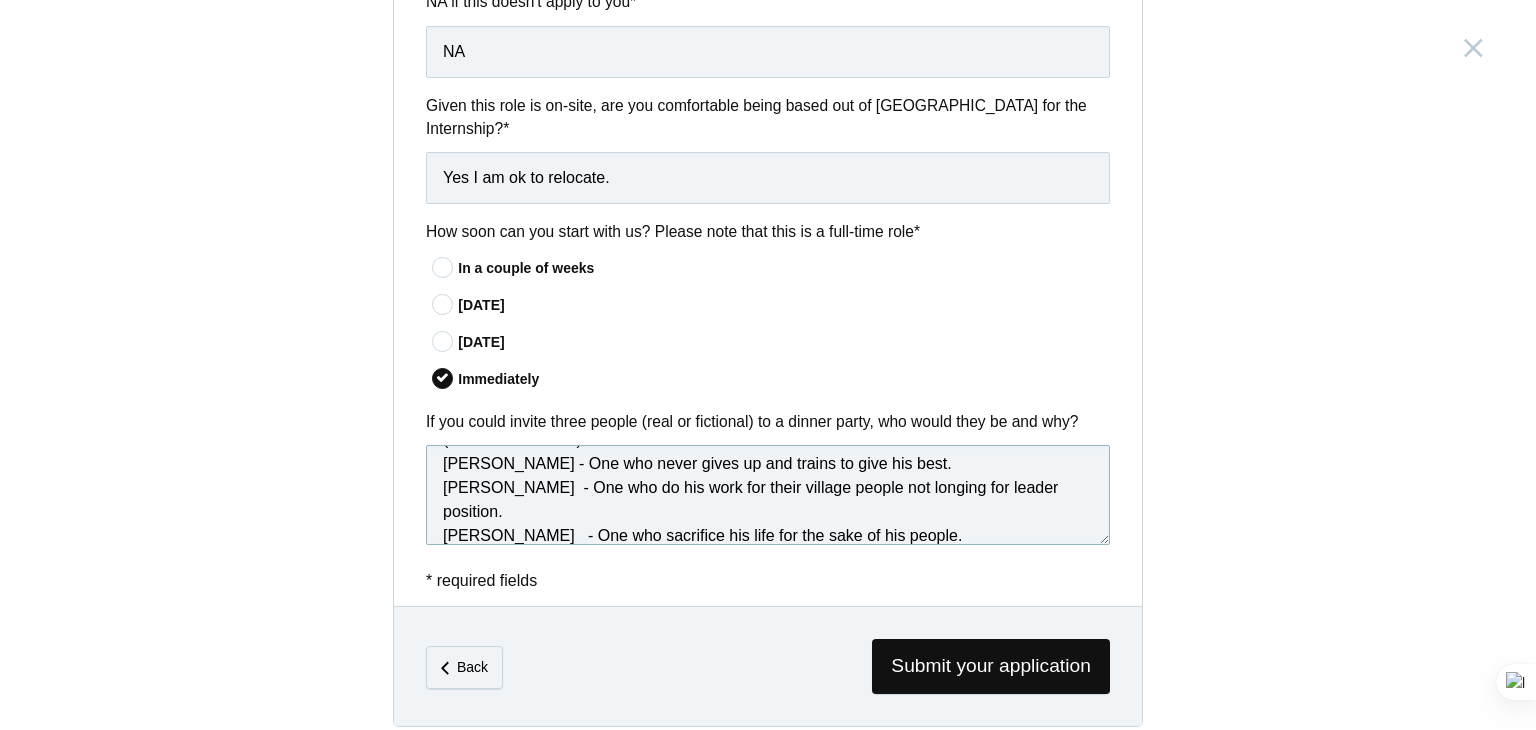 scroll, scrollTop: 82, scrollLeft: 0, axis: vertical 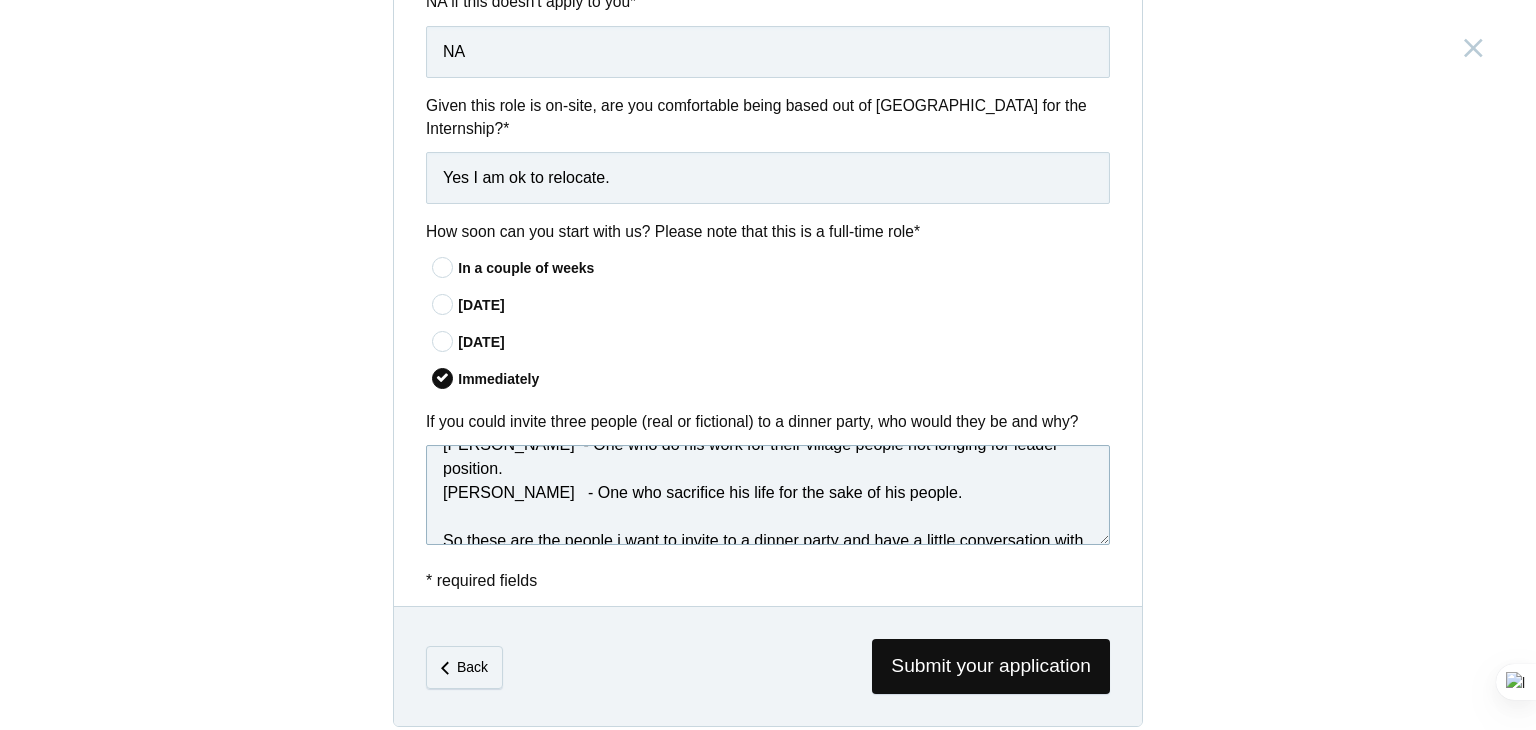 drag, startPoint x: 514, startPoint y: 515, endPoint x: 431, endPoint y: 476, distance: 91.706055 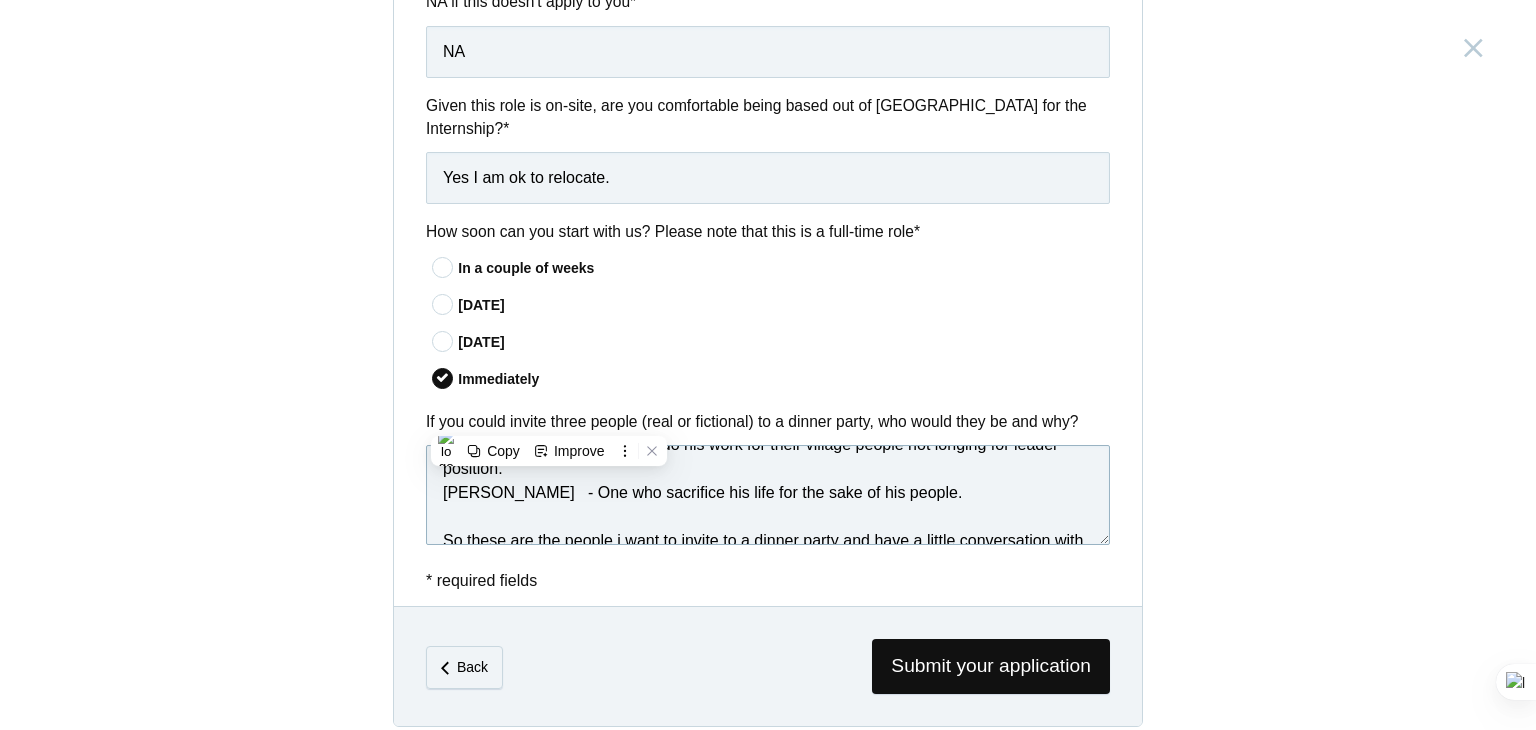 click on "In fictional I could invite Naruto, Jiraya and Itachi (Anime Characters).
Naruto - One who never gives up and trains to give his best.
Jiraya  - One who do his work for their village people not longing for leader position.
Itachi   - One who sacrifice his life for the sake of his people.
So these are the people i want to invite to a dinner party and have a little conversation with them." at bounding box center [768, 495] 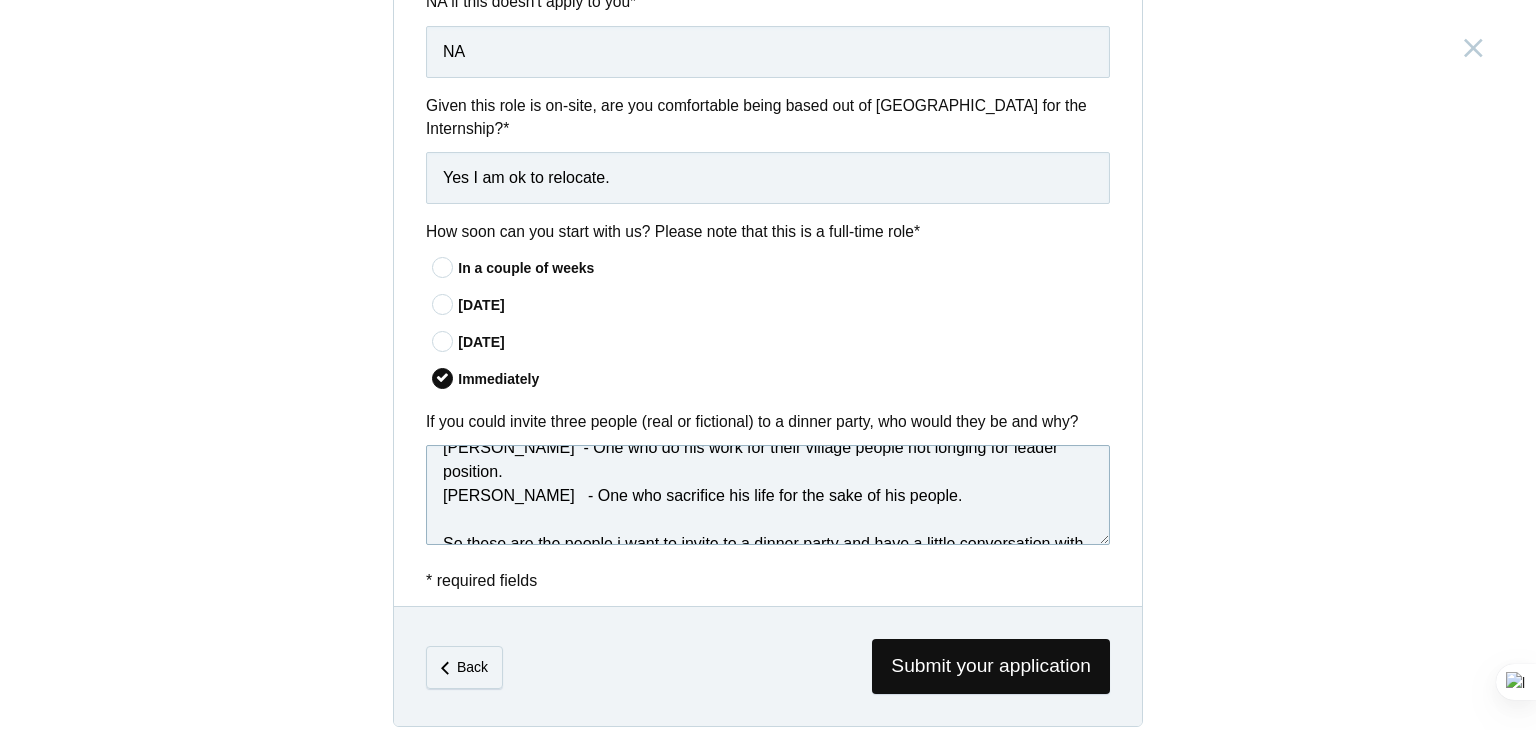 scroll, scrollTop: 101, scrollLeft: 0, axis: vertical 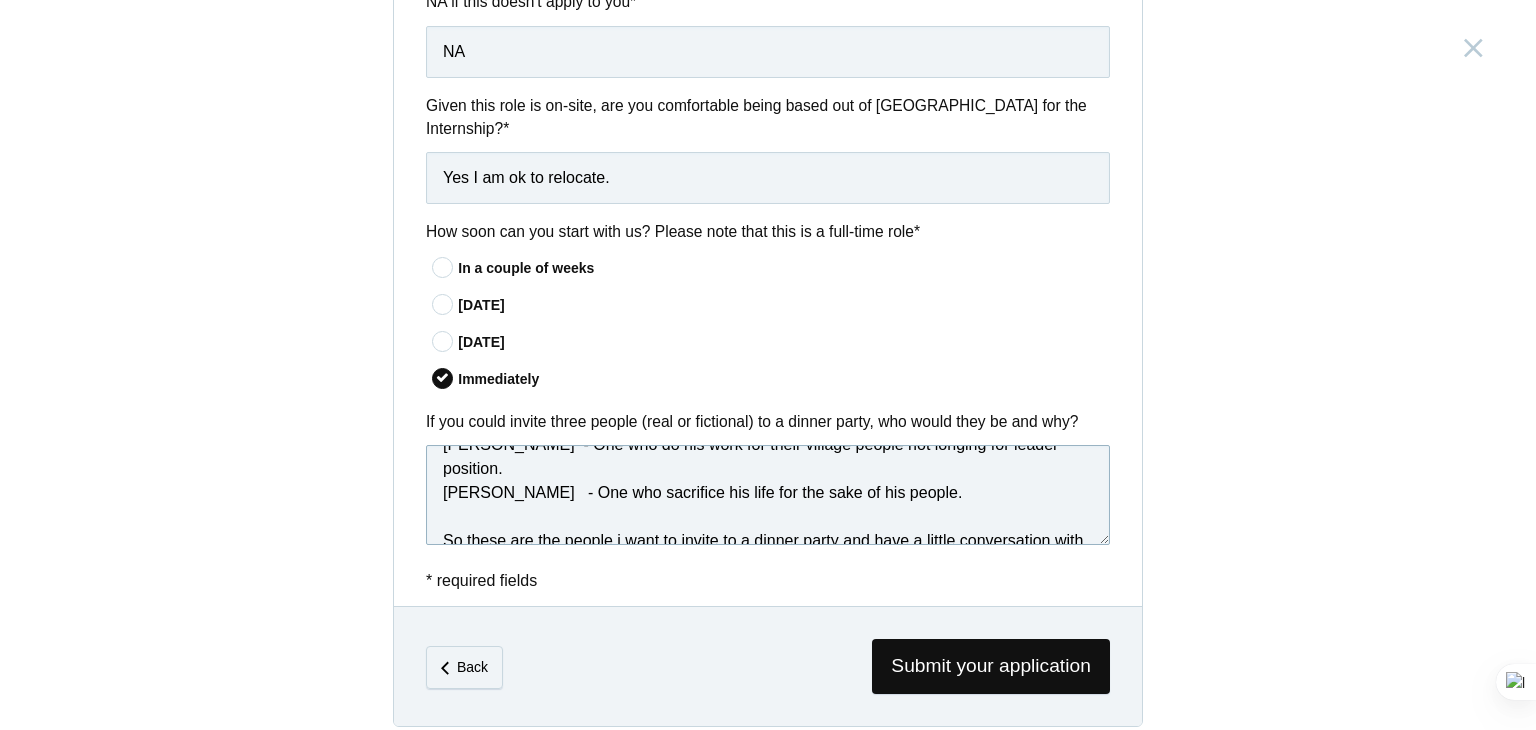 click on "In fictional I could invite Naruto, Jiraya and Itachi (Anime Characters).
Naruto - One who never gives up and trains to give his best.
Jiraya  - One who do his work for their village people not longing for leader position.
Itachi   - One who sacrifice his life for the sake of his people.
So these are the people i want to invite to a dinner party and have a little conversation with them." at bounding box center [768, 495] 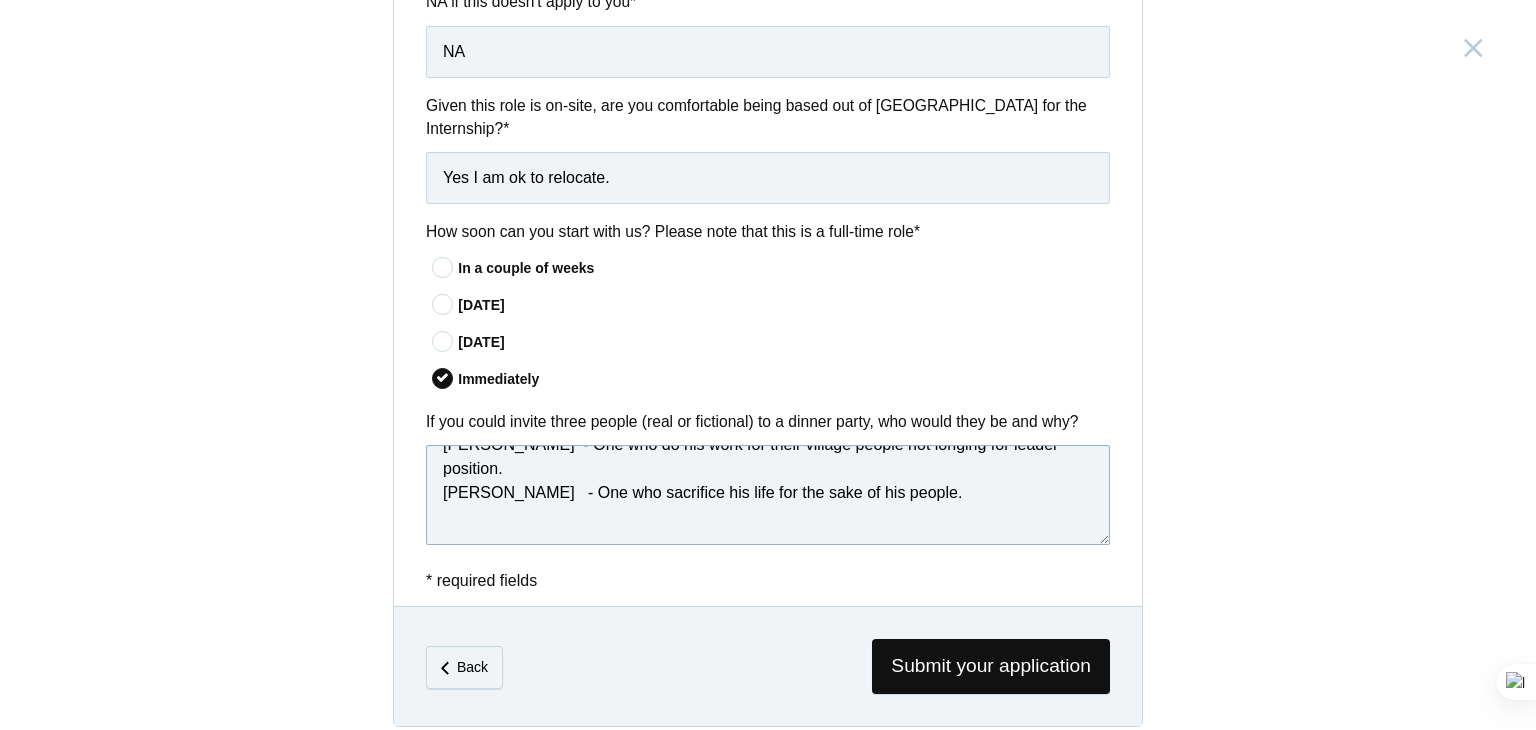 scroll, scrollTop: 114, scrollLeft: 0, axis: vertical 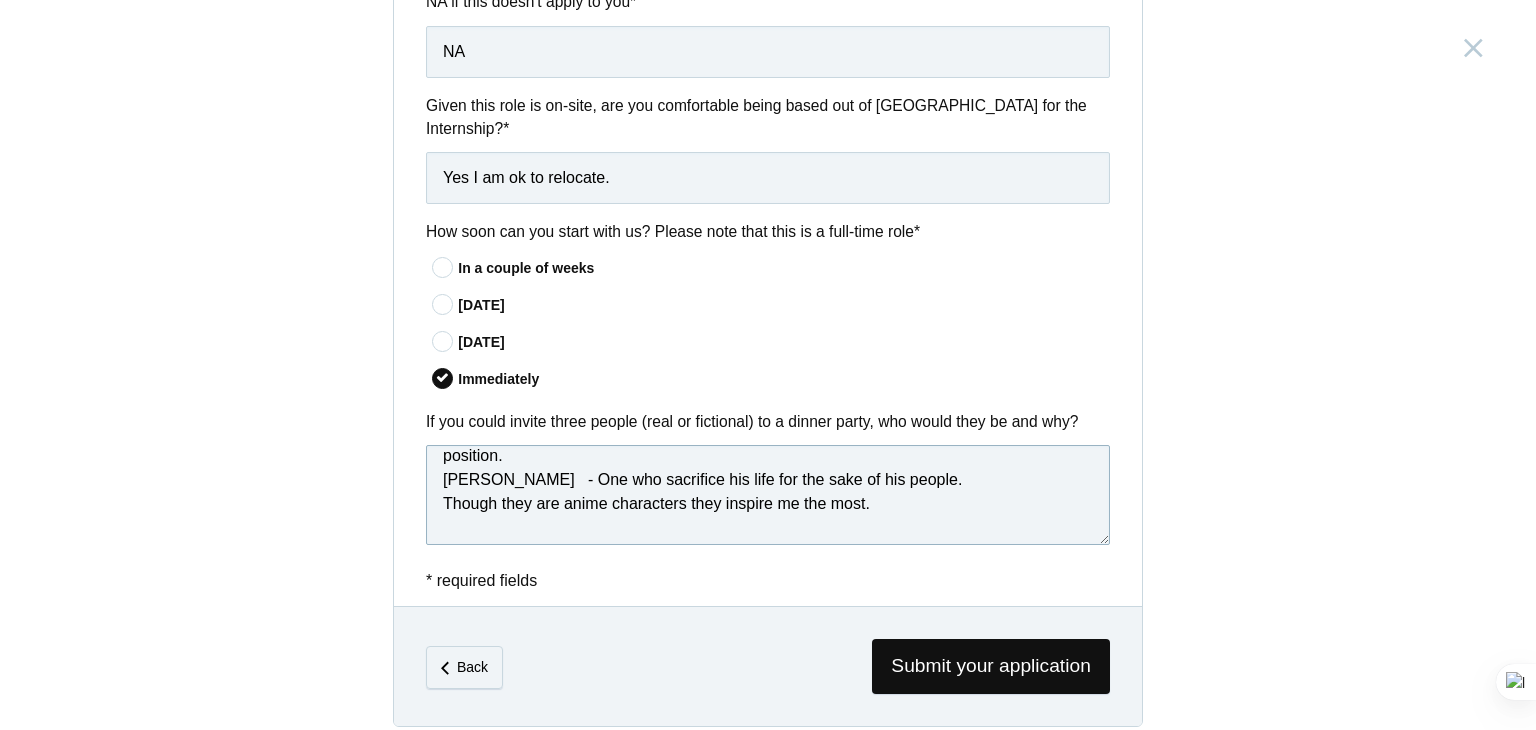 click on "In fictional I could invite Naruto, Jiraya and Itachi (Anime Characters).
Naruto - One who never gives up and trains to give his best.
Jiraya  - One who do his work for their village people not longing for leader position.
Itachi   - One who sacrifice his life for the sake of his people.
Though they are anime characters they inspire me the most.
So these are the people i want to invite to a dinner party and have a little conversation with them." at bounding box center [768, 495] 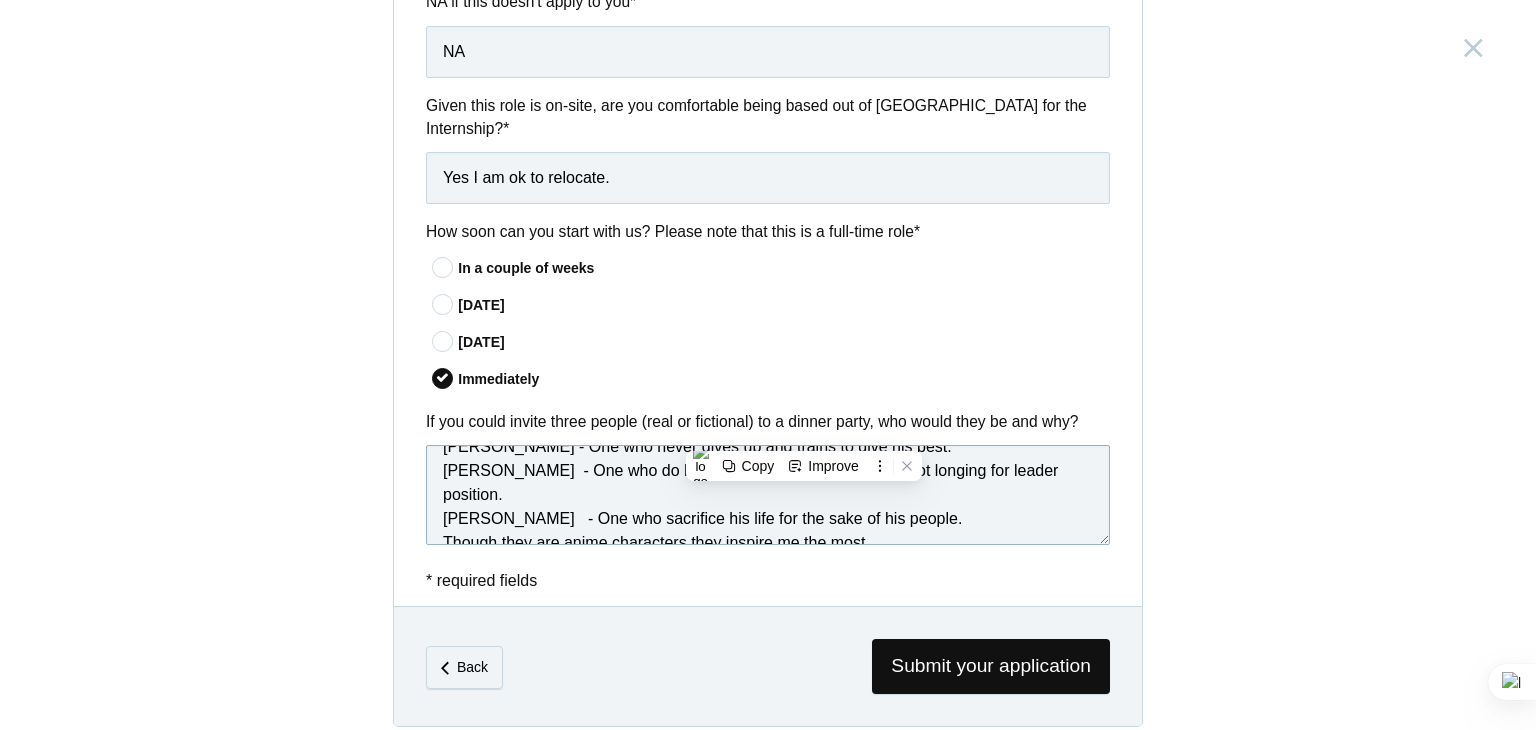 click on "In fictional I could invite Naruto, Jiraya and Itachi (Anime Characters).
Naruto - One who never gives up and trains to give his best.
Jiraya  - One who do his work for their village people not longing for leader position.
Itachi   - One who sacrifice his life for the sake of his people.
Though they are anime characters they inspire me the most.
So these are the people i want to invite to a dinner party and have a little conversation with them." at bounding box center [768, 495] 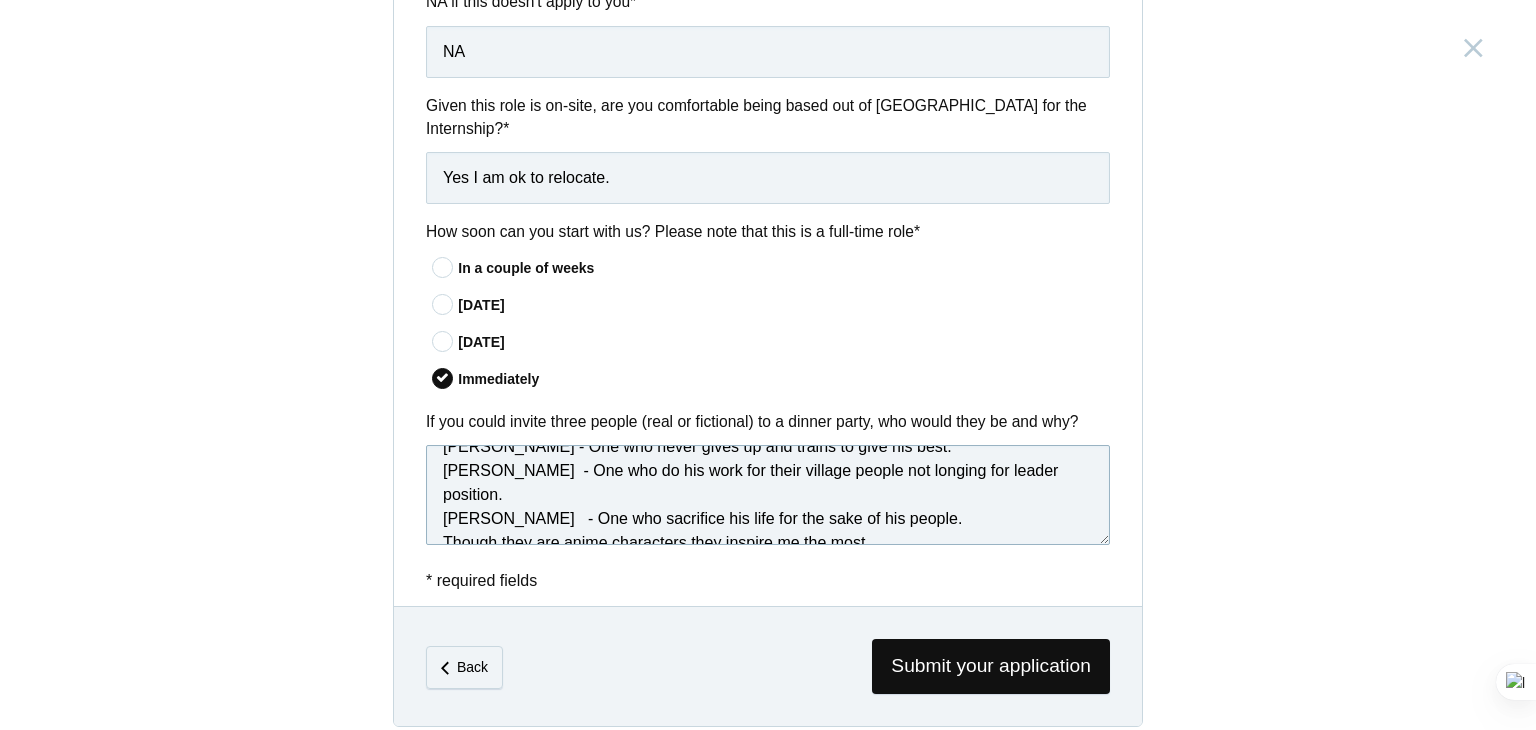 click on "In fictional I could invite Naruto, Jiraya and Itachi (Anime Characters).
Naruto - One who never gives up and trains to give his best.
Jiraya  - One who do his work for their village people not longing for leader position.
Itachi   - One who sacrifice his life for the sake of his people.
Though they are anime characters they inspire me the most.
So these are the people i want to invite to a dinner party and have a little conversation with them." at bounding box center [768, 495] 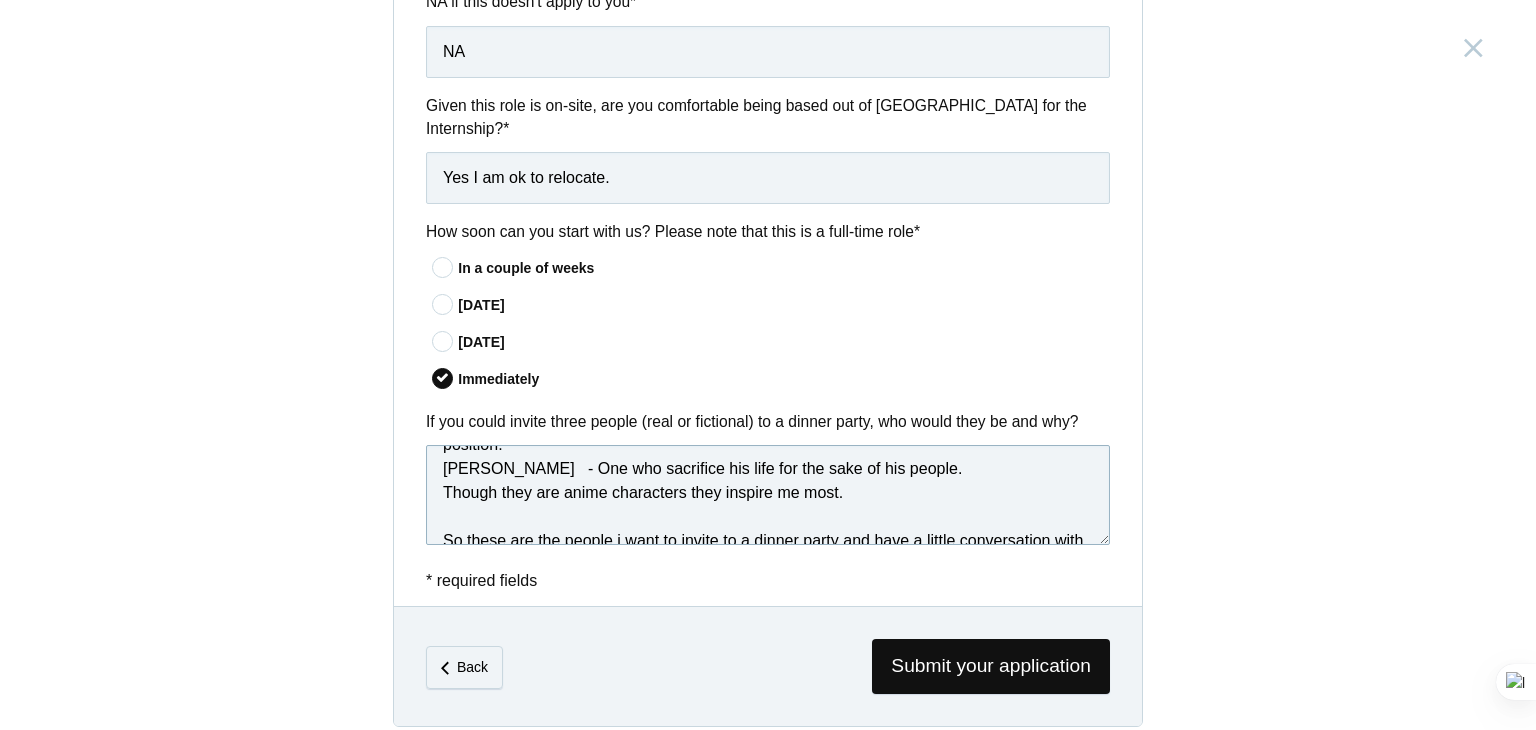scroll, scrollTop: 0, scrollLeft: 0, axis: both 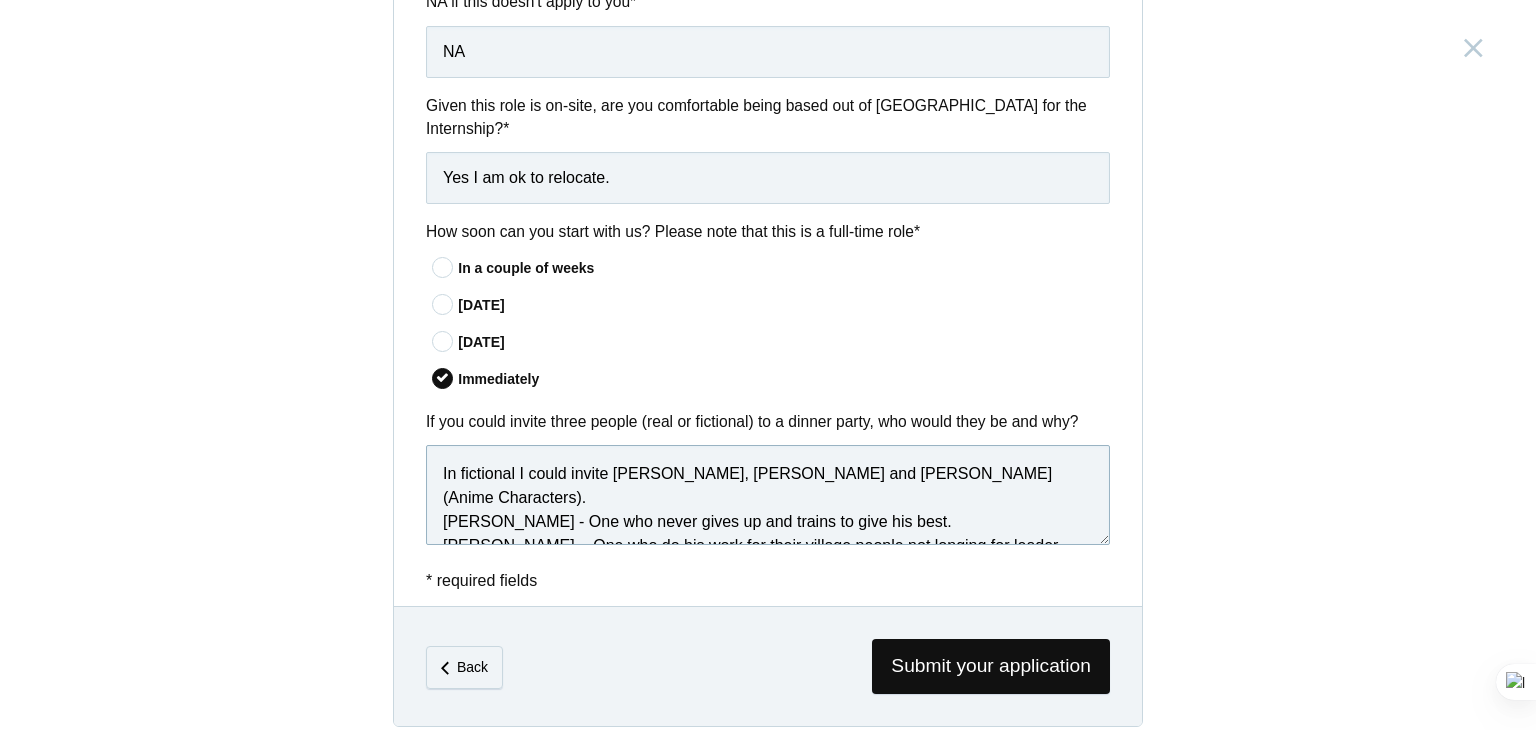 click on "In fictional I could invite Naruto, Jiraya and Itachi (Anime Characters).
Naruto - One who never gives up and trains to give his best.
Jiraya  - One who do his work for their village people not longing for leader position.
Itachi   - One who sacrifice his life for the sake of his people.
Though they are anime characters they inspire me most.
So these are the people i want to invite to a dinner party and have a little conversation with them." at bounding box center [768, 495] 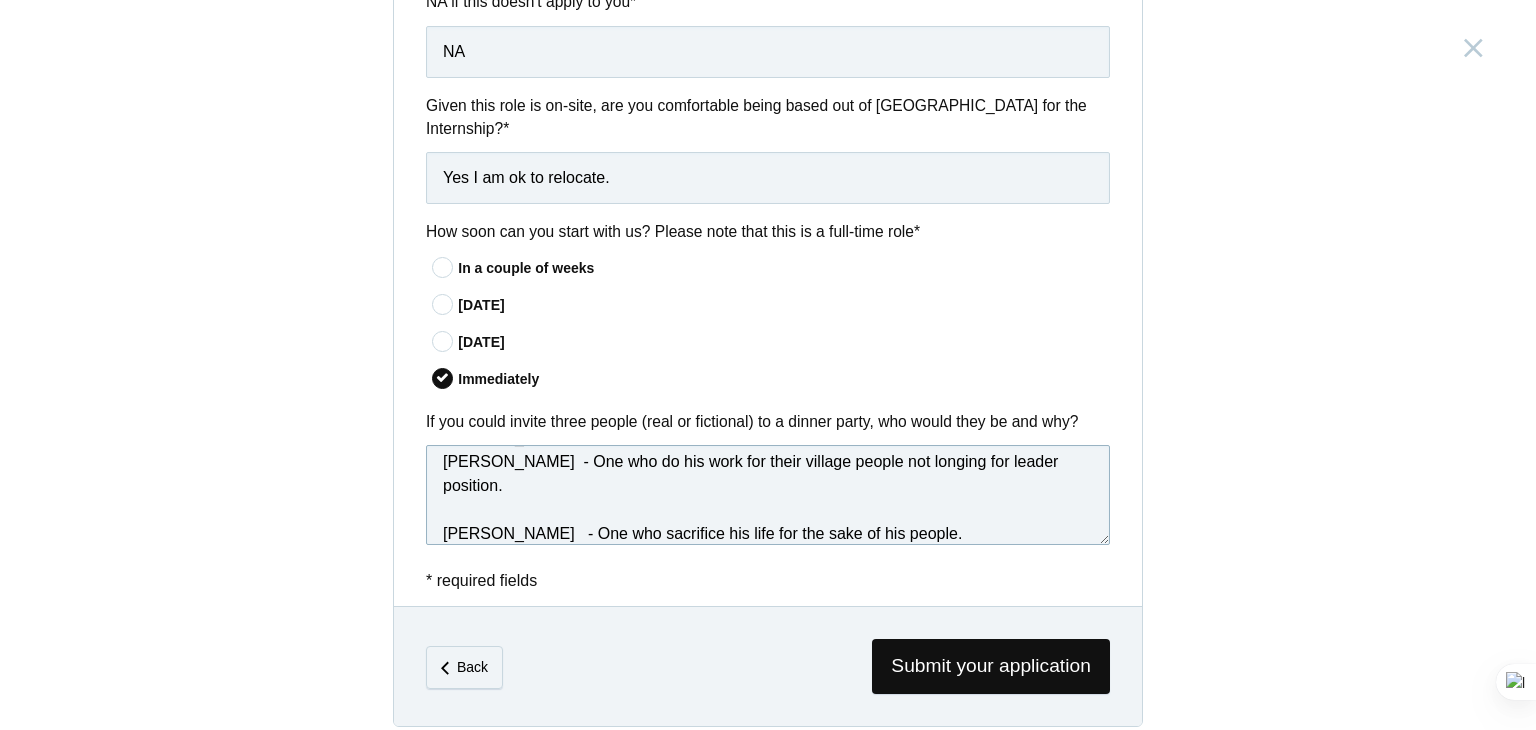 scroll, scrollTop: 0, scrollLeft: 0, axis: both 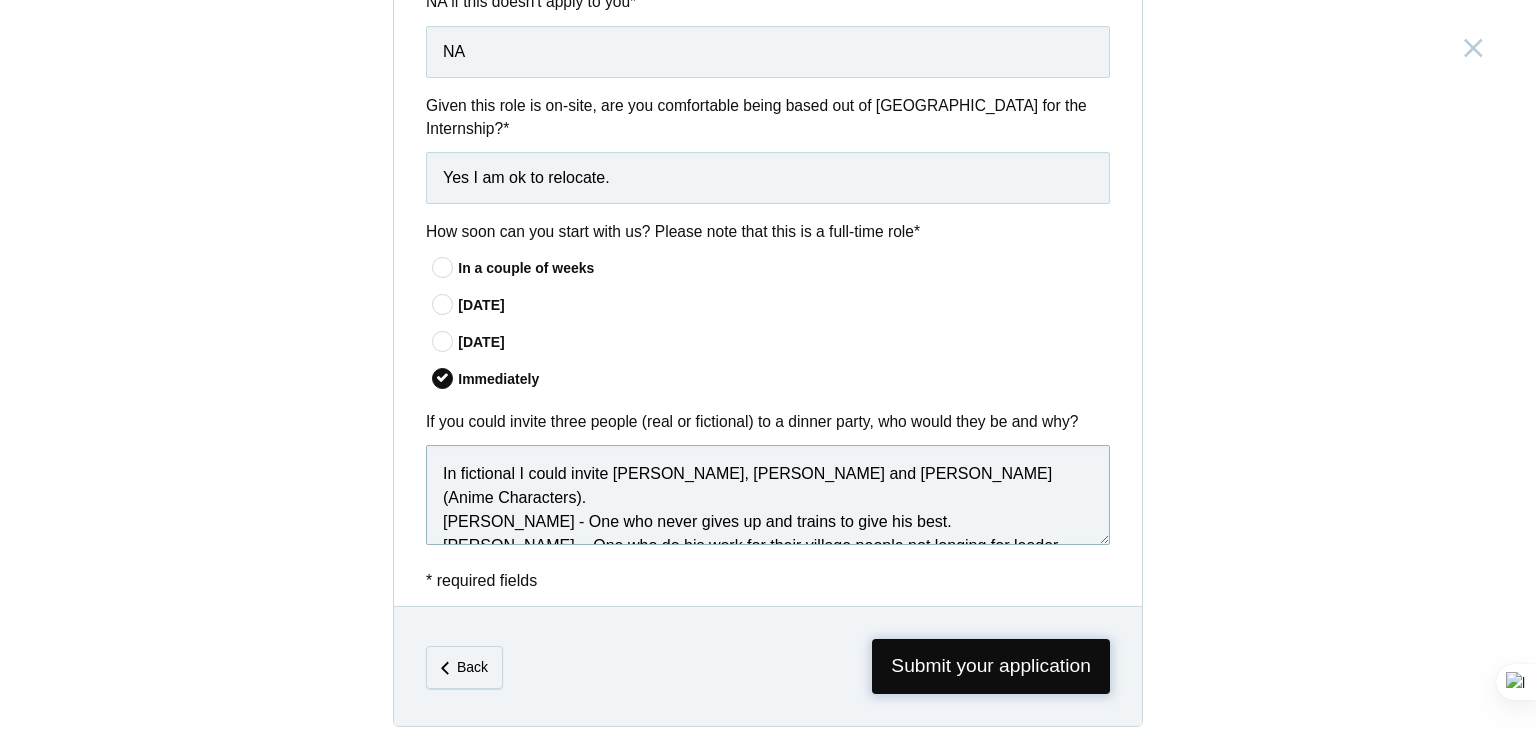 type on "In fictional I could invite Naruto, Jiraya and Itachi (Anime Characters).
Naruto - One who never gives up and trains to give his best.
Jiraya  - One who do his work for their village people not longing for leader position.
Itachi   - One who sacrifice his life for the sake of his people.
Though they are anime characters they inspire me most.
So these are the people i want to invite to a dinner party and have a little conversation with them." 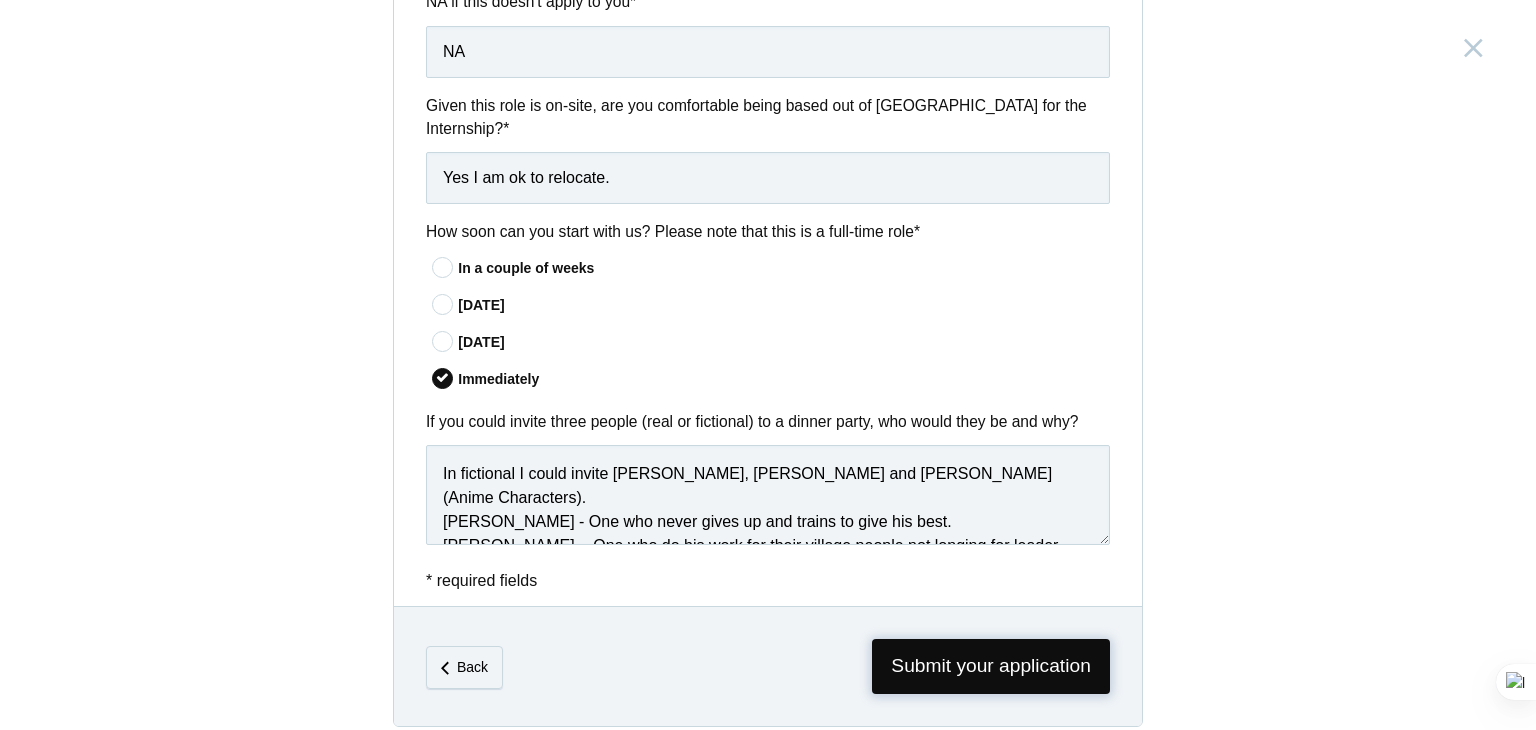 click on "Submit your application" at bounding box center (991, 666) 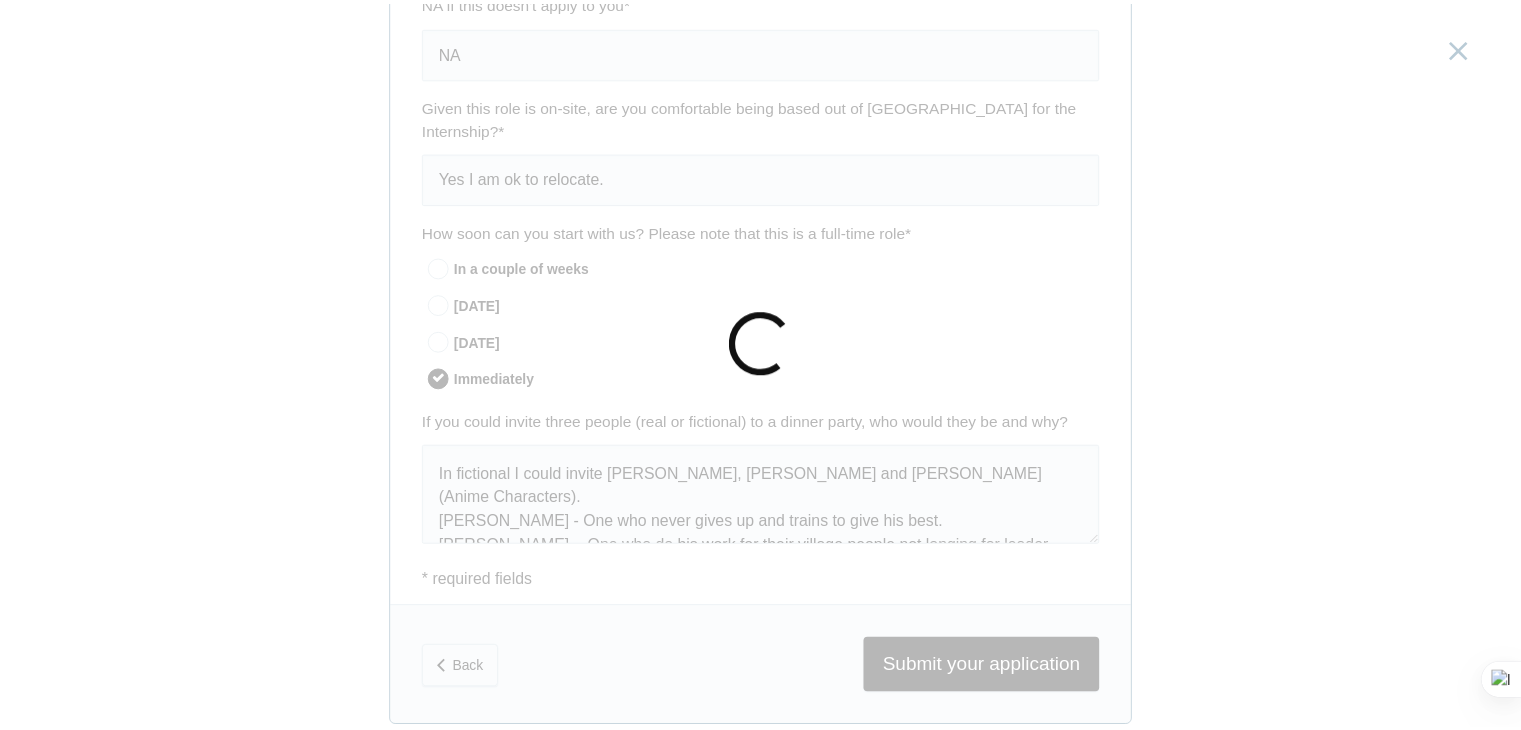 scroll, scrollTop: 0, scrollLeft: 0, axis: both 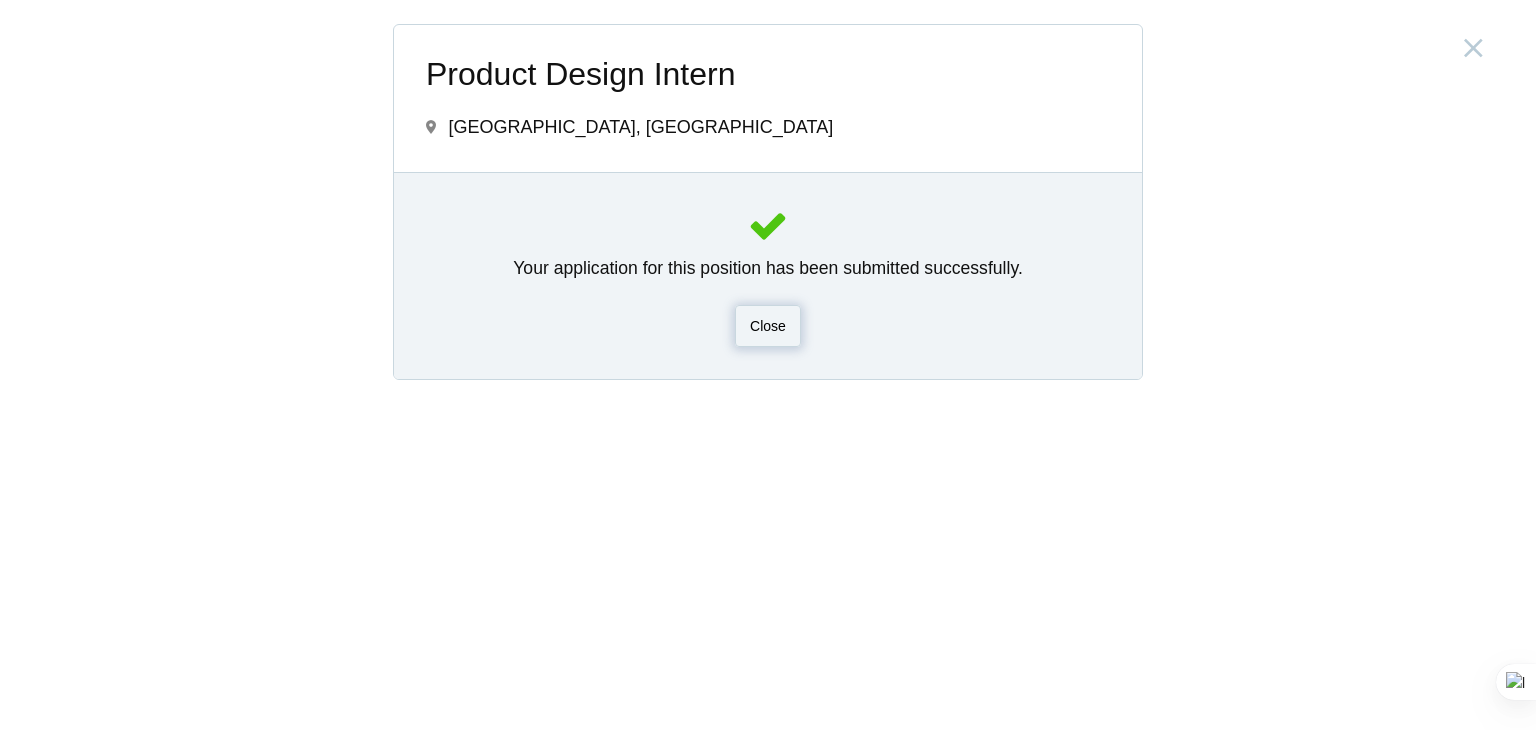 click on "Close" at bounding box center (768, 326) 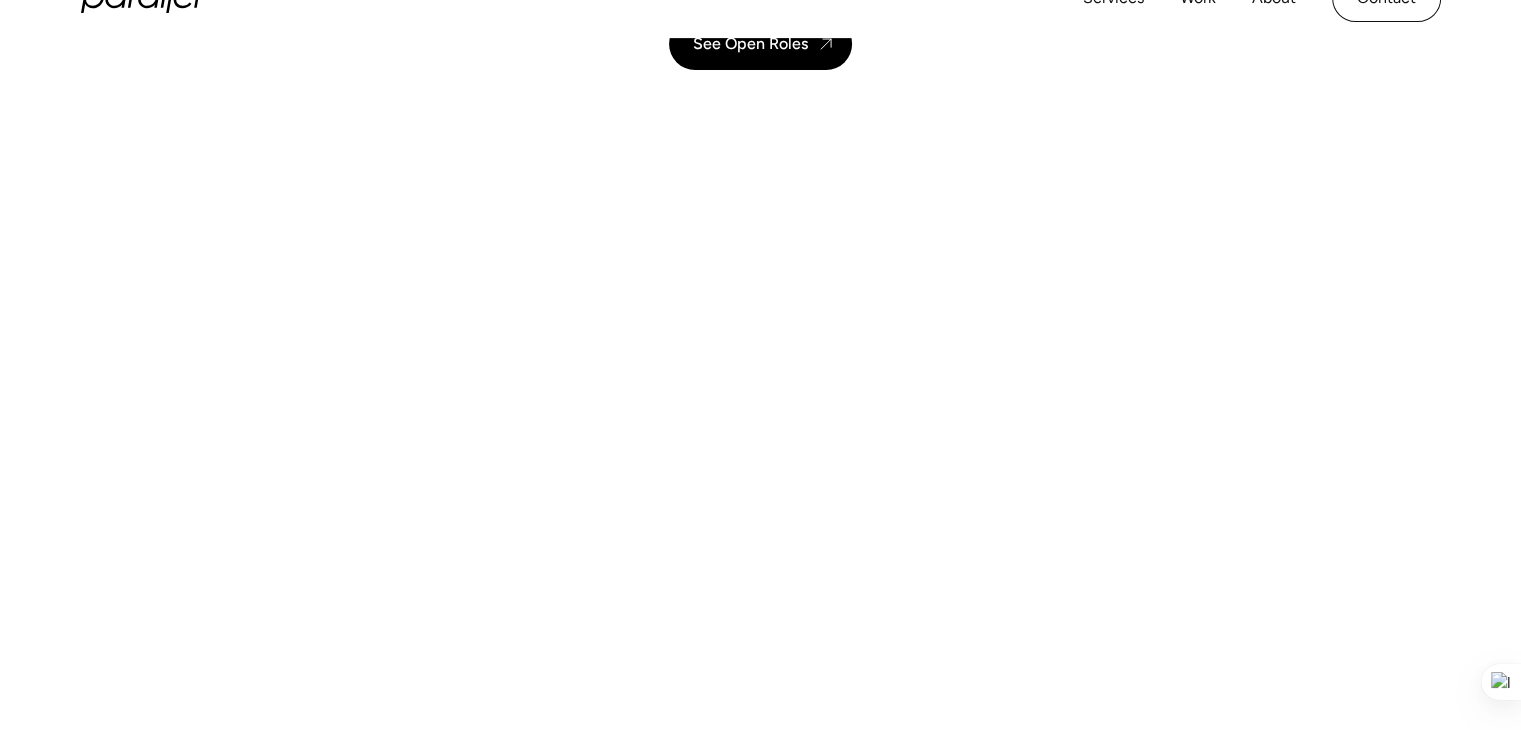 scroll, scrollTop: 0, scrollLeft: 0, axis: both 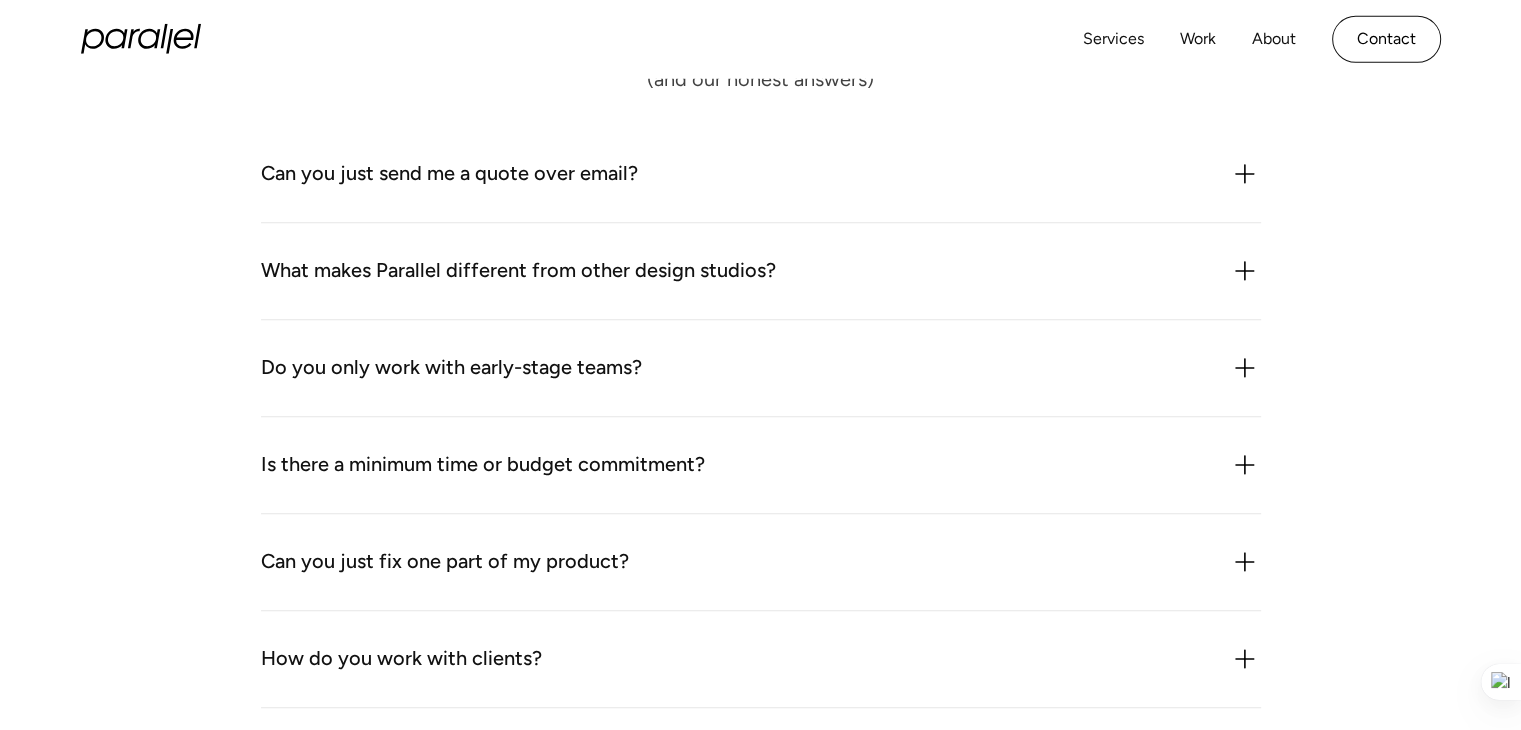 click on "What makes Parallel different from other design studios?" at bounding box center (761, 271) 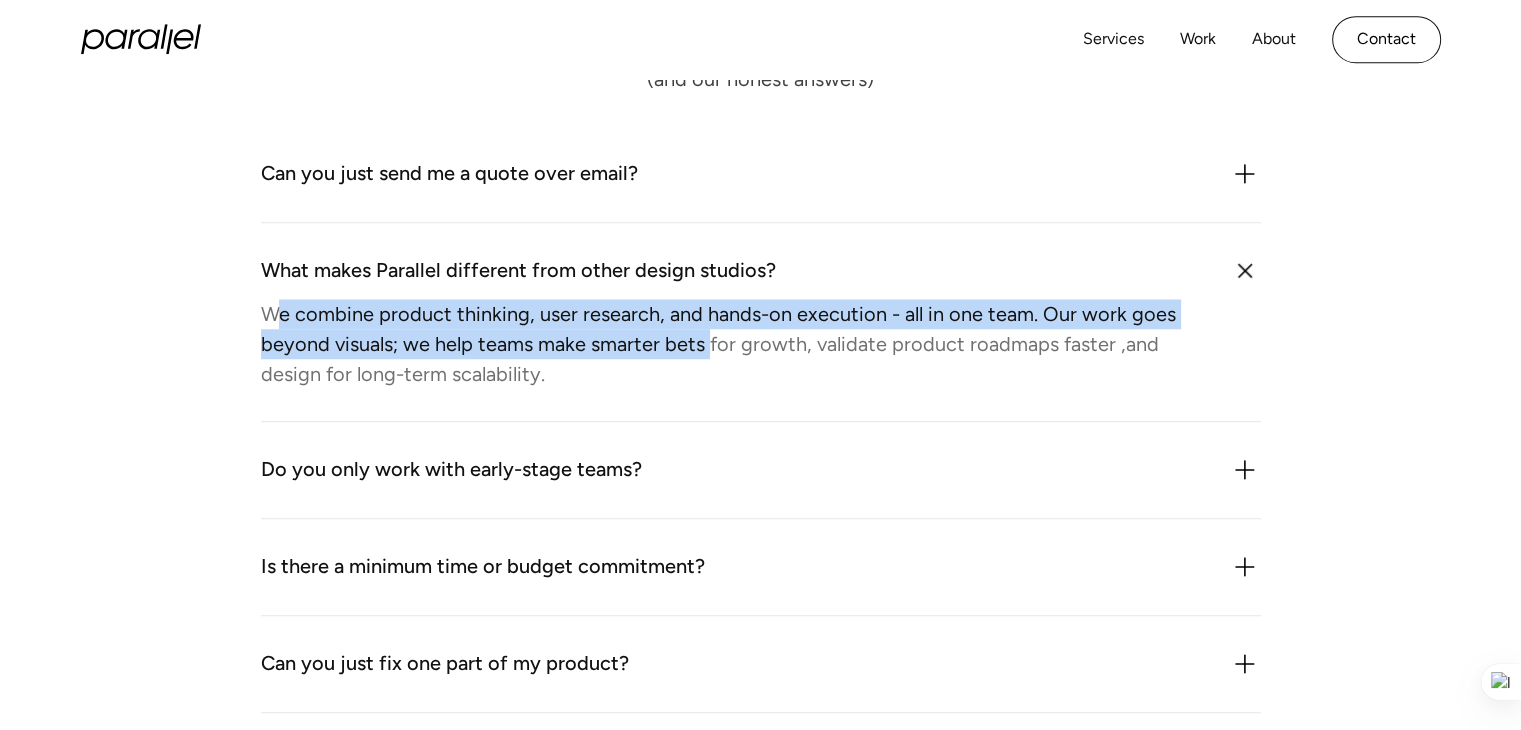 drag, startPoint x: 454, startPoint y: 324, endPoint x: 709, endPoint y: 350, distance: 256.32205 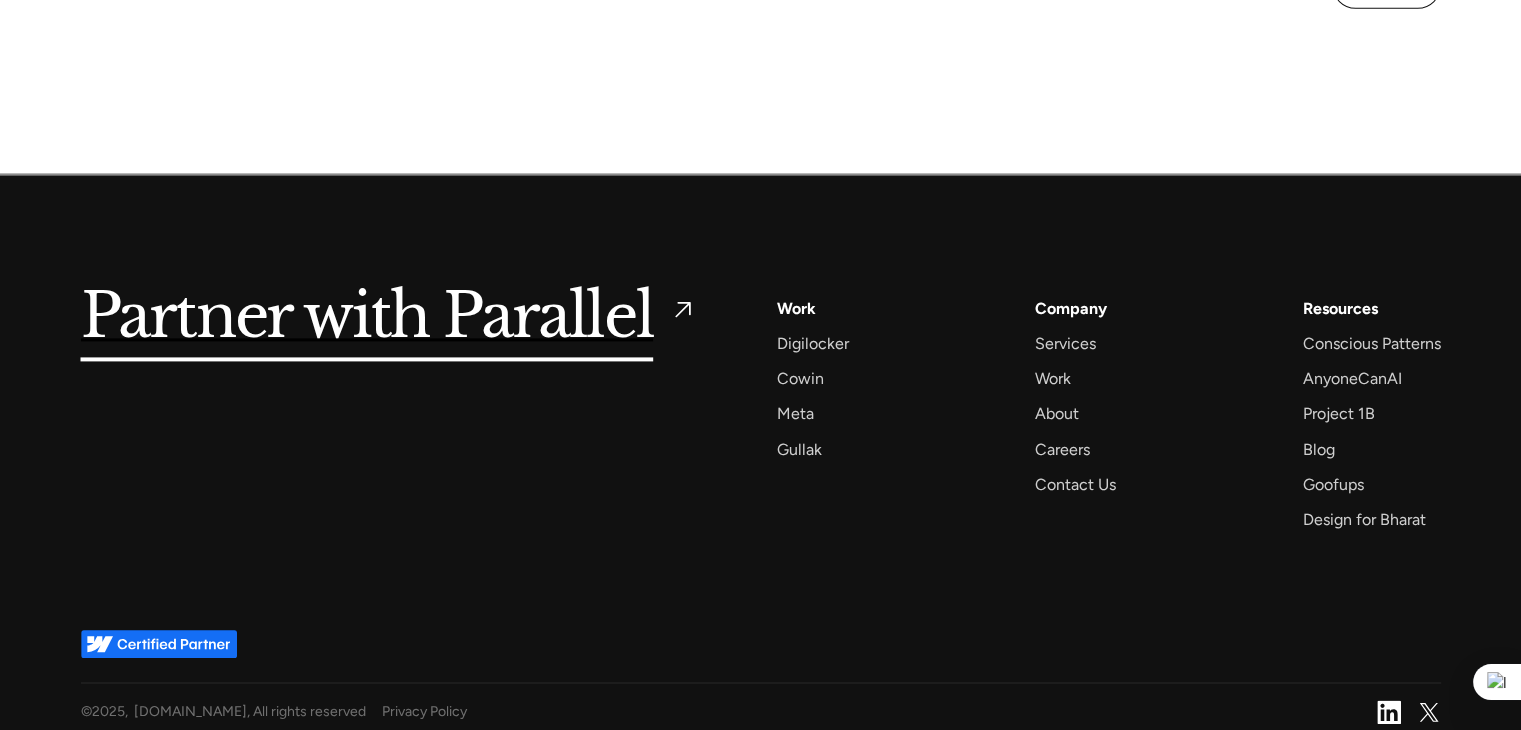 scroll, scrollTop: 2752, scrollLeft: 0, axis: vertical 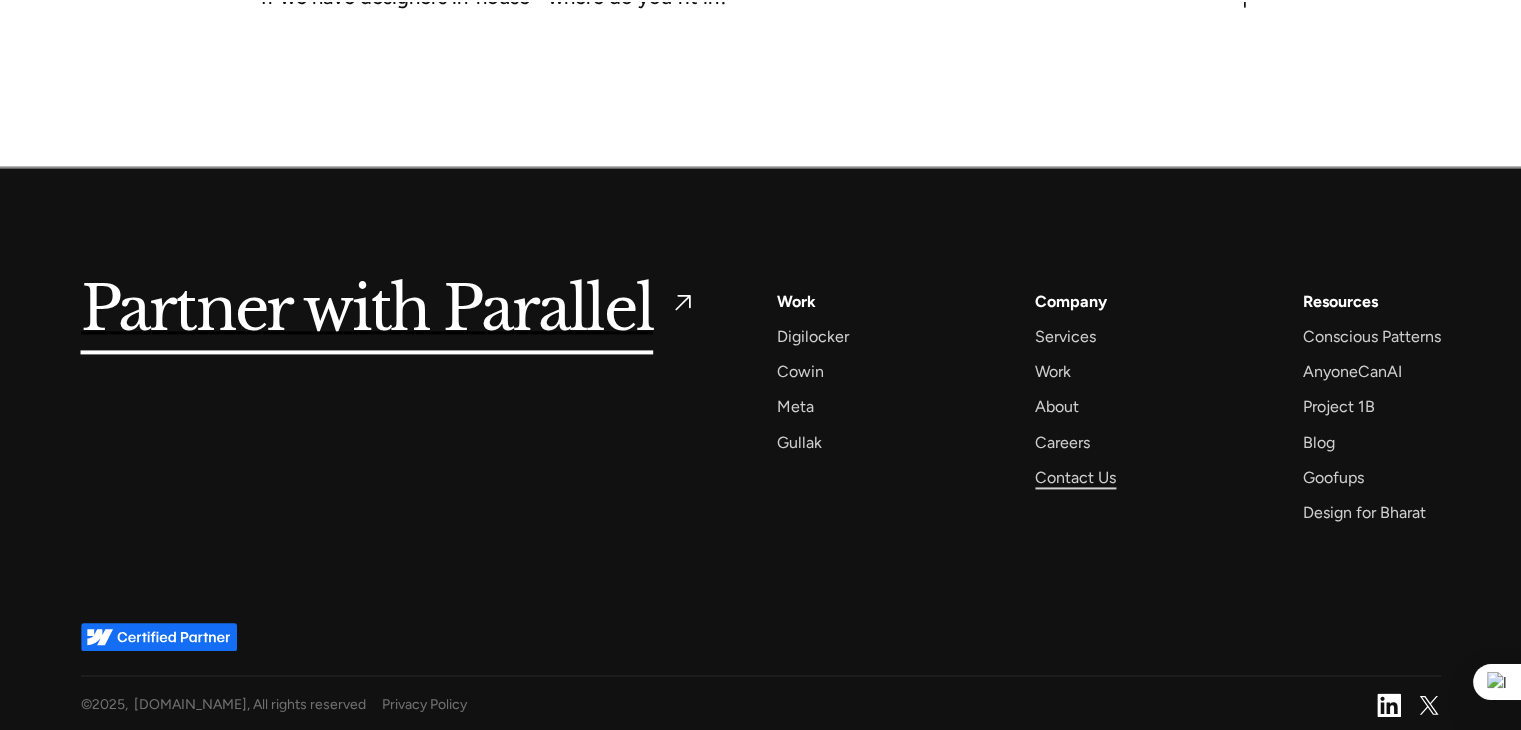 click on "Contact Us" at bounding box center [1075, 477] 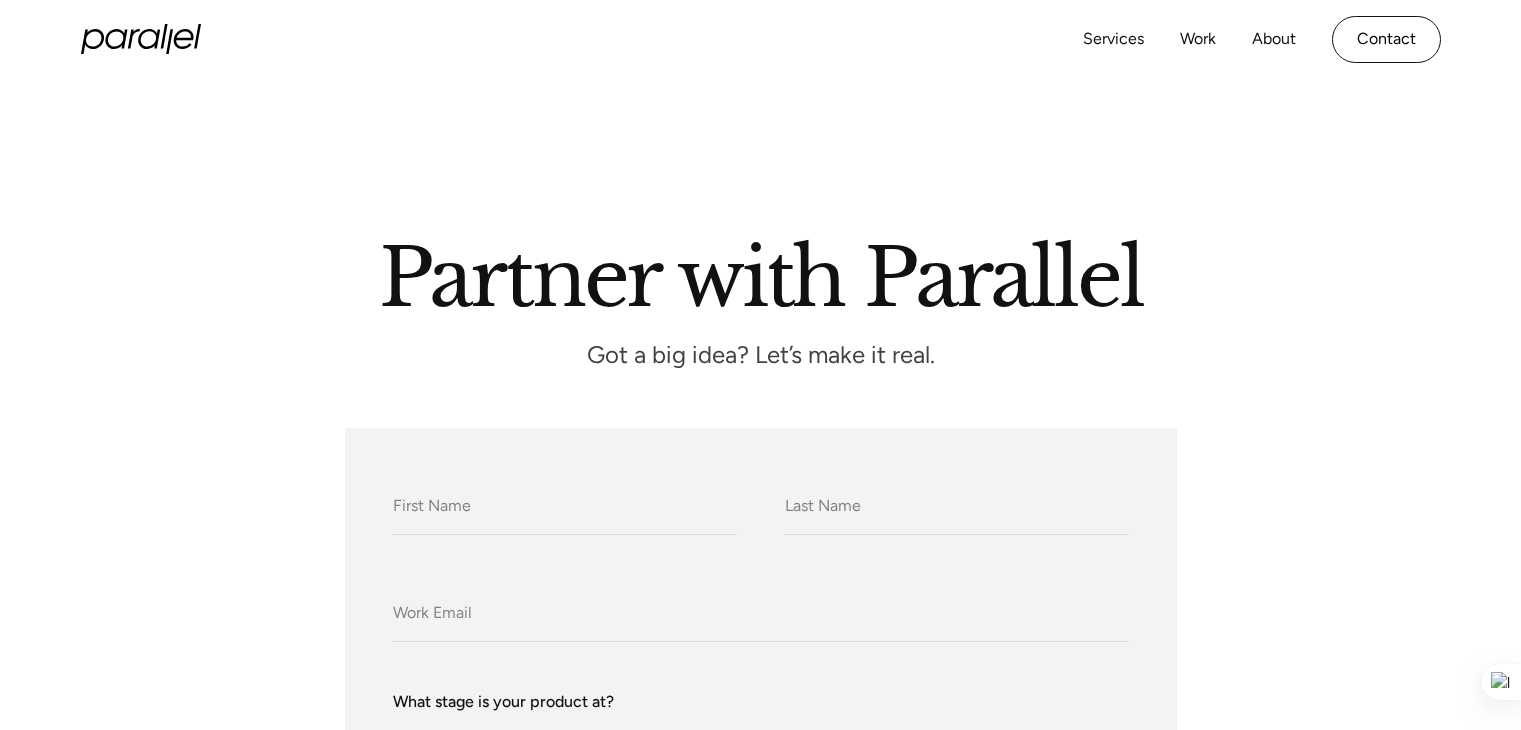 scroll, scrollTop: 800, scrollLeft: 0, axis: vertical 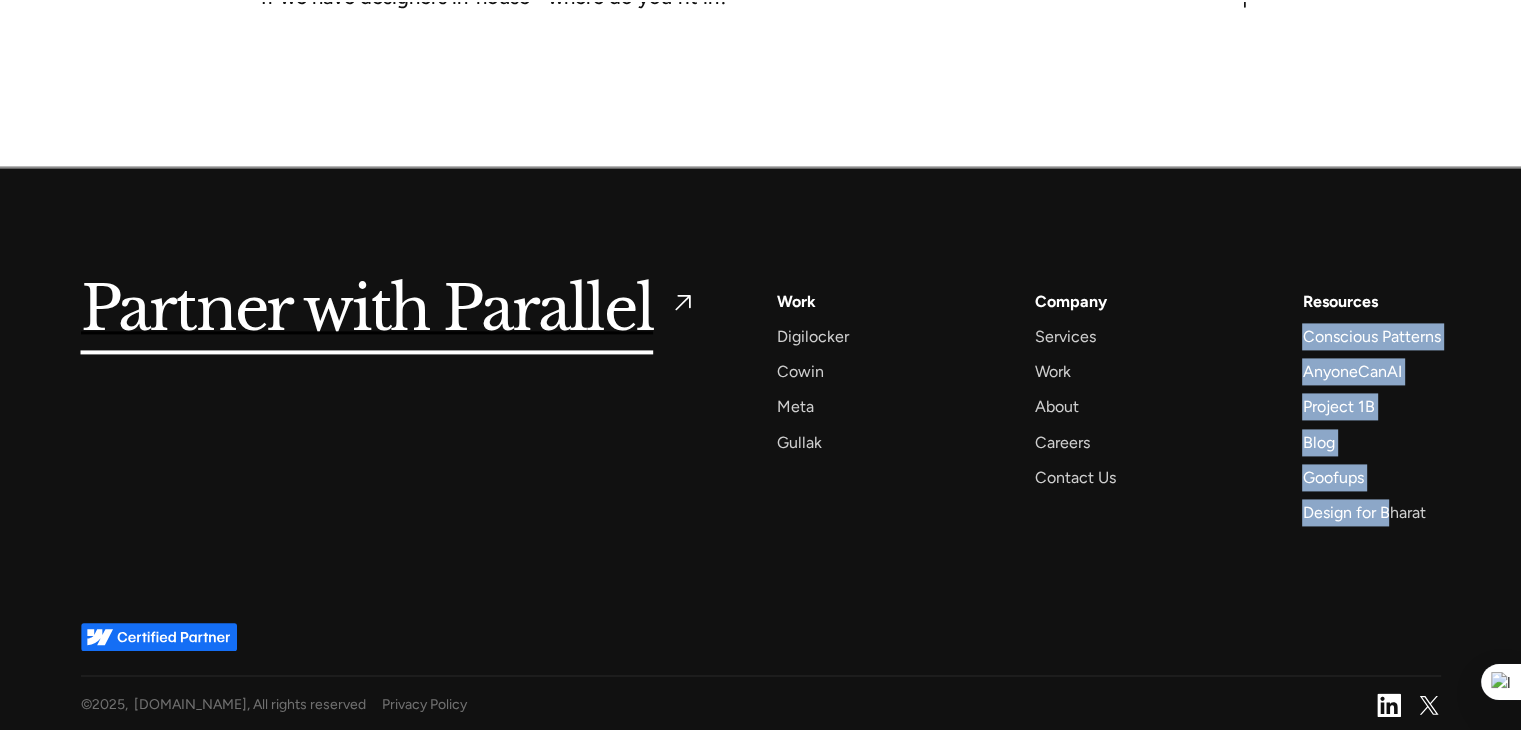 drag, startPoint x: 1391, startPoint y: 551, endPoint x: 1253, endPoint y: 322, distance: 267.3668 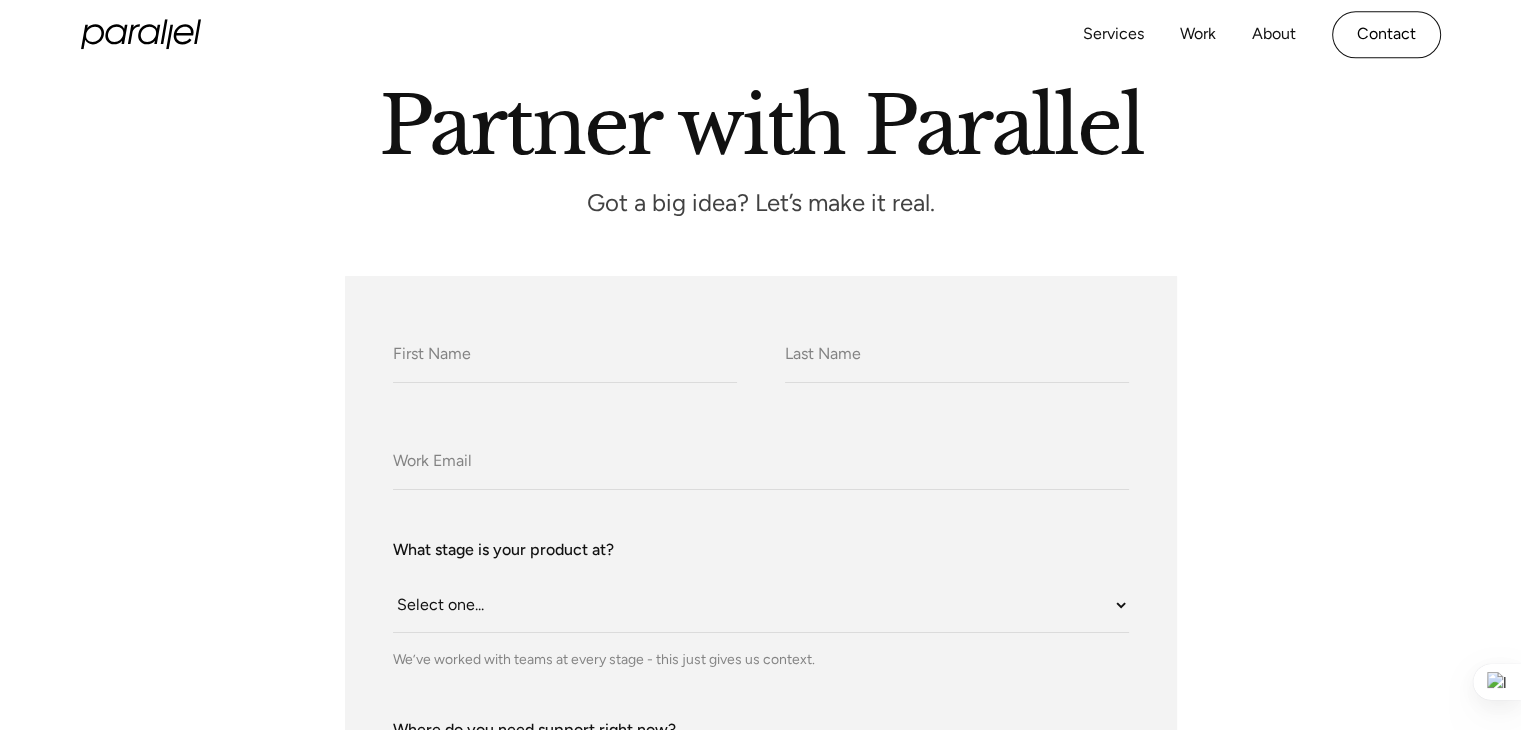 scroll, scrollTop: 0, scrollLeft: 0, axis: both 